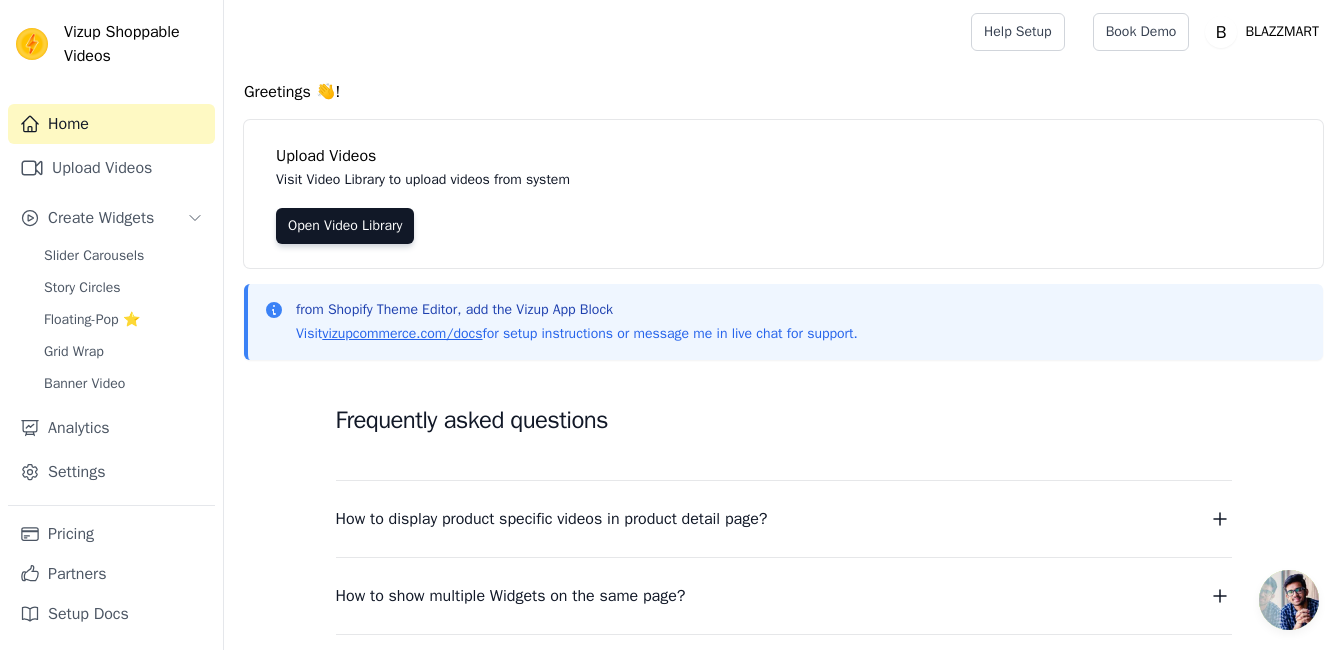 scroll, scrollTop: 0, scrollLeft: 0, axis: both 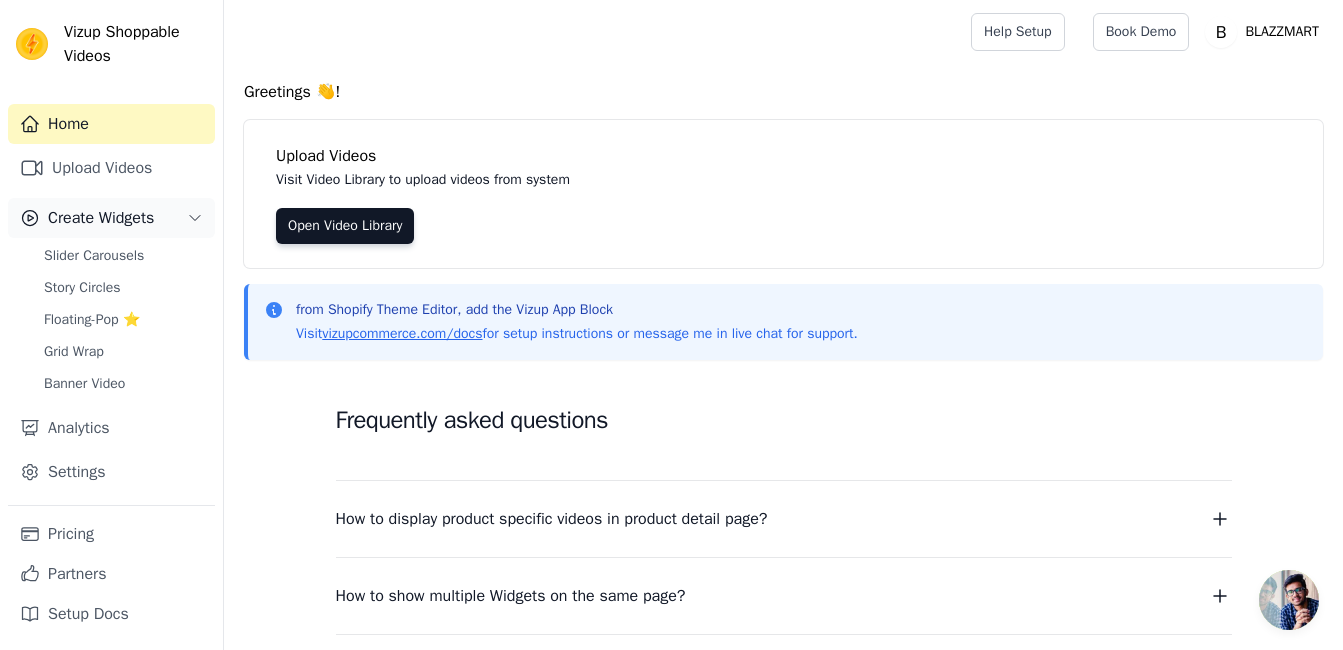 click on "Create Widgets" at bounding box center (101, 218) 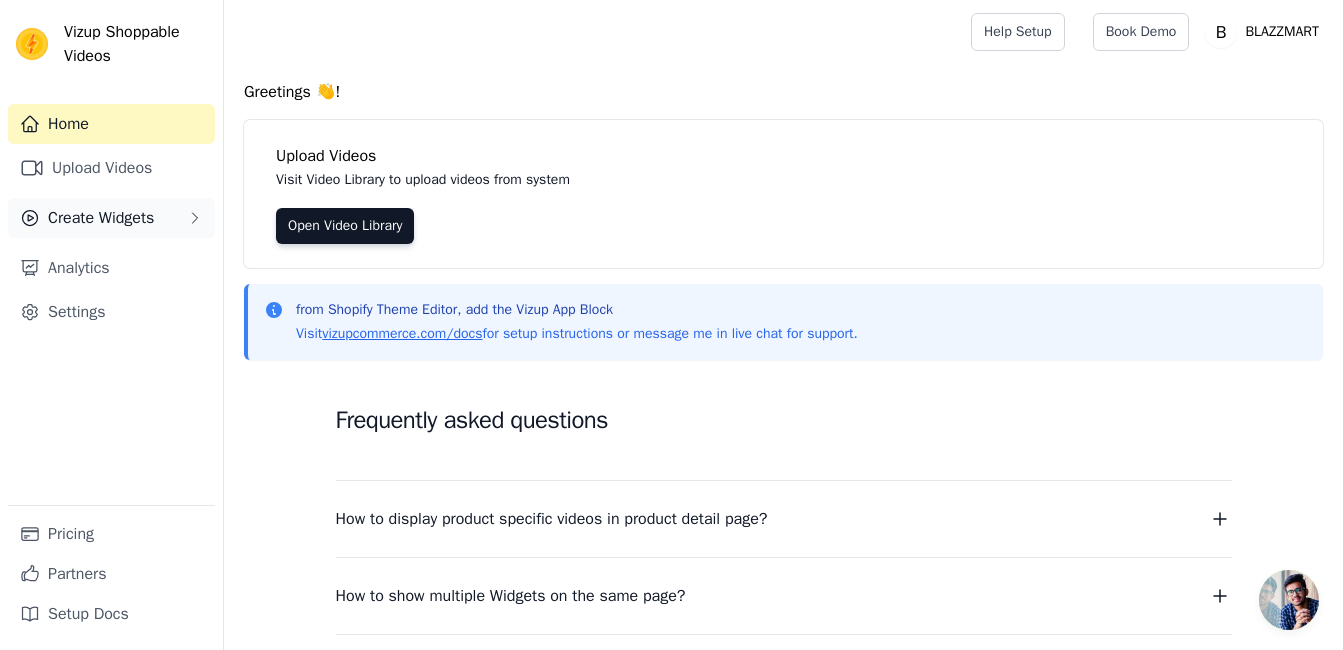 click on "Create Widgets" at bounding box center (101, 218) 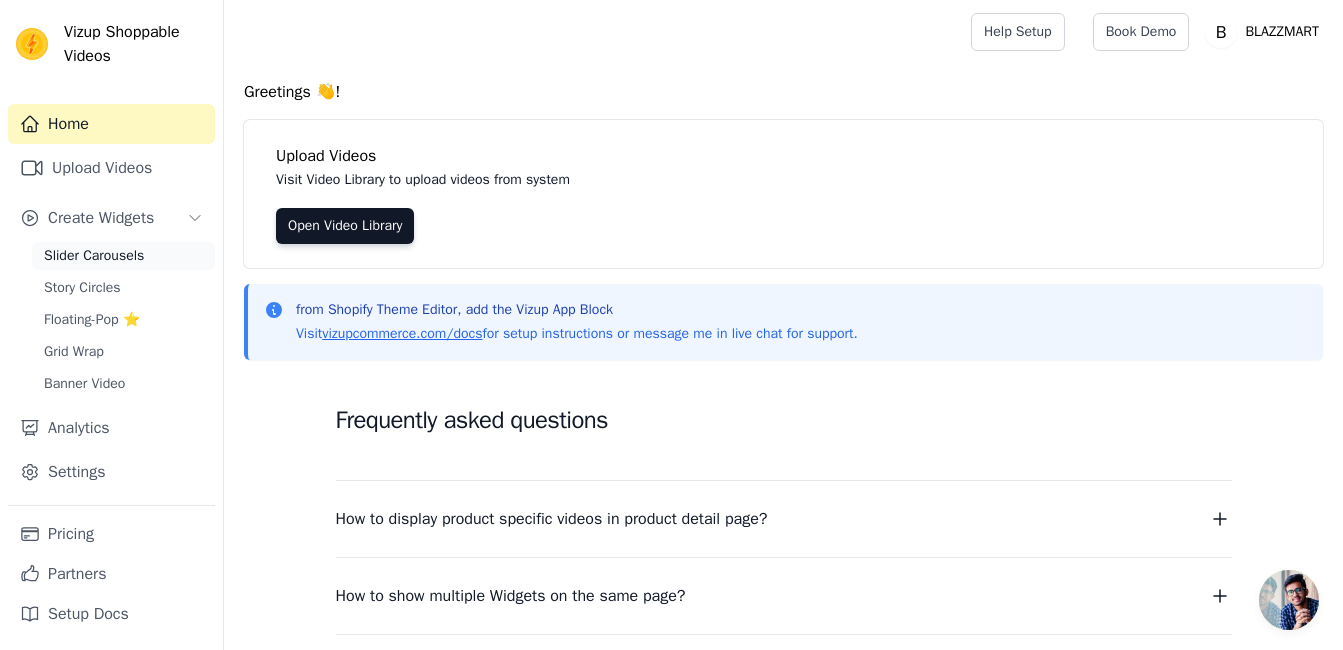click on "Slider Carousels" at bounding box center [94, 256] 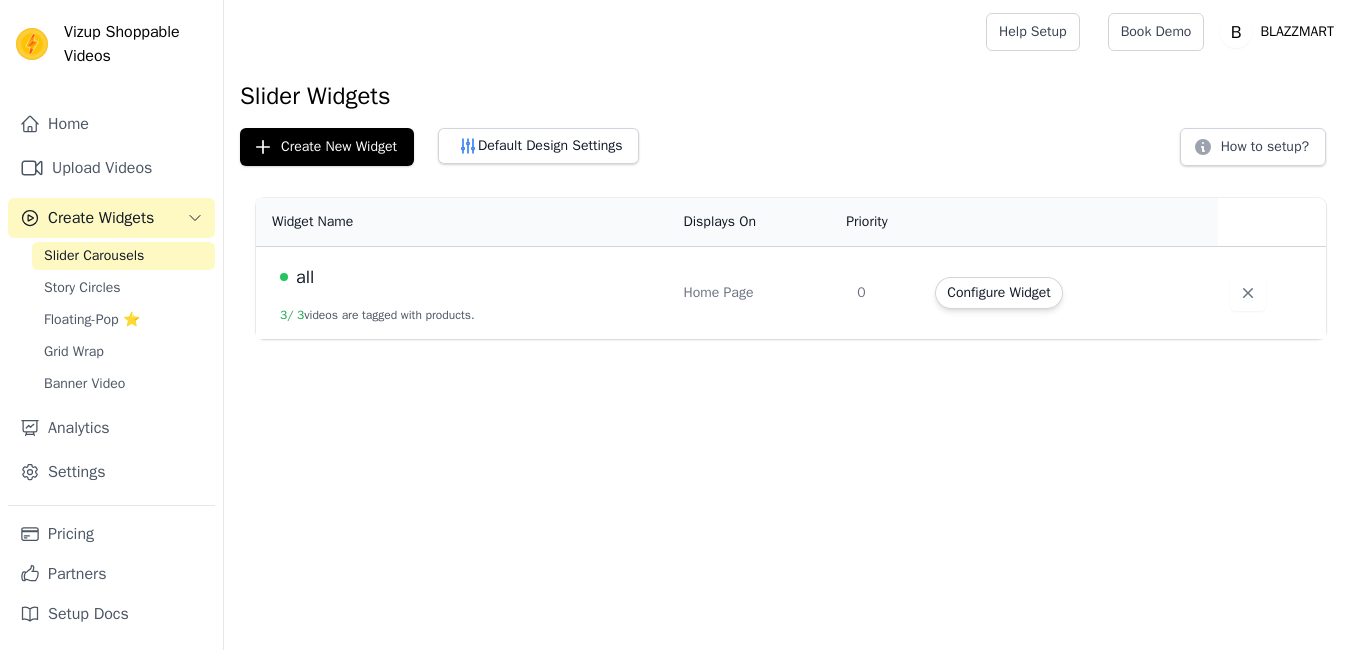 scroll, scrollTop: 0, scrollLeft: 0, axis: both 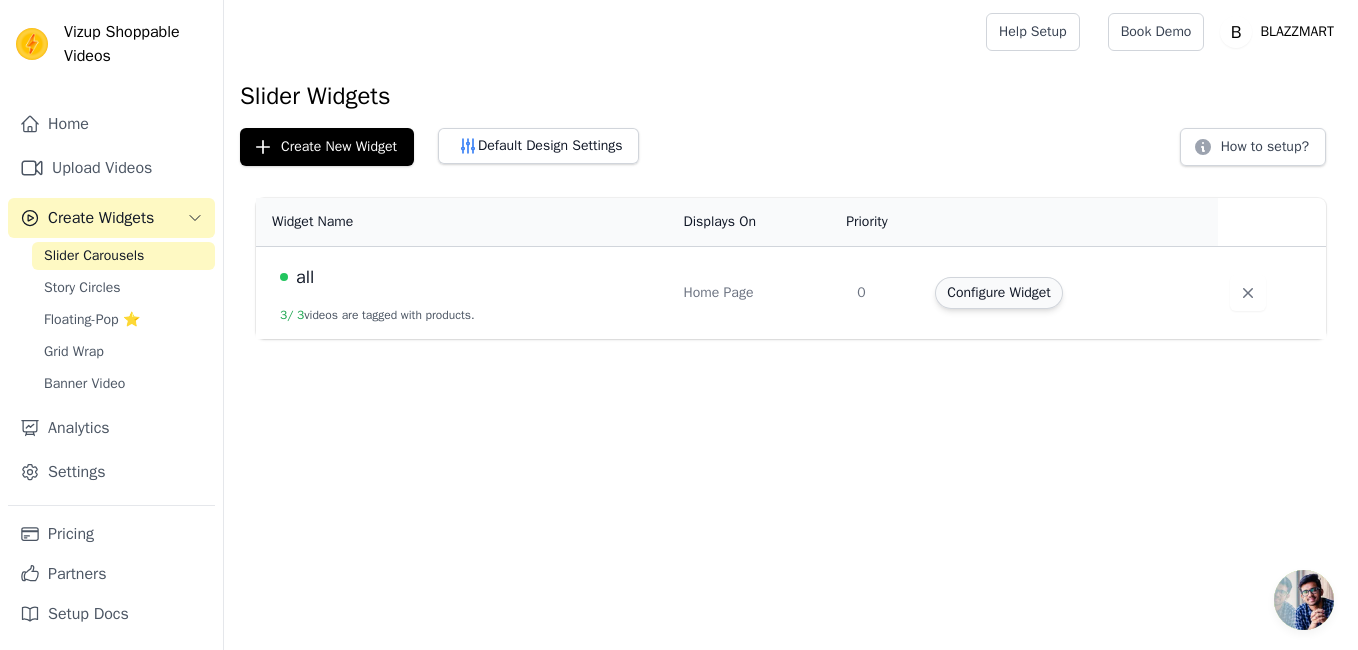 click on "Configure Widget" at bounding box center (998, 293) 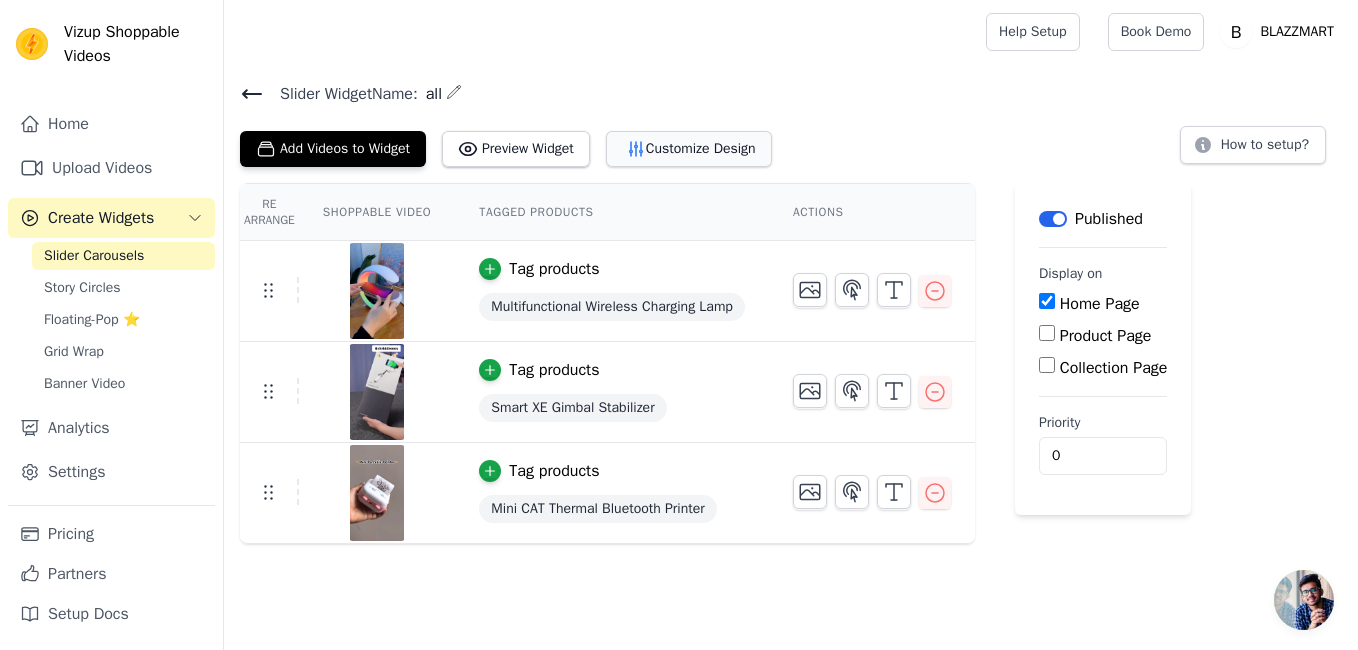 click on "Customize Design" at bounding box center [689, 149] 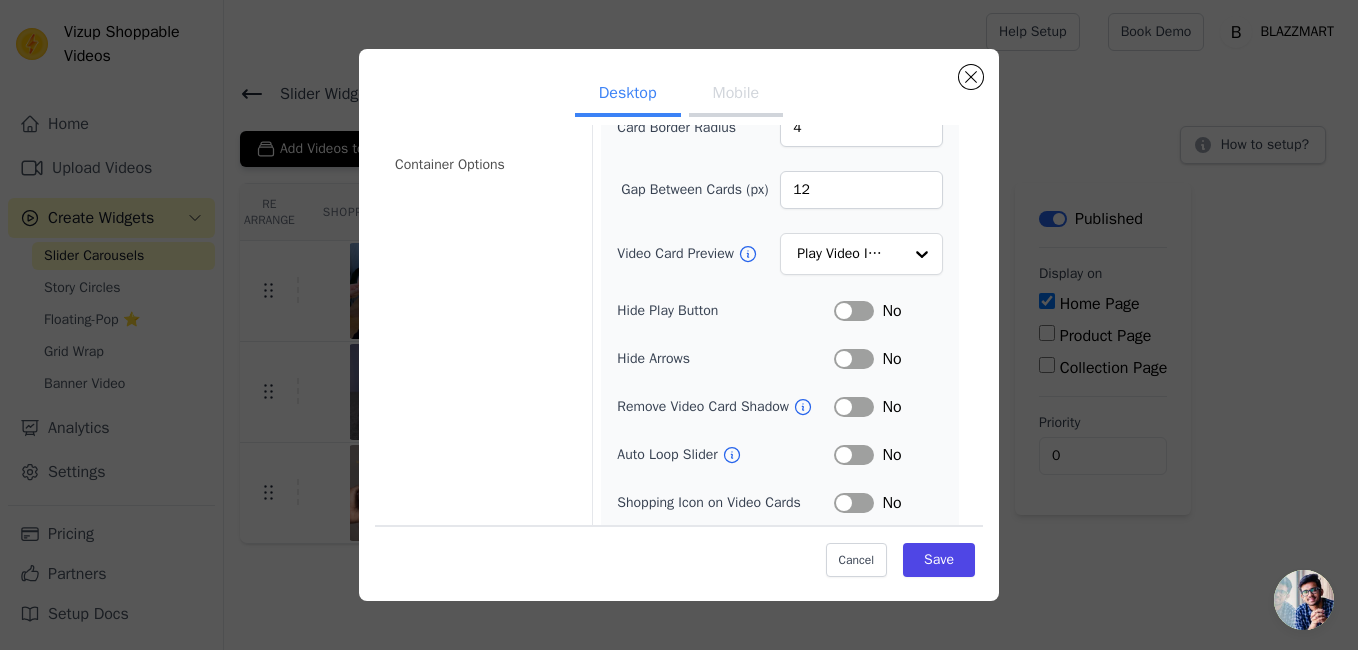 scroll, scrollTop: 200, scrollLeft: 0, axis: vertical 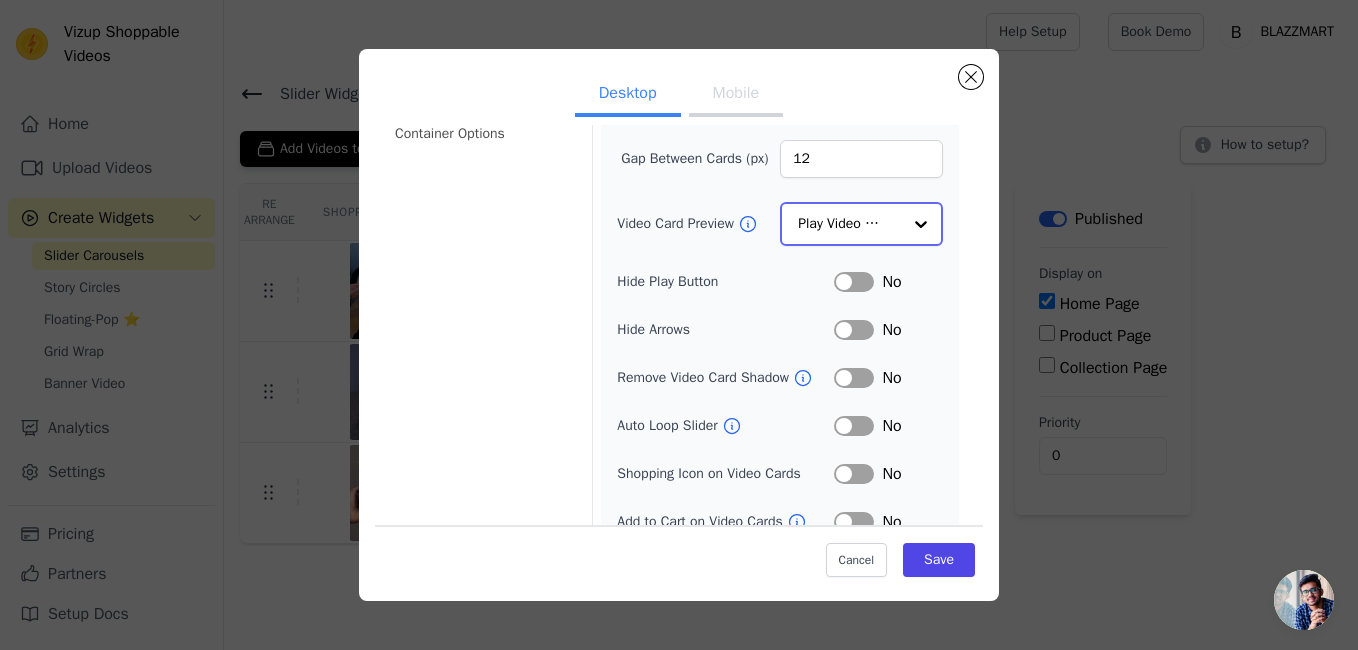 click on "Video Card Preview" 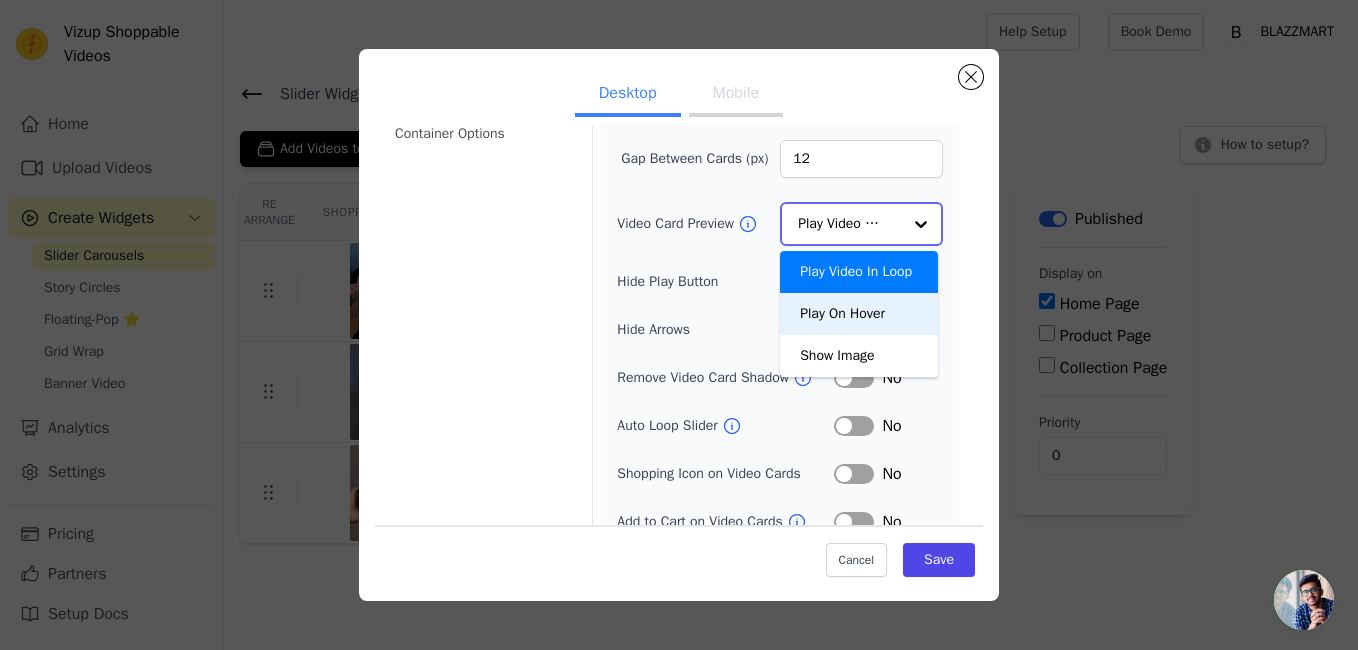 click on "Play On Hover" at bounding box center (859, 314) 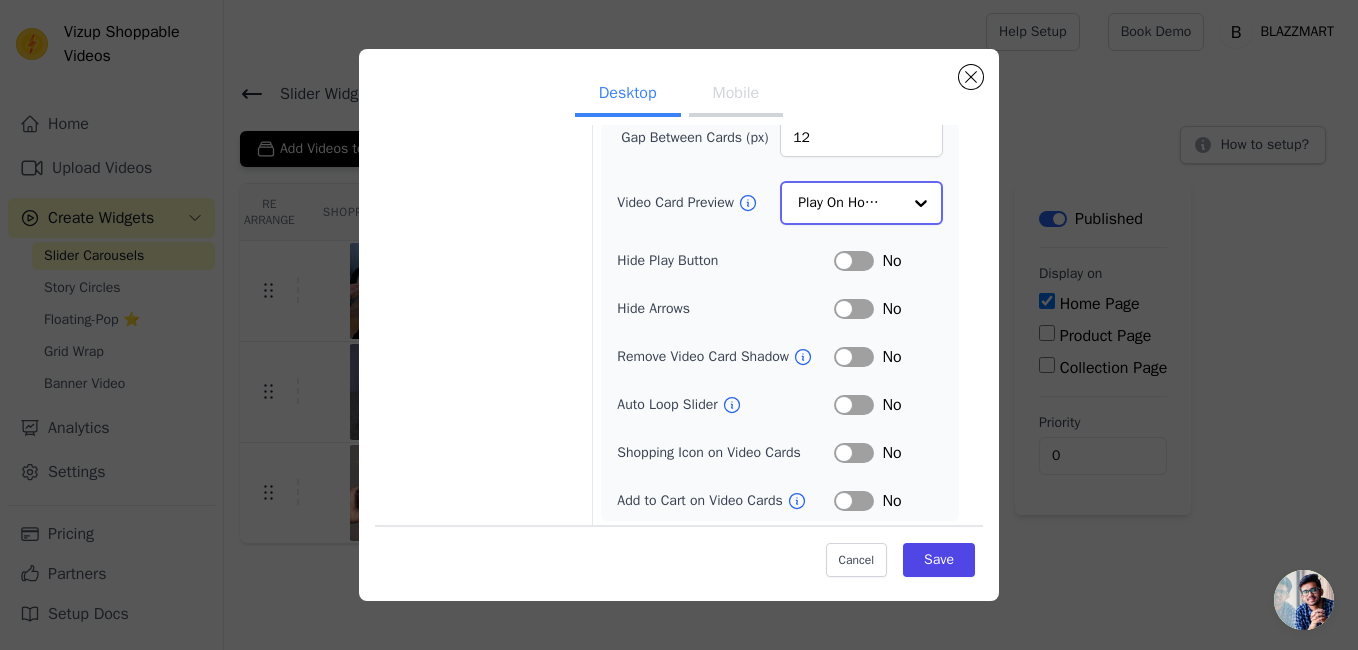 scroll, scrollTop: 225, scrollLeft: 0, axis: vertical 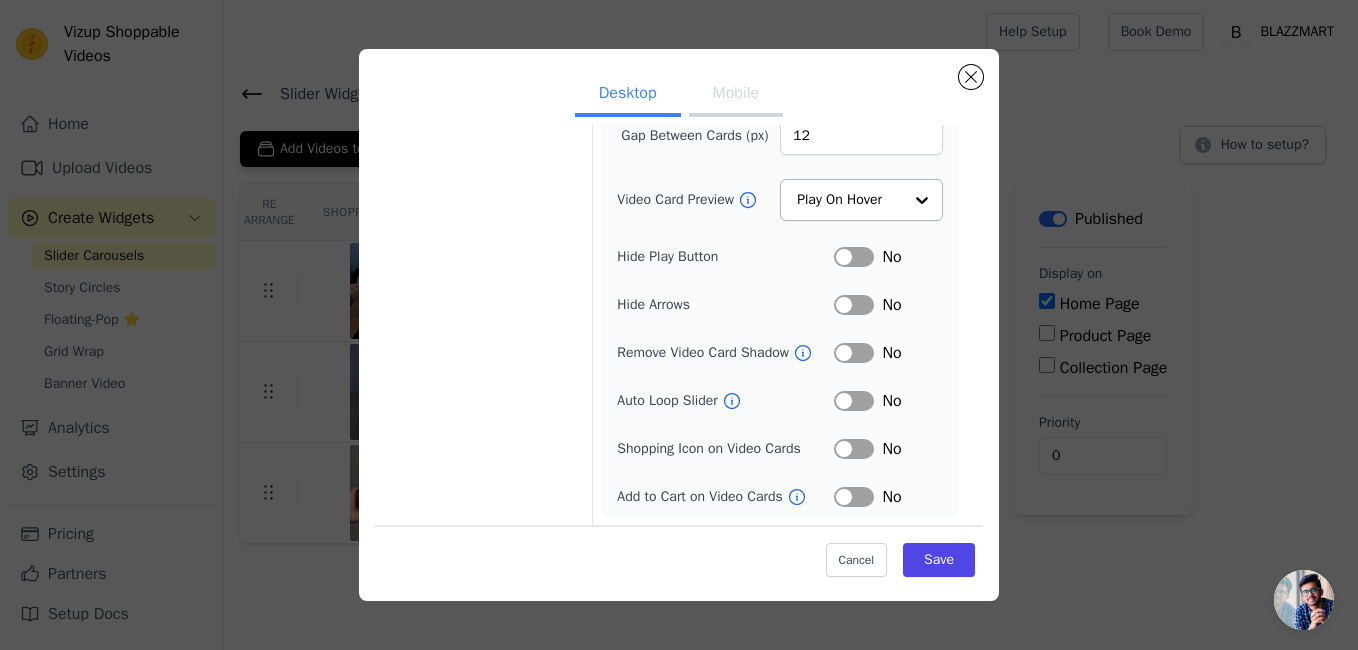 click 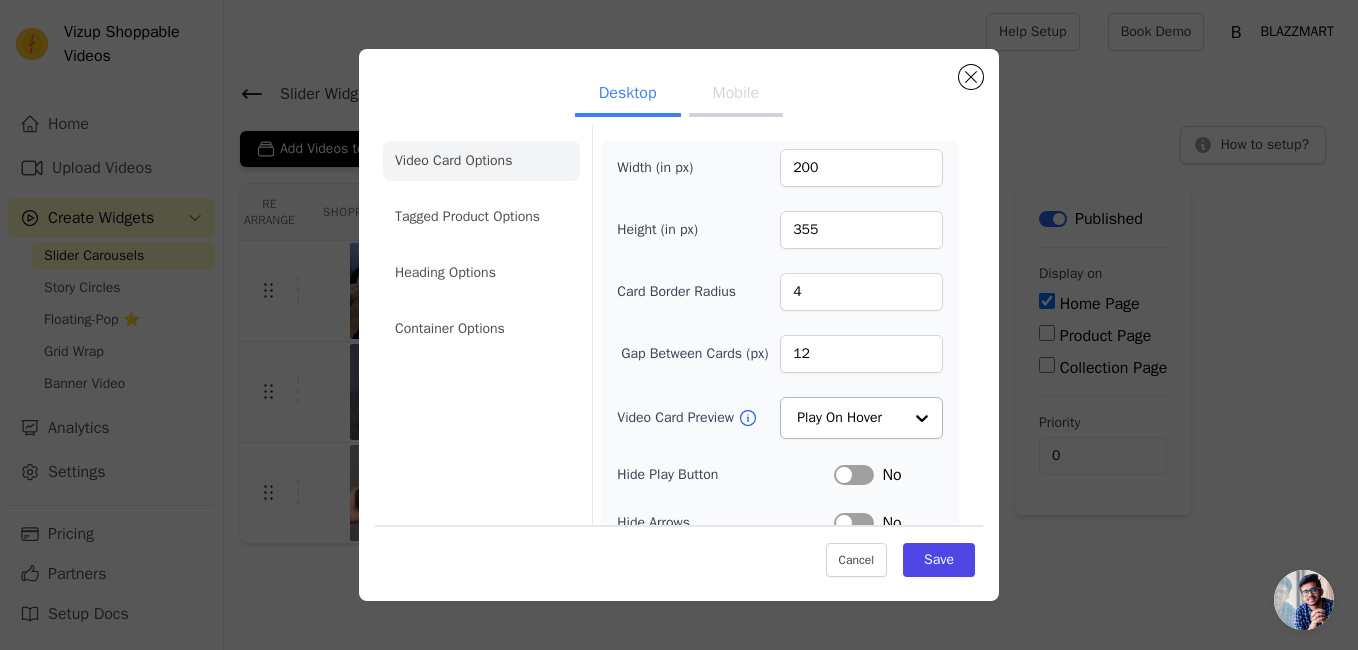 scroll, scrollTop: 0, scrollLeft: 0, axis: both 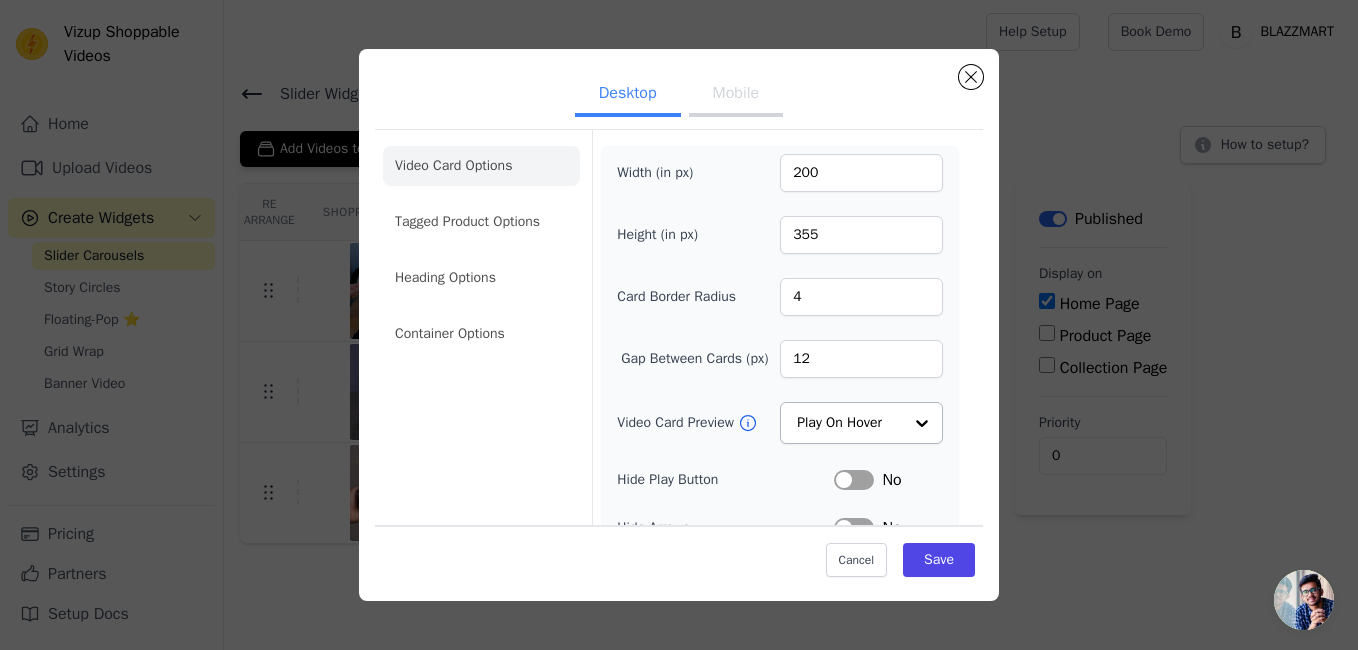 click on "Mobile" at bounding box center (736, 95) 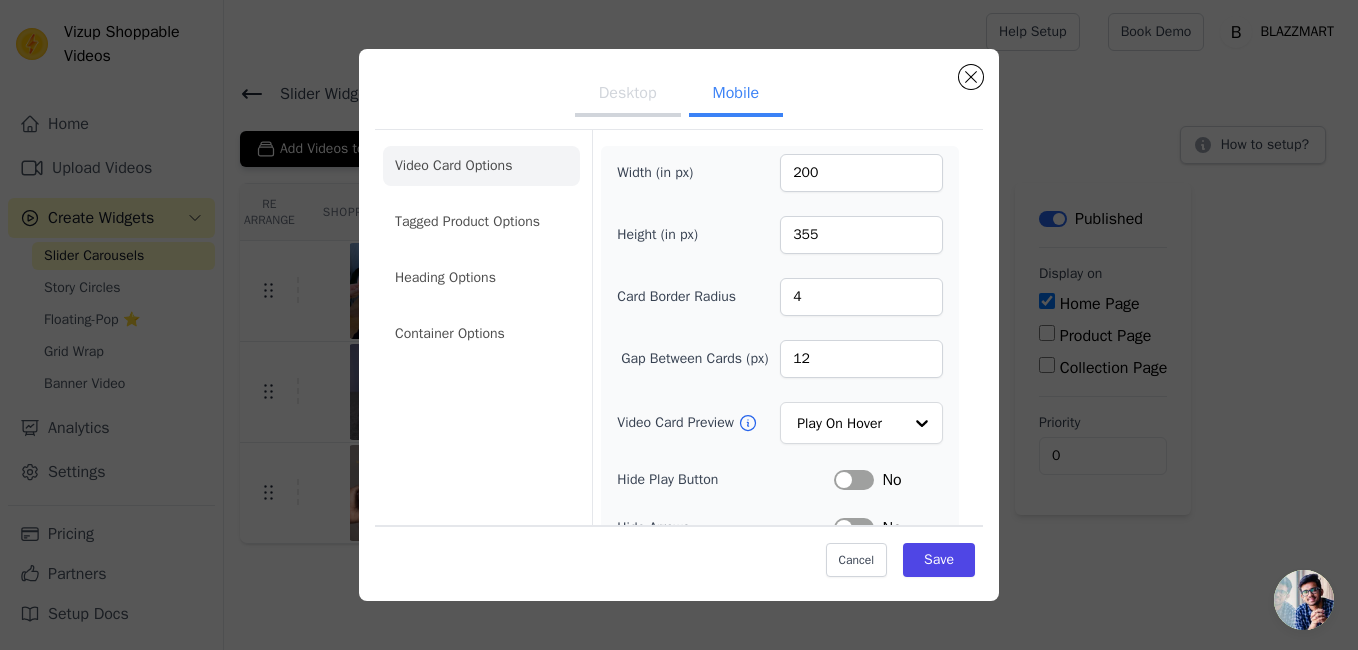 scroll, scrollTop: 100, scrollLeft: 0, axis: vertical 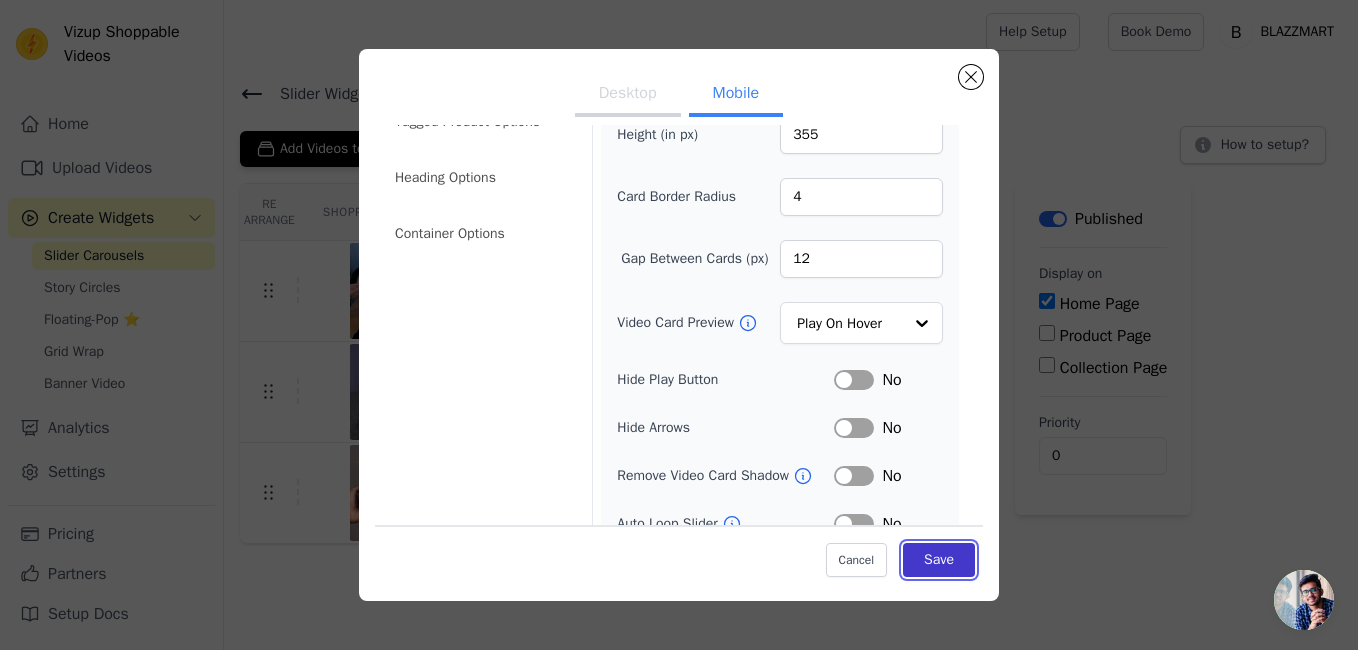 click on "Save" at bounding box center (939, 560) 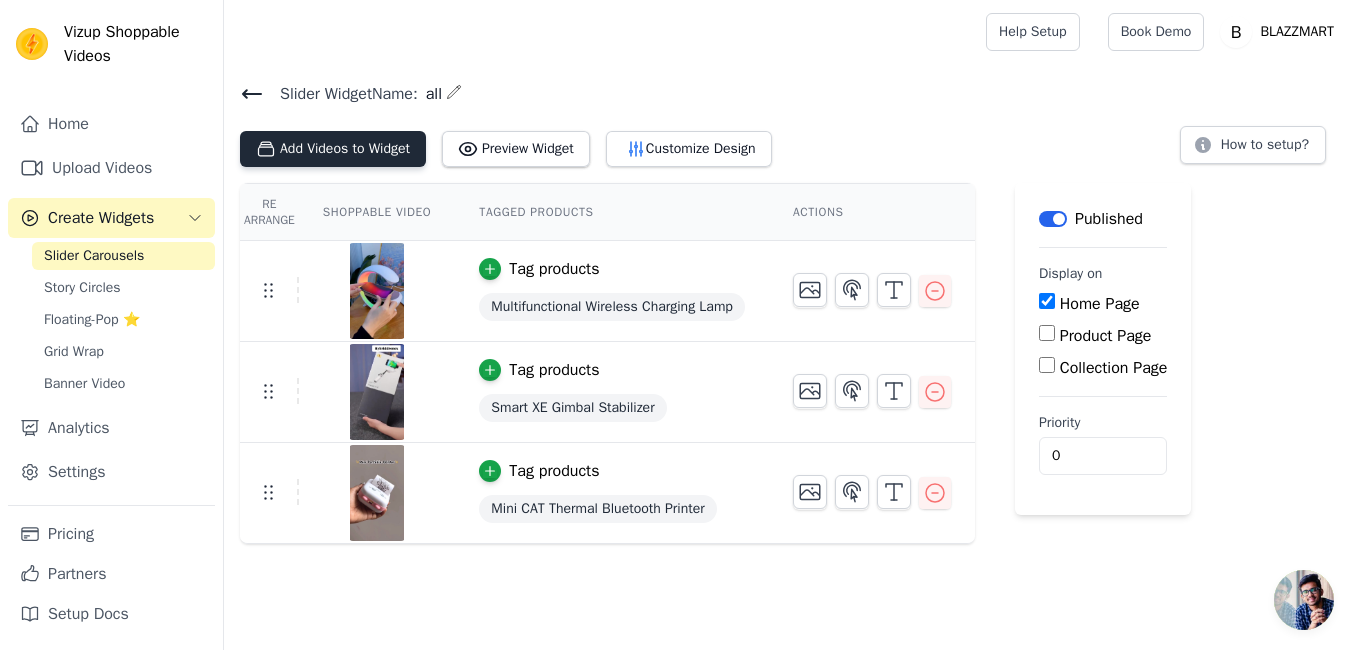click on "Add Videos to Widget" at bounding box center [333, 149] 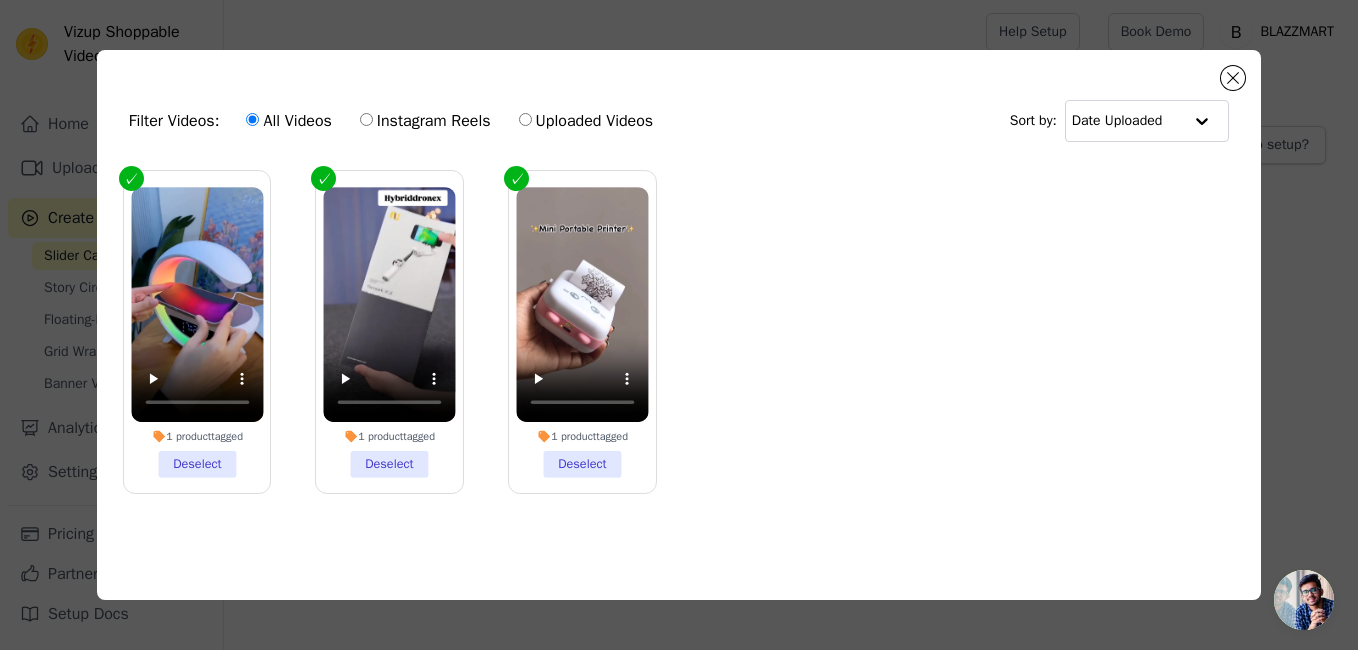 click on "Instagram Reels" at bounding box center [425, 121] 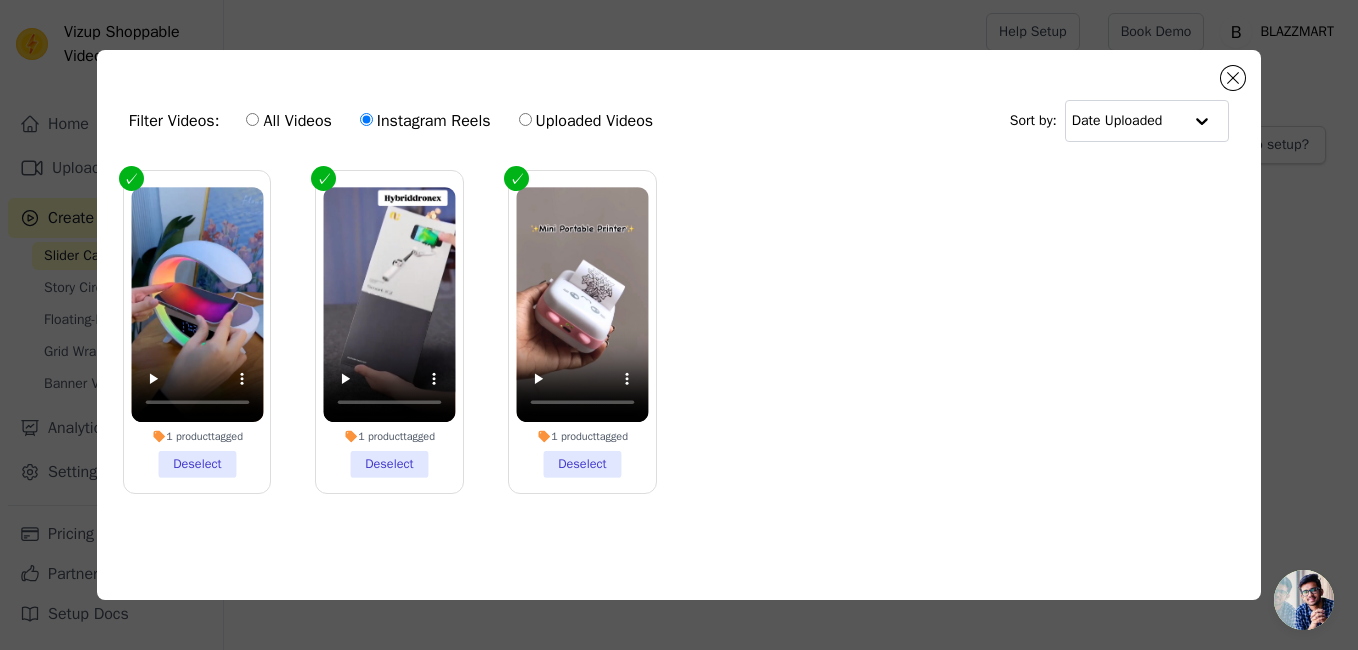 click on "Uploaded Videos" at bounding box center [586, 121] 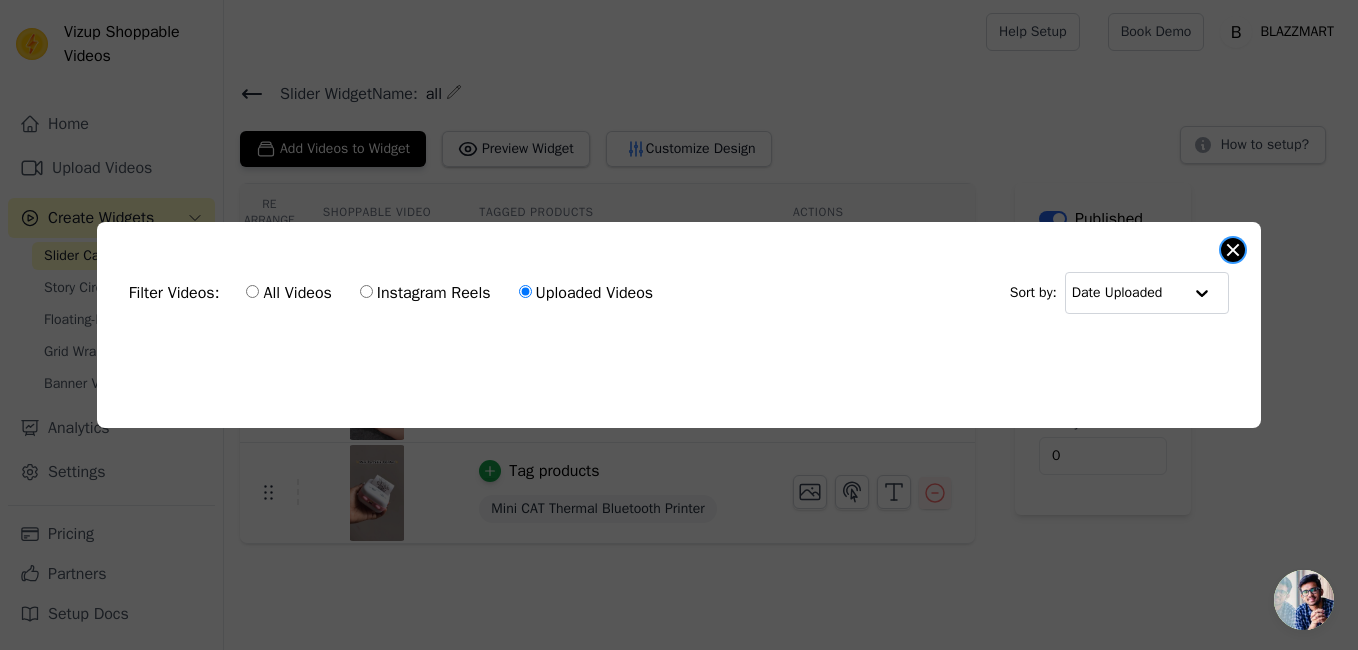 click at bounding box center [1233, 250] 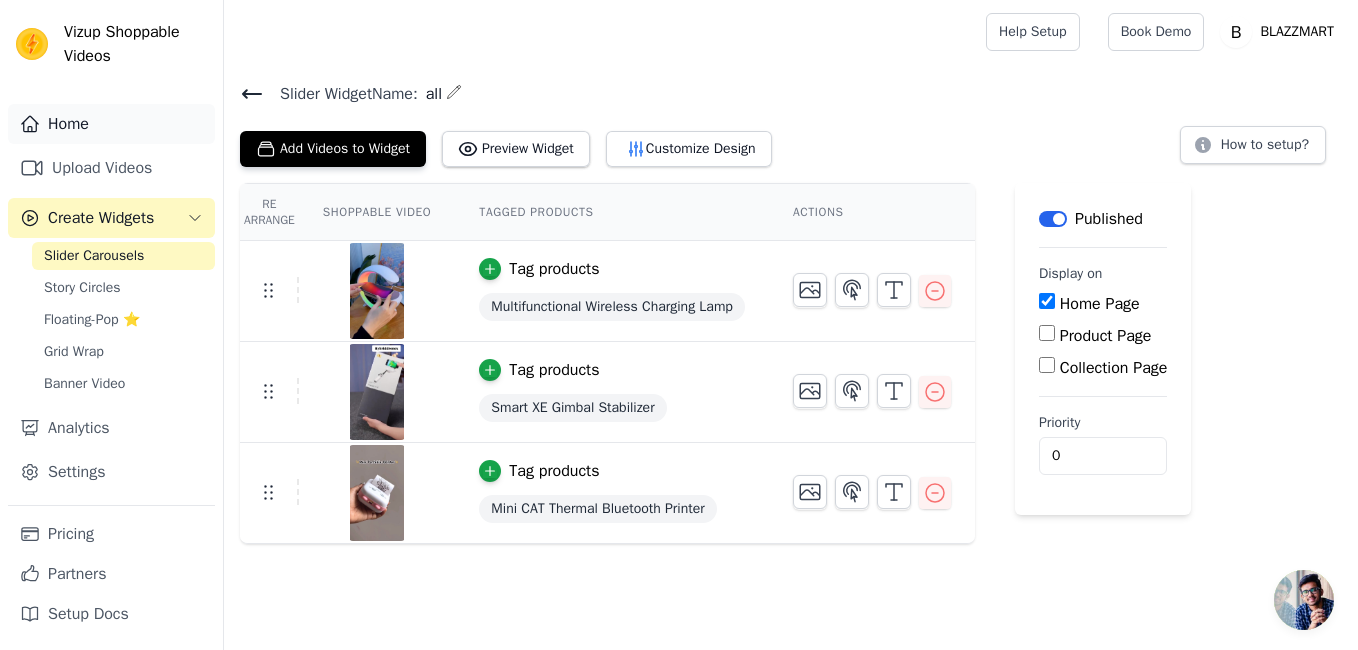 click on "Home" at bounding box center [111, 124] 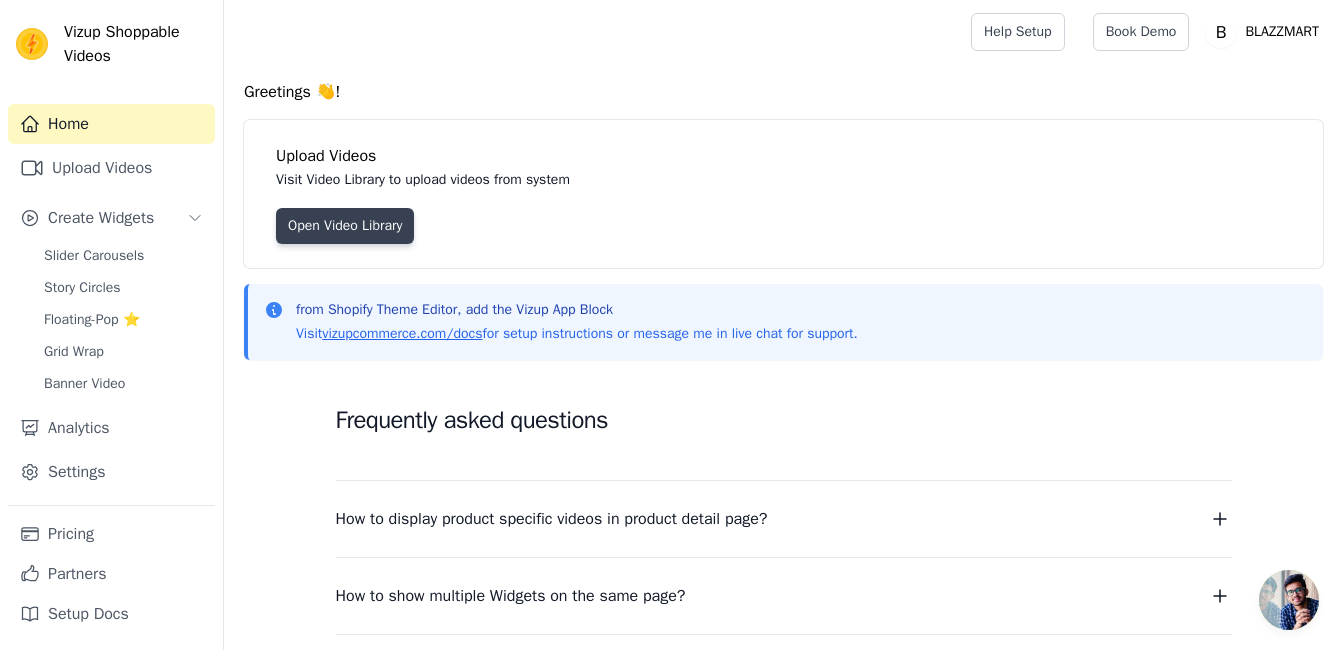 click on "Open Video Library" at bounding box center (345, 226) 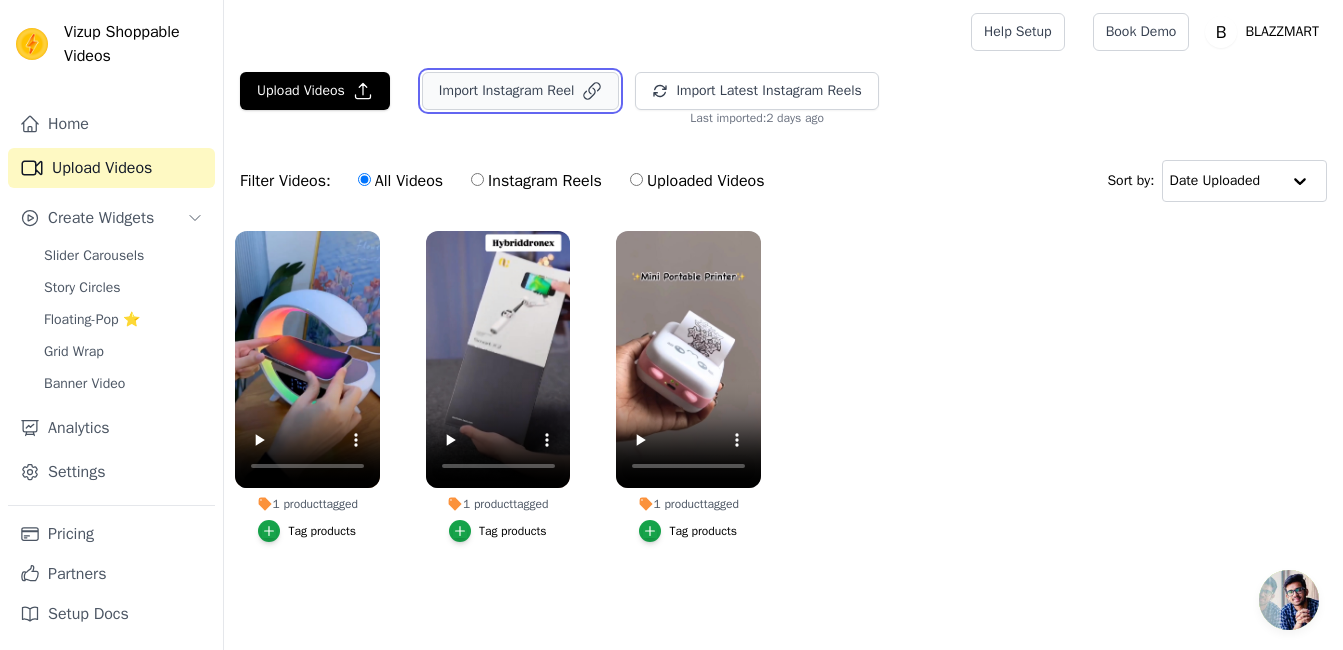 click on "Import Instagram Reel" at bounding box center (521, 91) 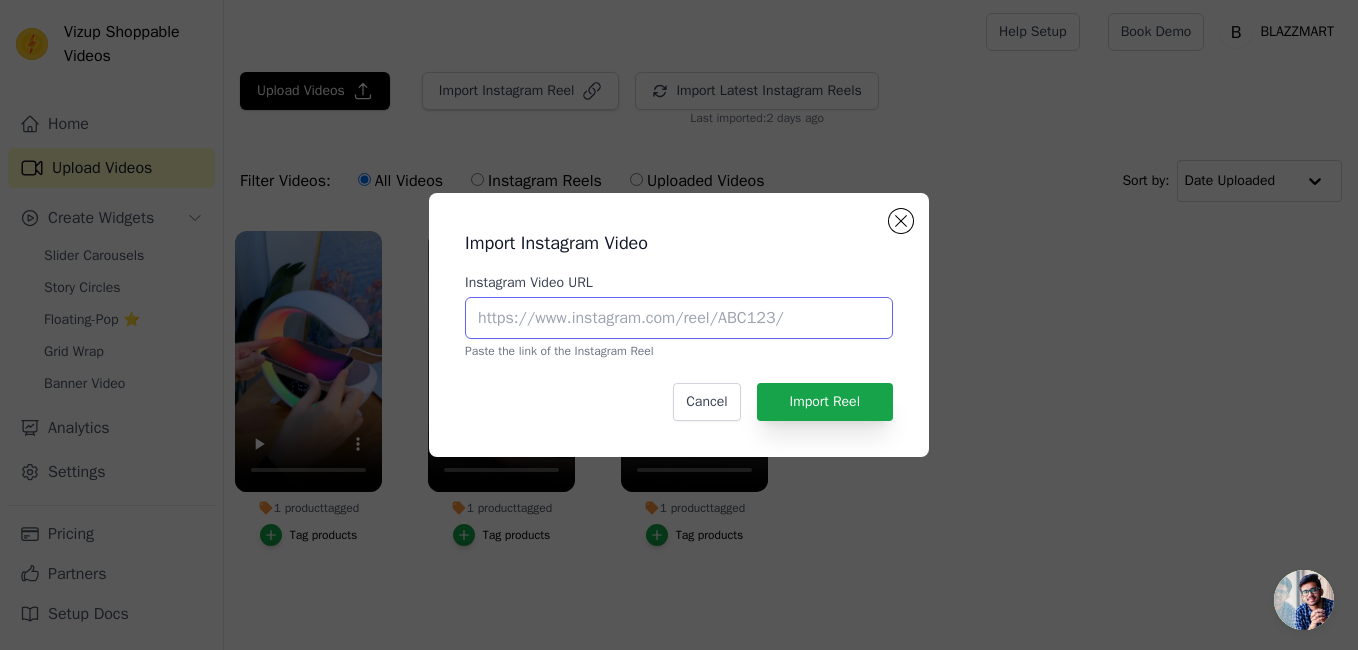 paste on "https://www.instagram.com/reel/DMEqLU_uVm8/?utm_source=ig_web_copy_link&igsh=MzRlODBiNWFlZA==" 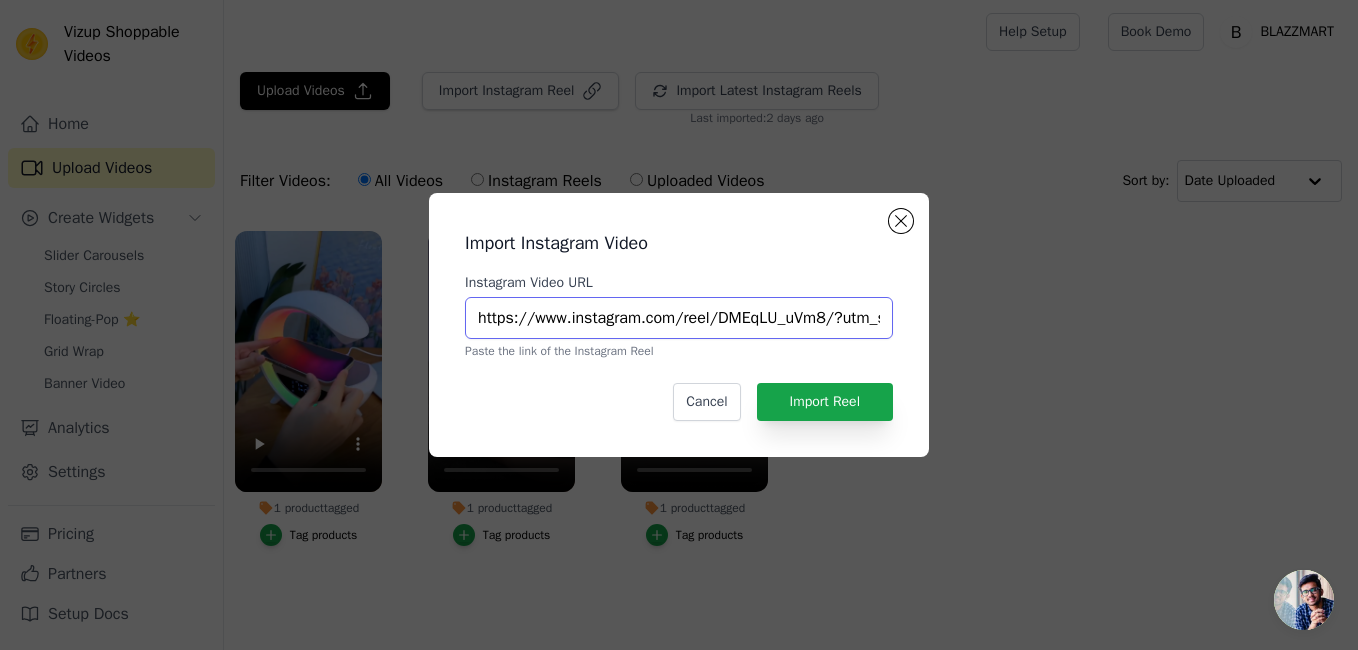 scroll, scrollTop: 0, scrollLeft: 370, axis: horizontal 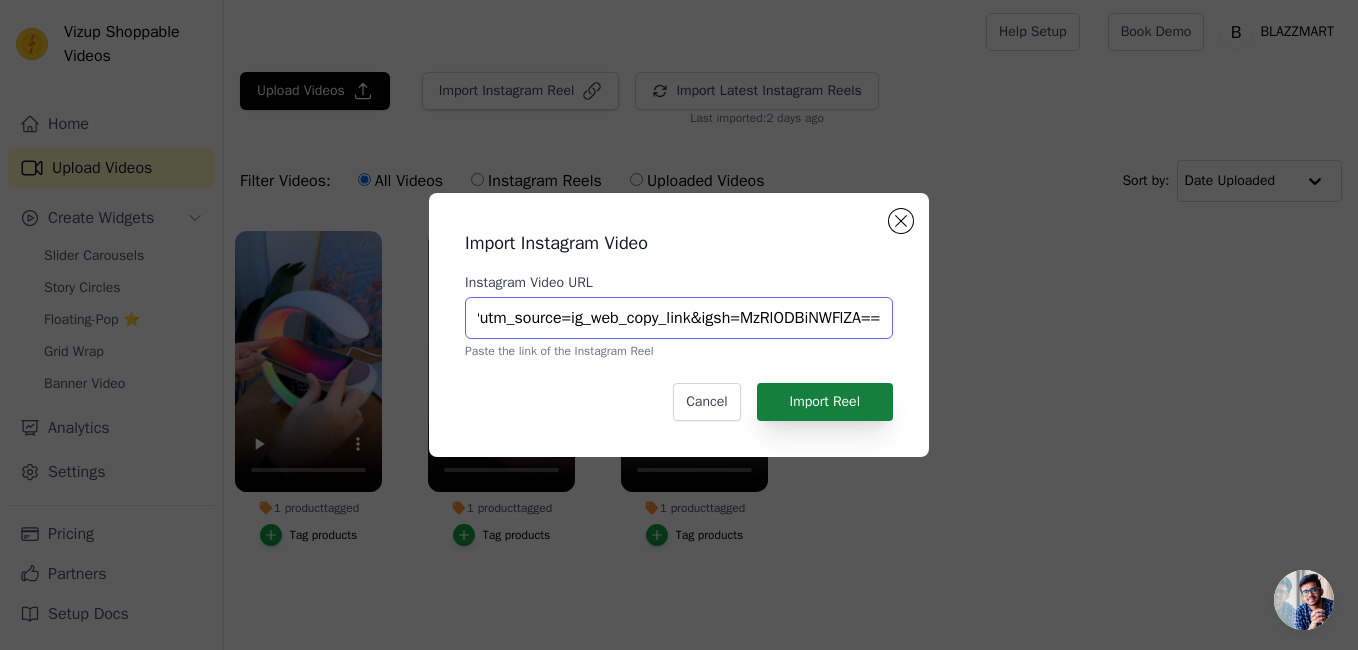 type on "https://www.instagram.com/reel/DMEqLU_uVm8/?utm_source=ig_web_copy_link&igsh=MzRlODBiNWFlZA==" 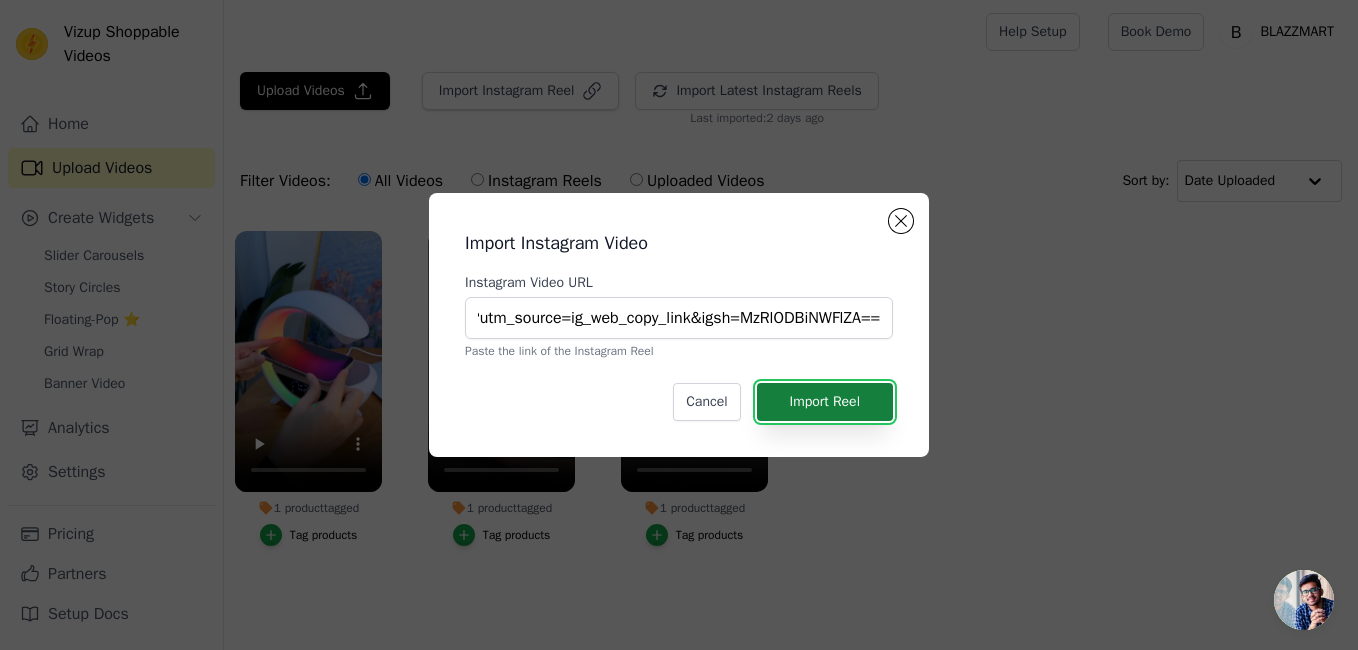 click on "Import Reel" at bounding box center (825, 402) 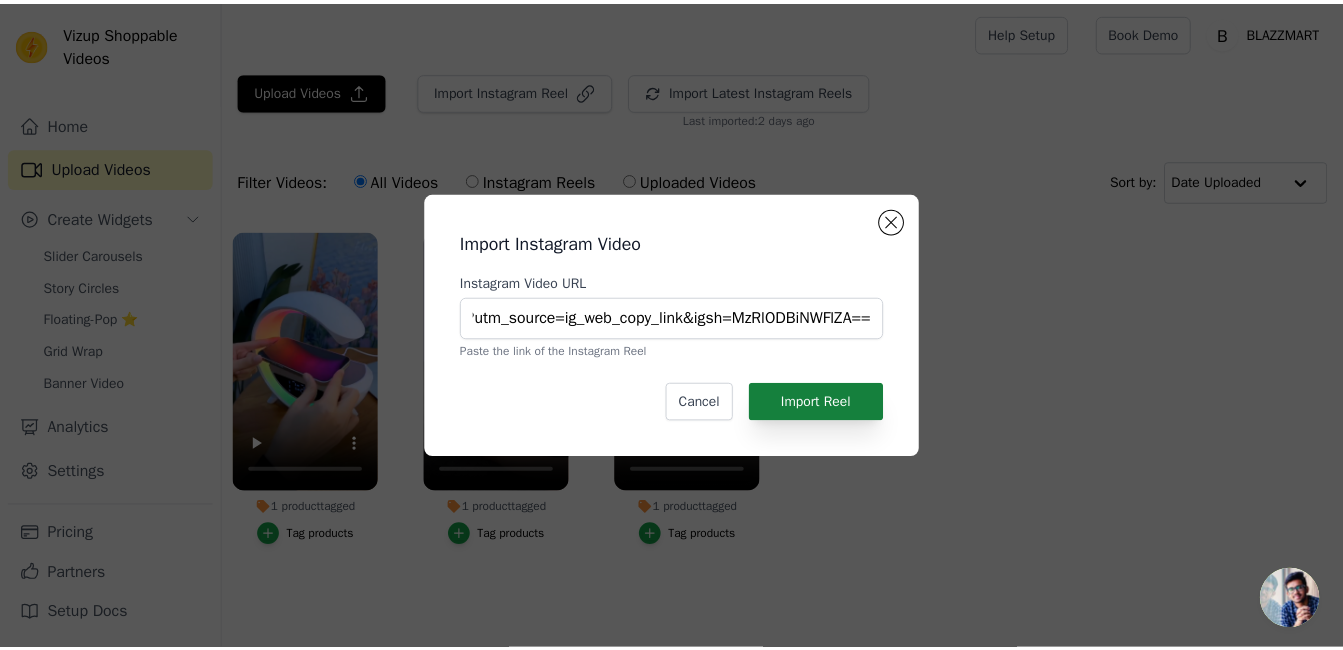 scroll, scrollTop: 0, scrollLeft: 0, axis: both 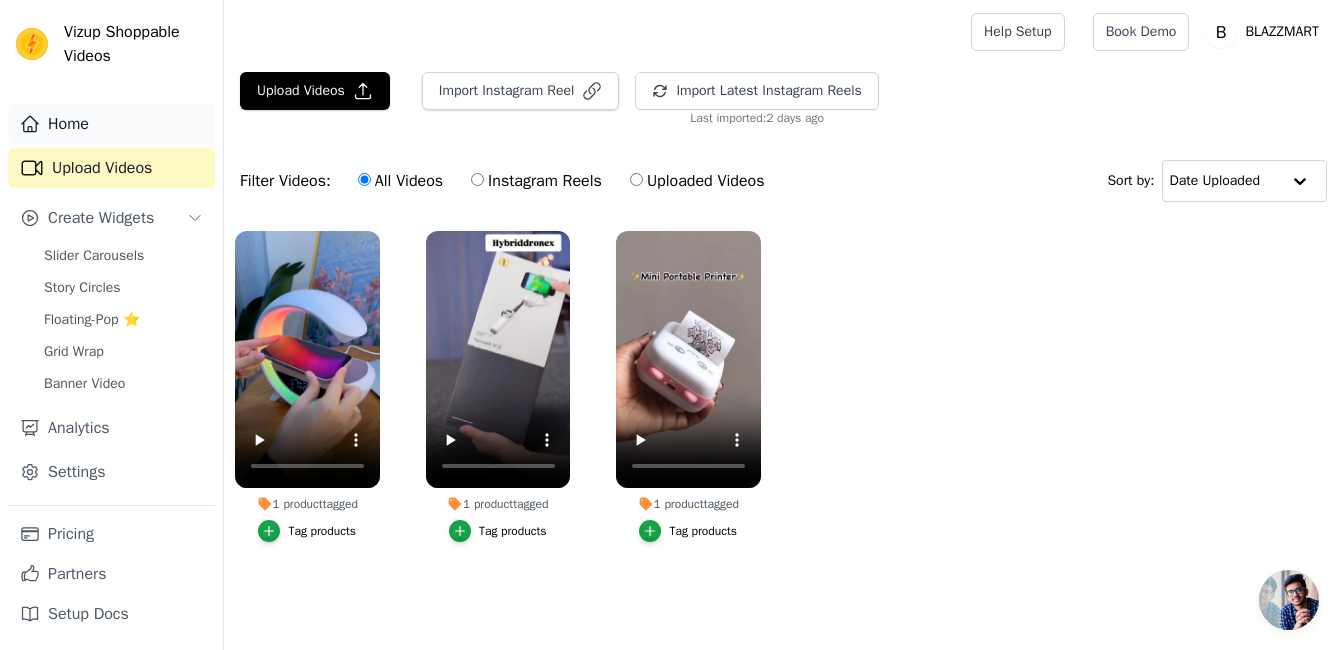 click on "Home" at bounding box center (111, 124) 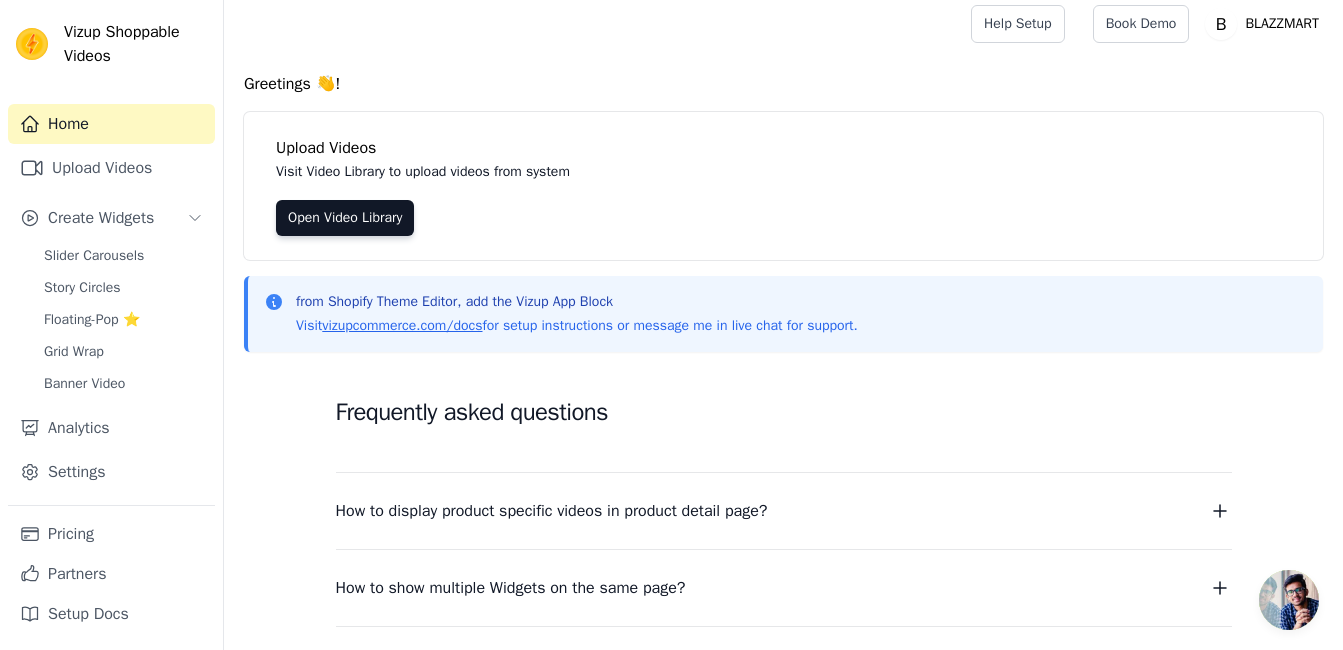 scroll, scrollTop: 0, scrollLeft: 0, axis: both 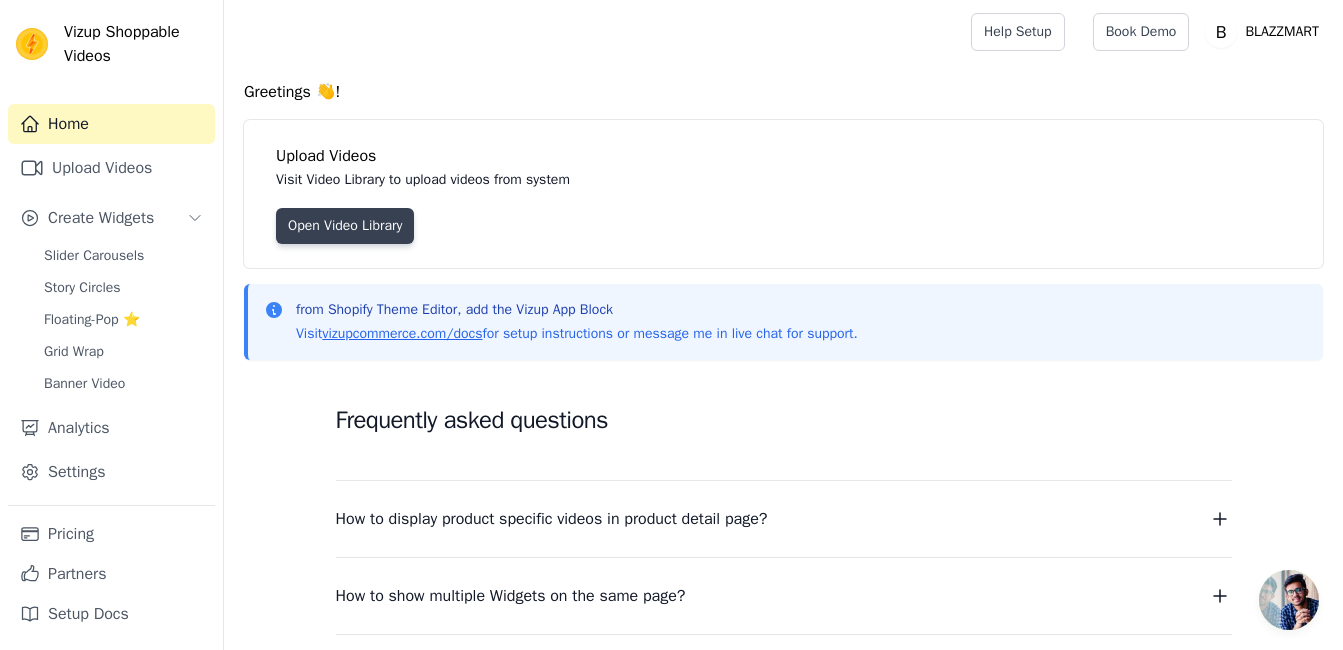 click on "Open Video Library" at bounding box center [345, 226] 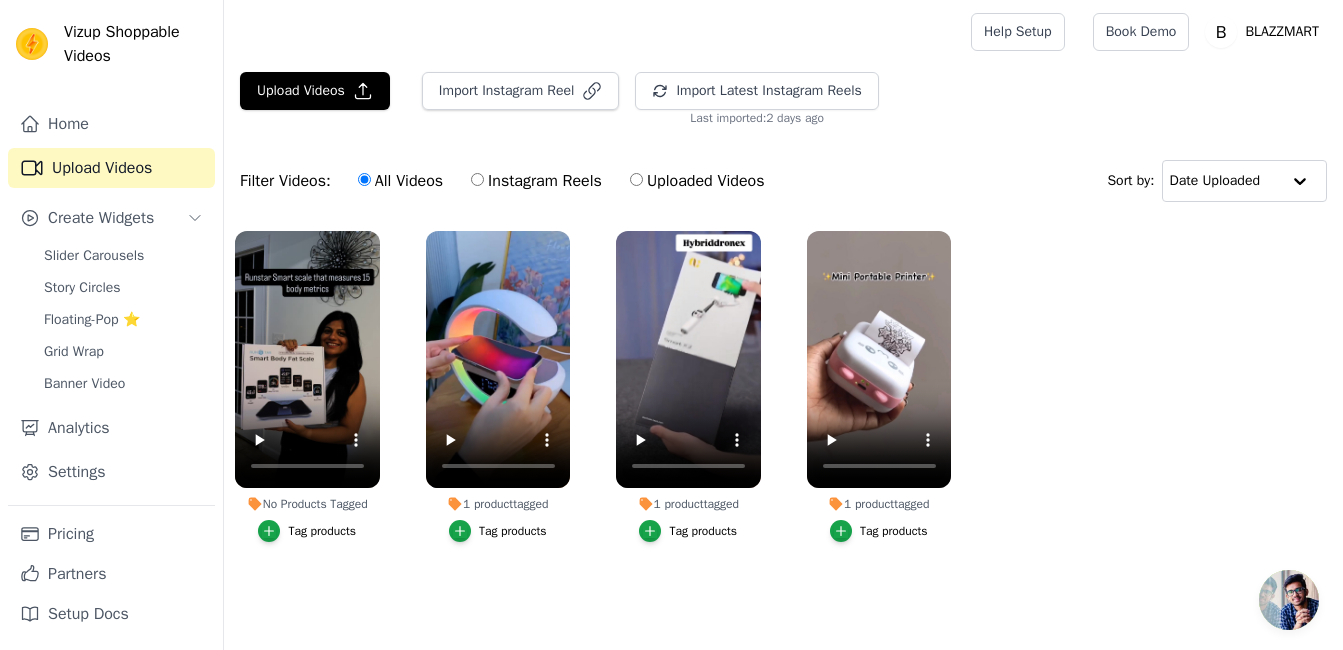 click on "Tag products" at bounding box center [322, 531] 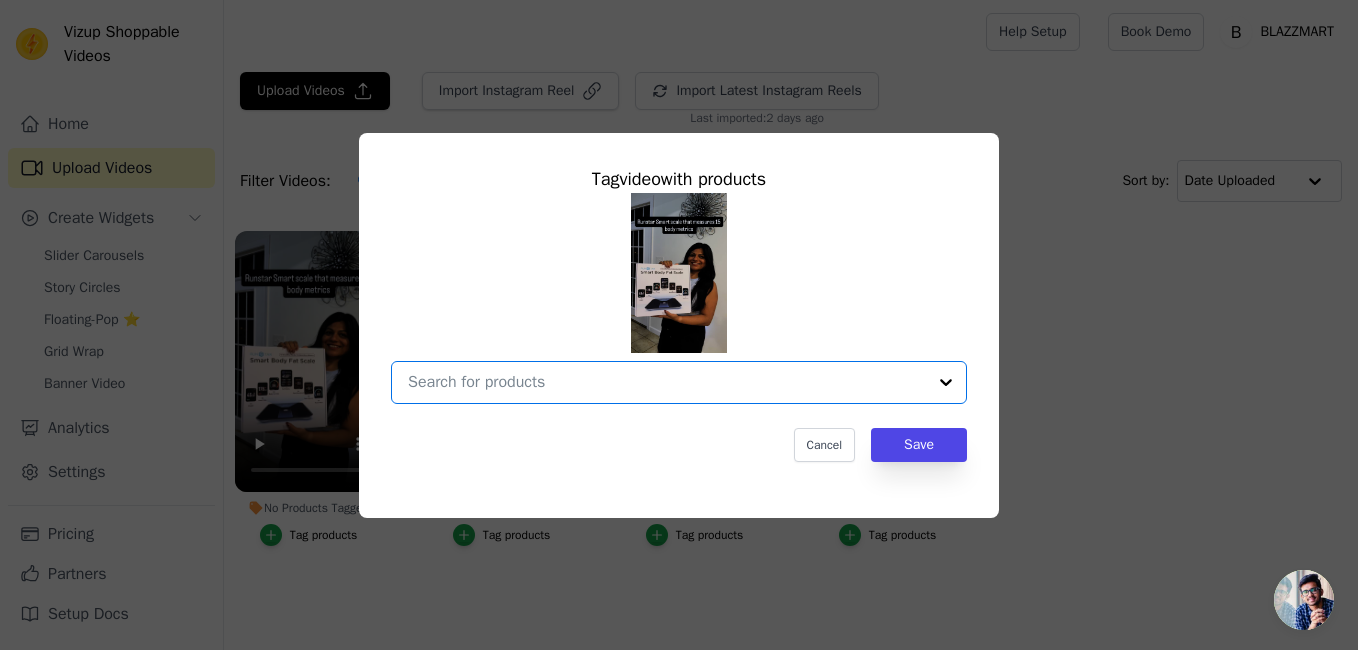 click on "No Products Tagged     Tag  video  with products       Option undefined, selected.   Select is focused, type to refine list, press down to open the menu.                   Cancel   Save     Tag products" at bounding box center (667, 382) 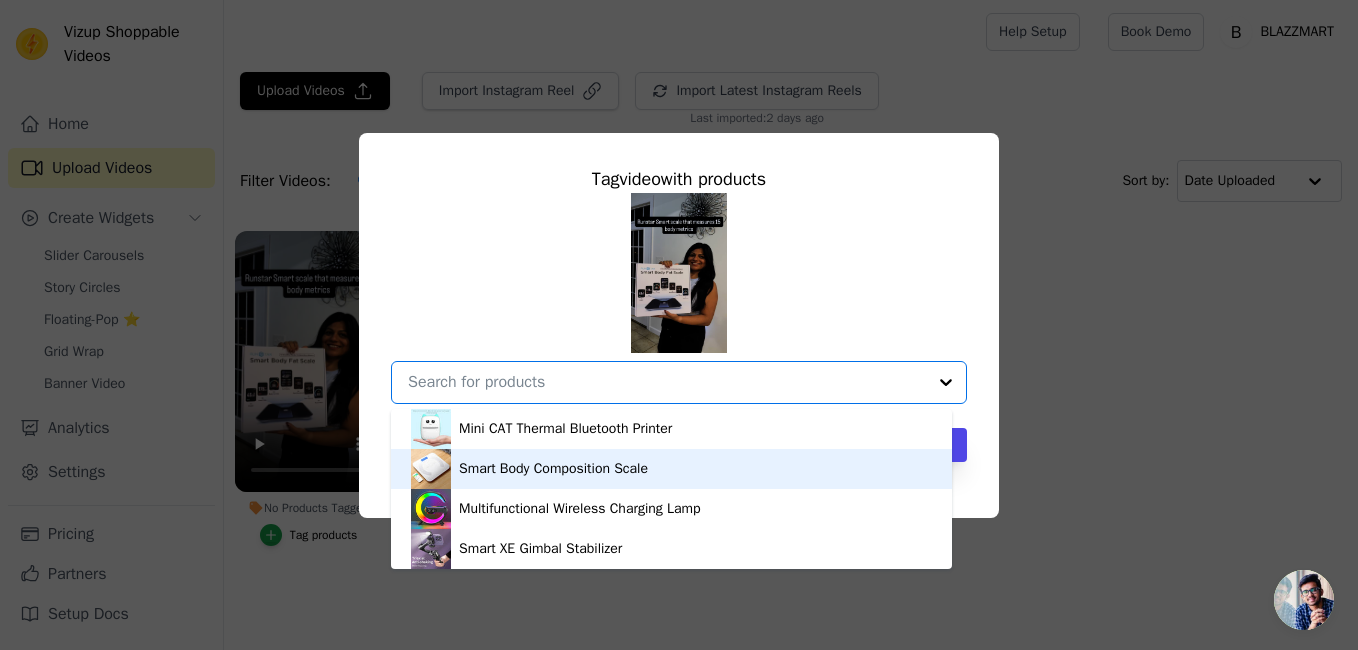 click on "Smart Body Composition Scale" at bounding box center (553, 469) 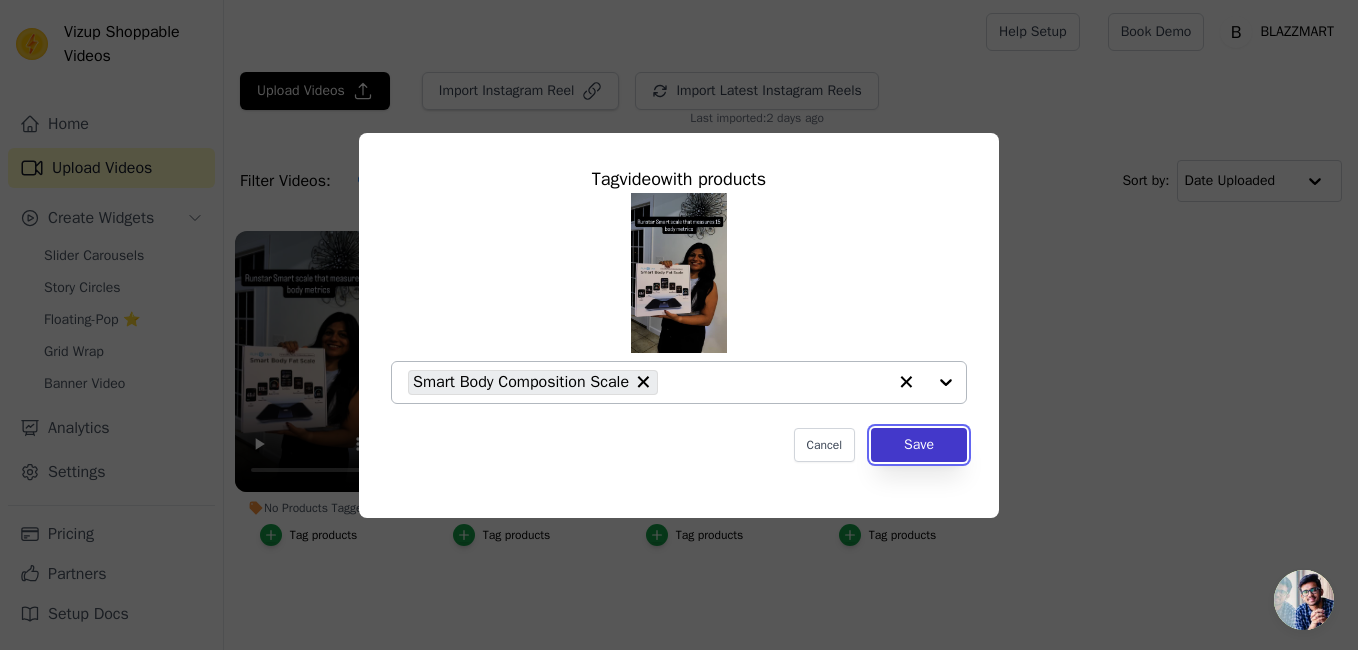 click on "Save" at bounding box center [919, 445] 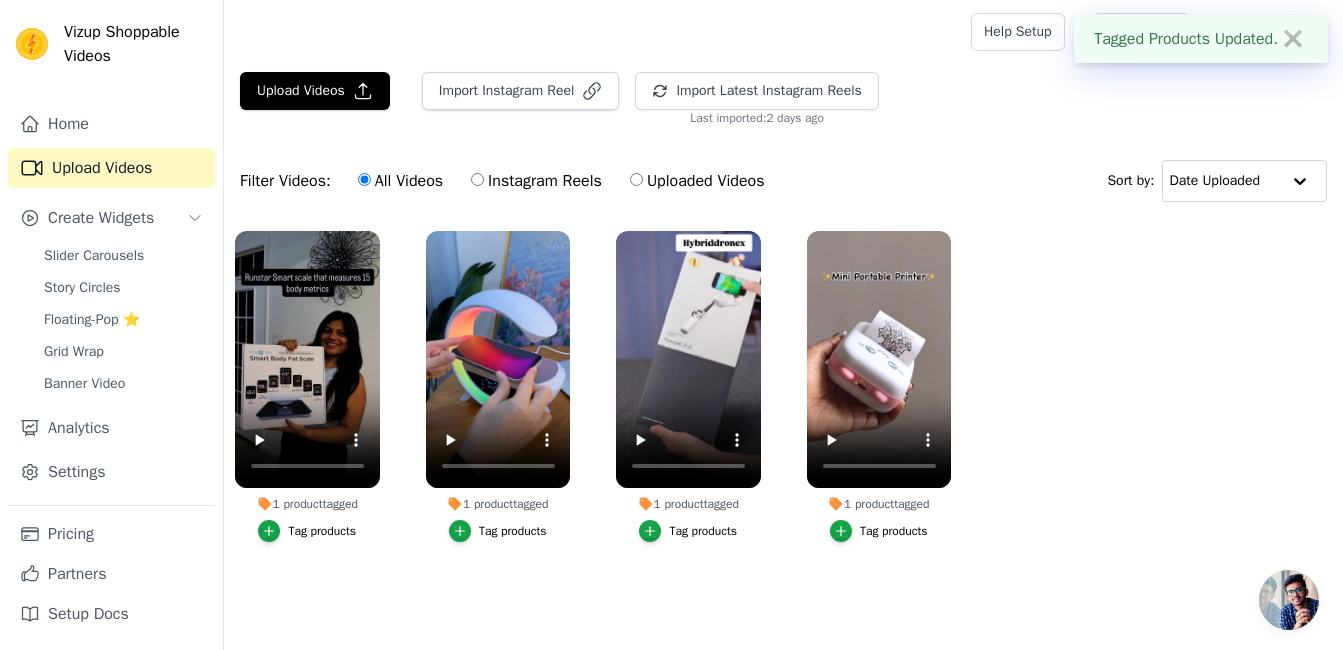 click on "Tag products" at bounding box center (513, 531) 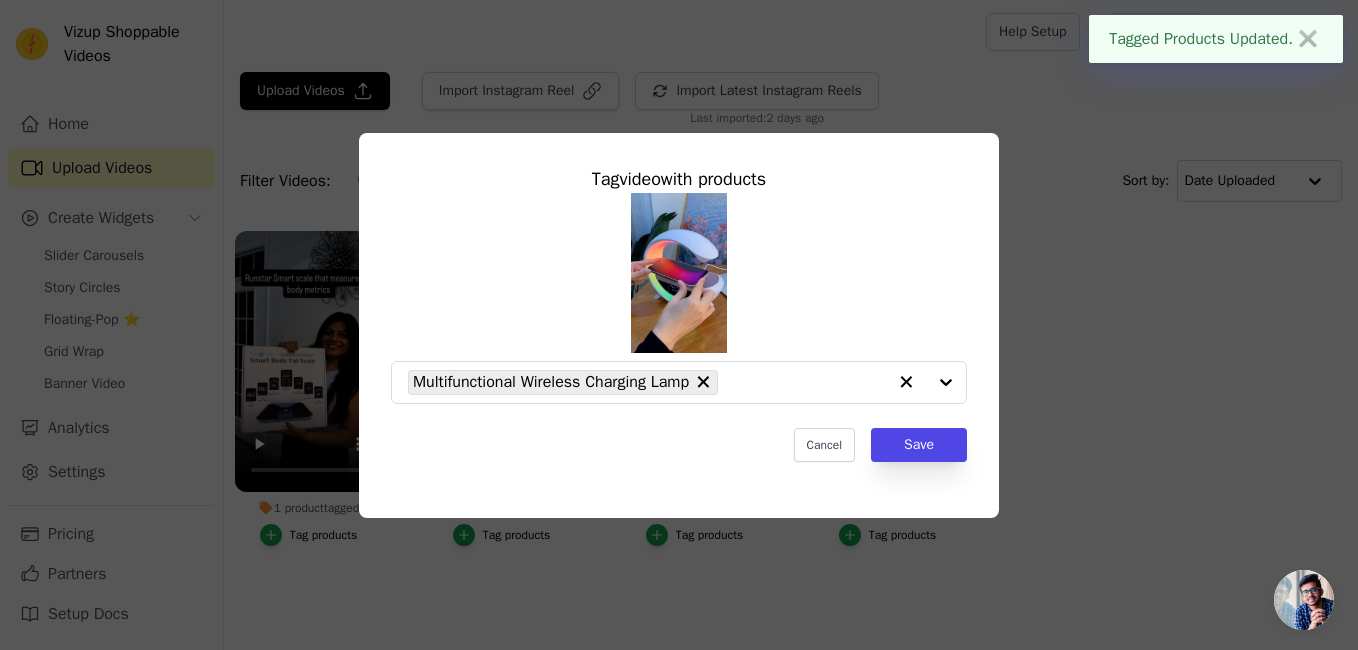 click on "Tag  video  with products           Multifunctional Wireless Charging Lamp                   Cancel   Save" at bounding box center [679, 325] 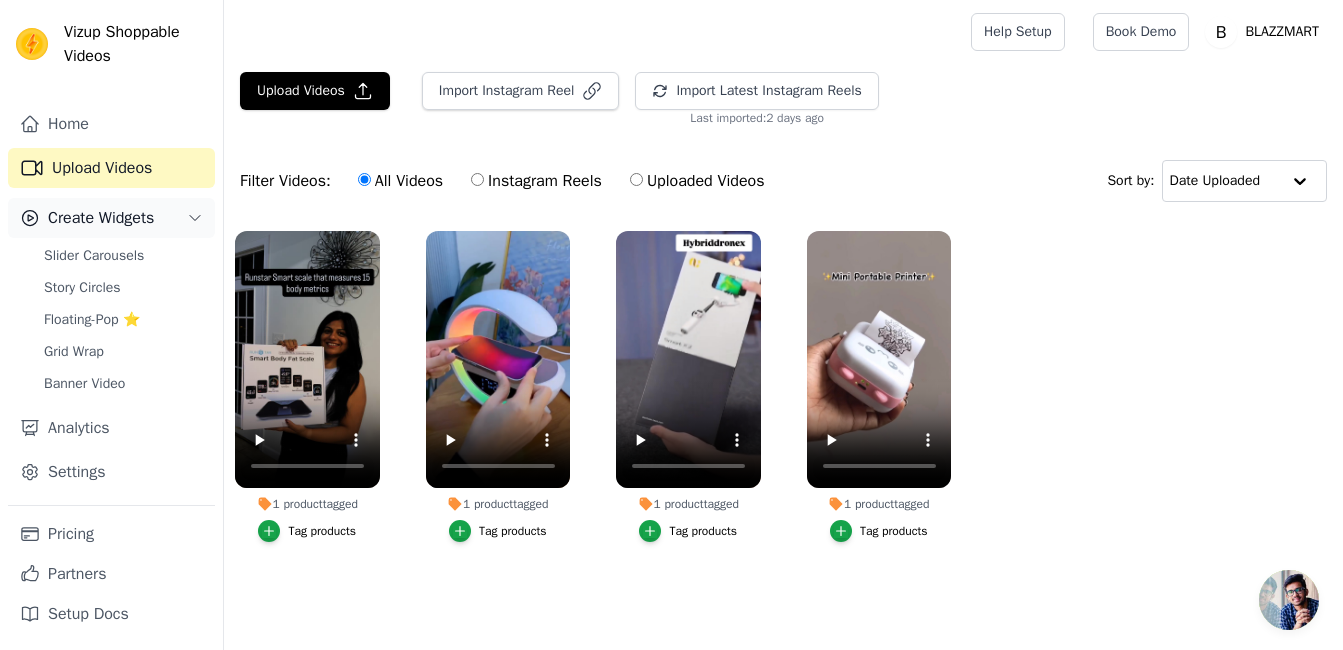 click on "Create Widgets" at bounding box center [101, 218] 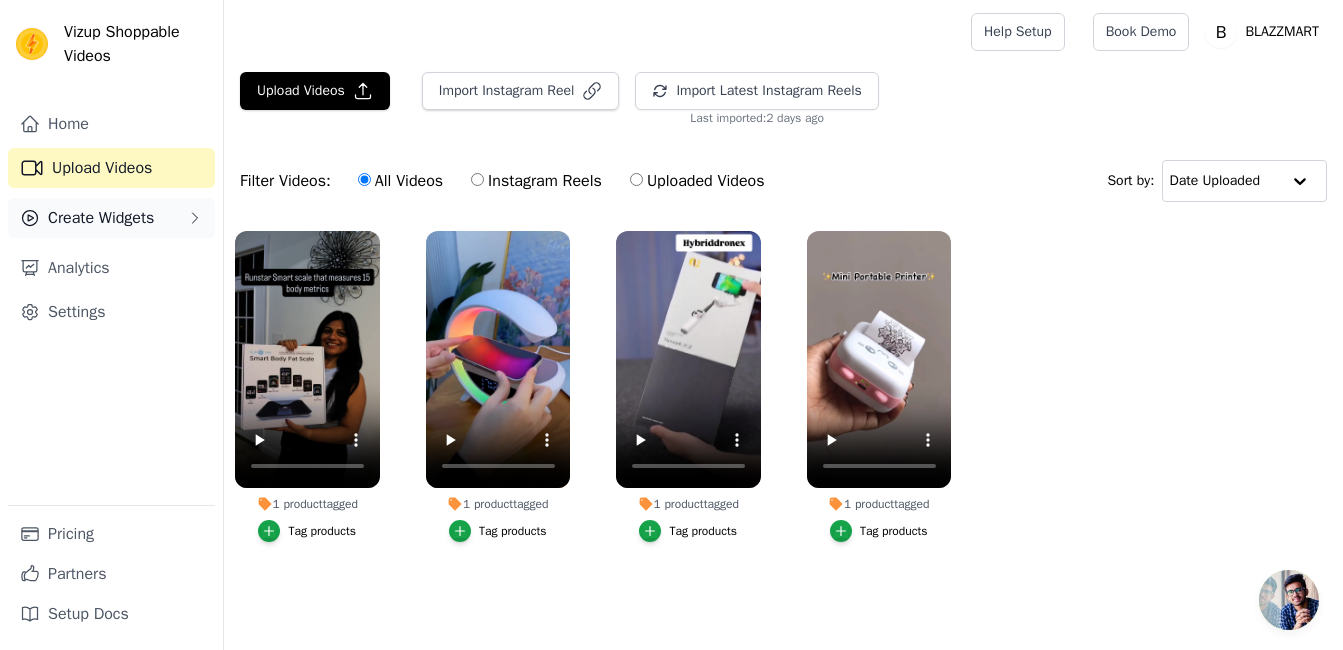 click on "Create Widgets" at bounding box center [101, 218] 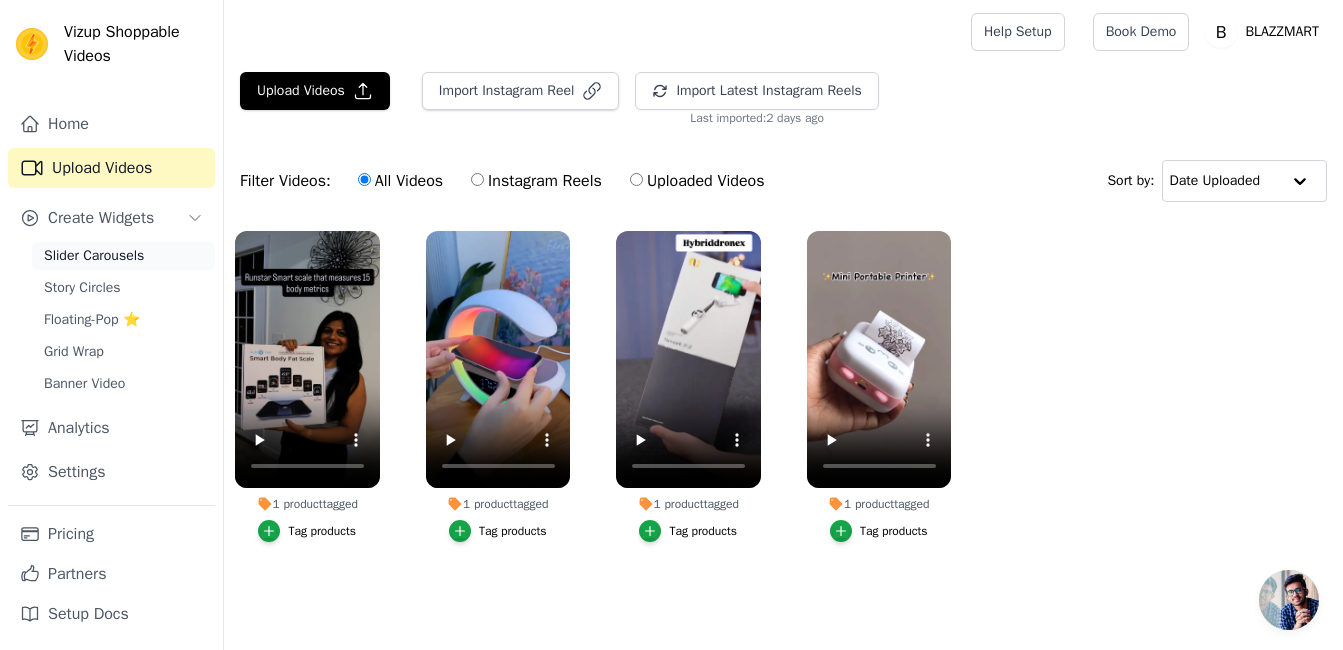 click on "Slider Carousels" at bounding box center [123, 256] 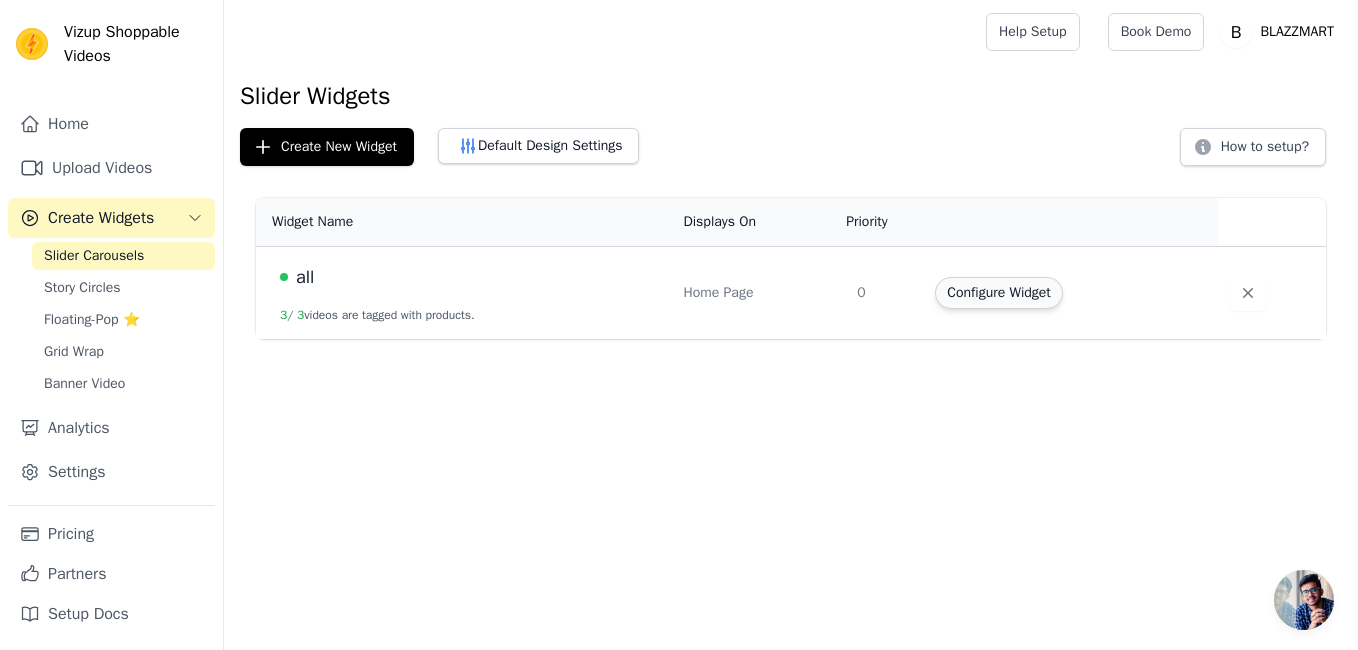 click on "Configure Widget" at bounding box center [998, 293] 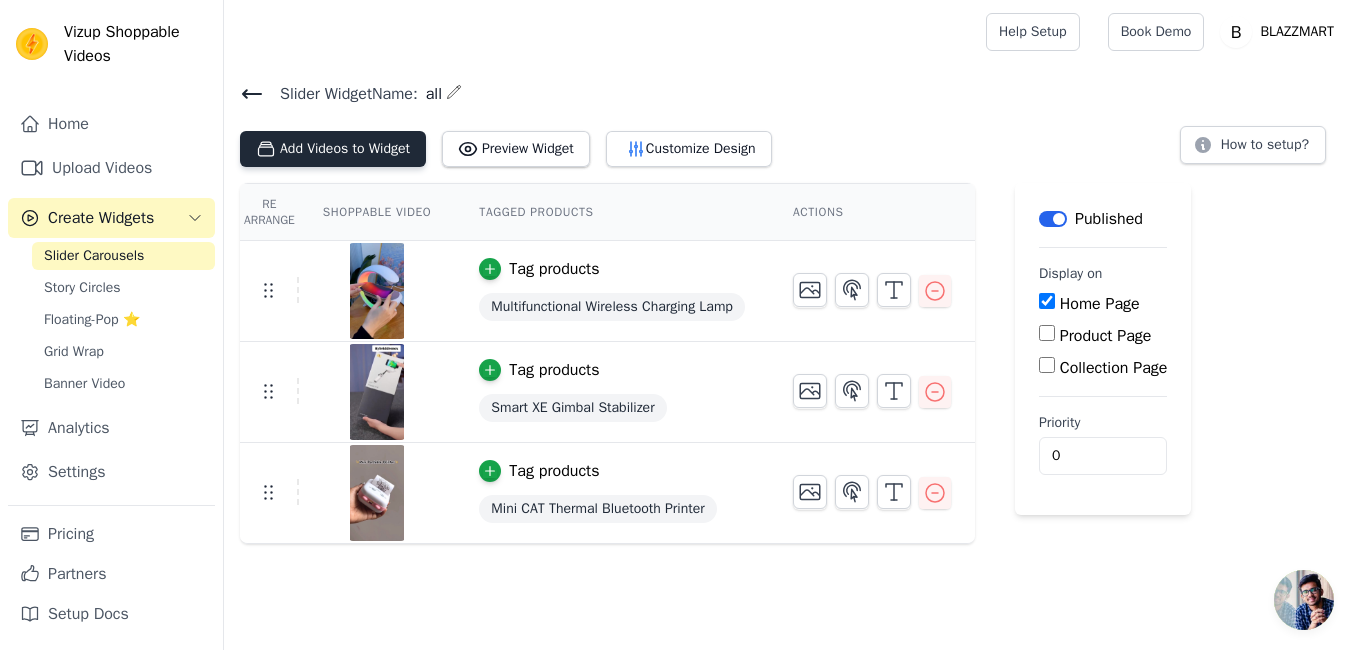 click on "Add Videos to Widget" at bounding box center [333, 149] 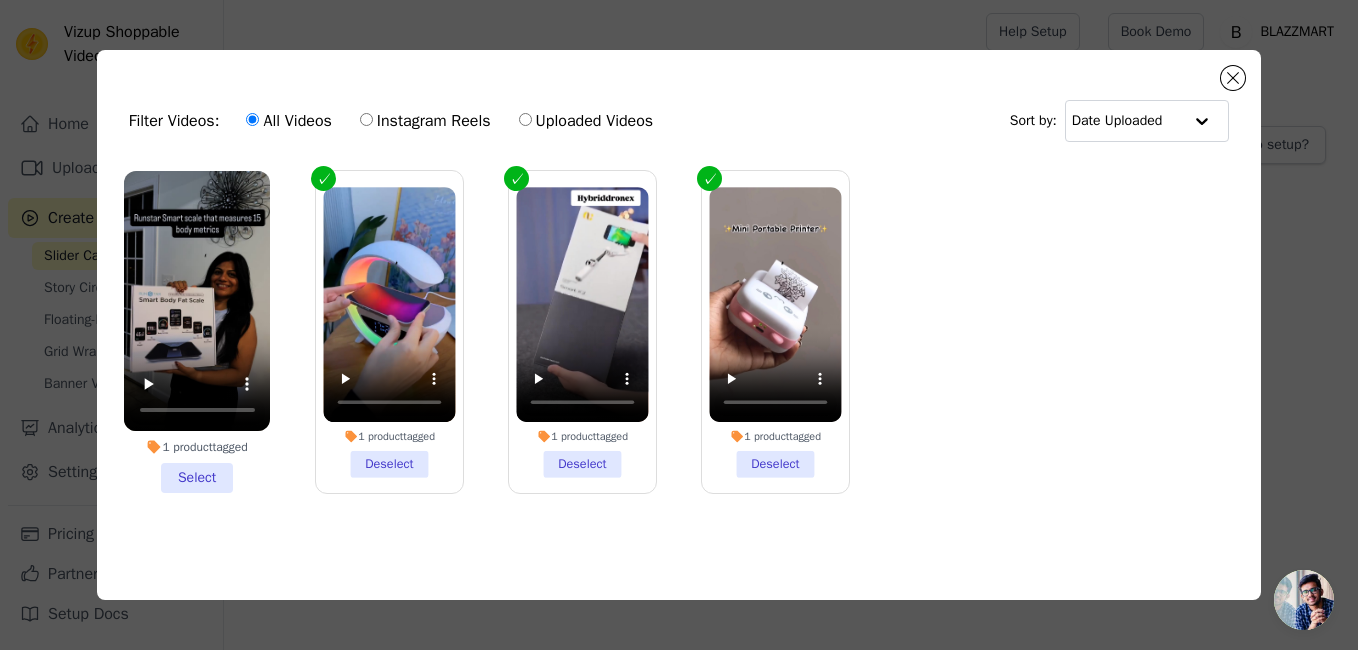 click on "1   product  tagged     Select" at bounding box center [197, 332] 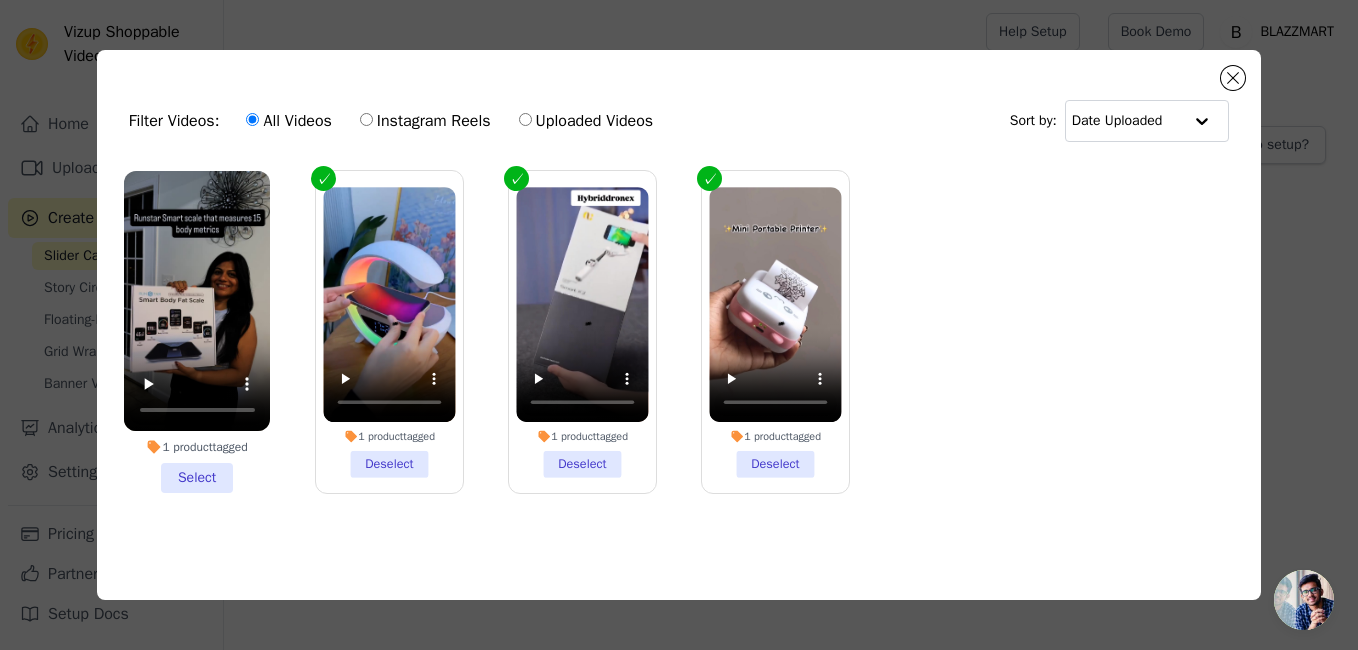 click on "1   product  tagged     Select" at bounding box center (0, 0) 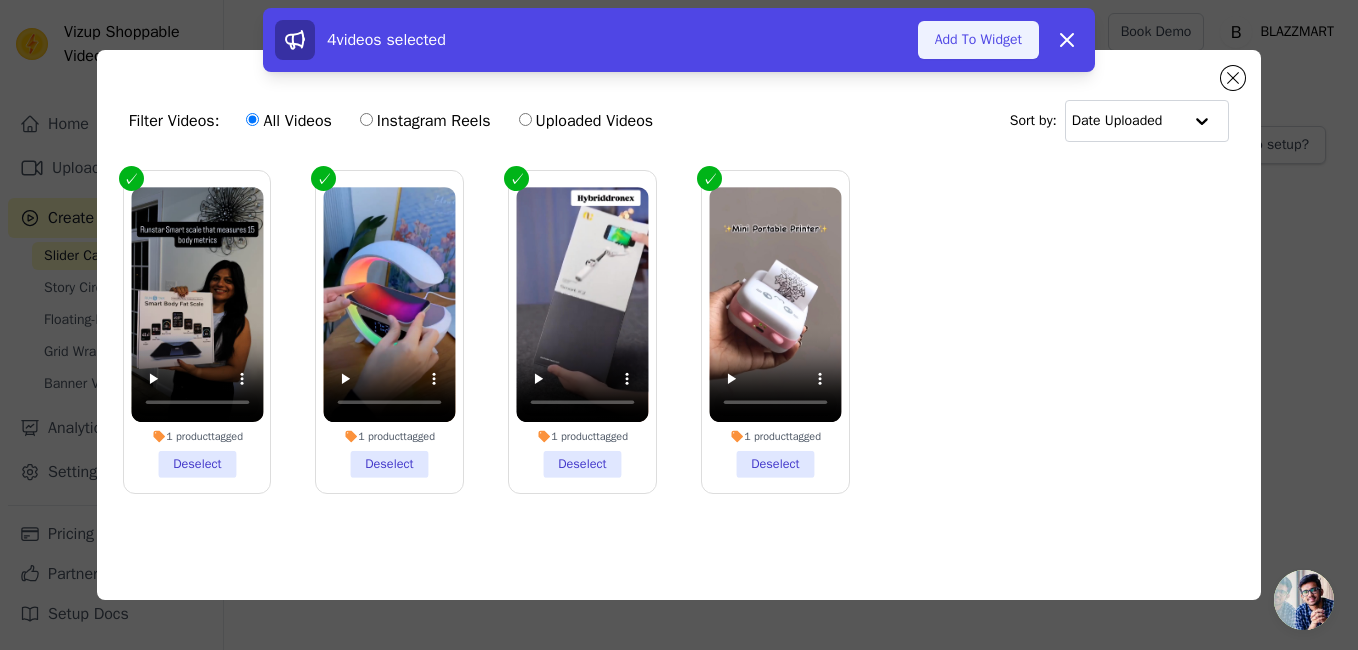 click on "Add To Widget" at bounding box center [978, 40] 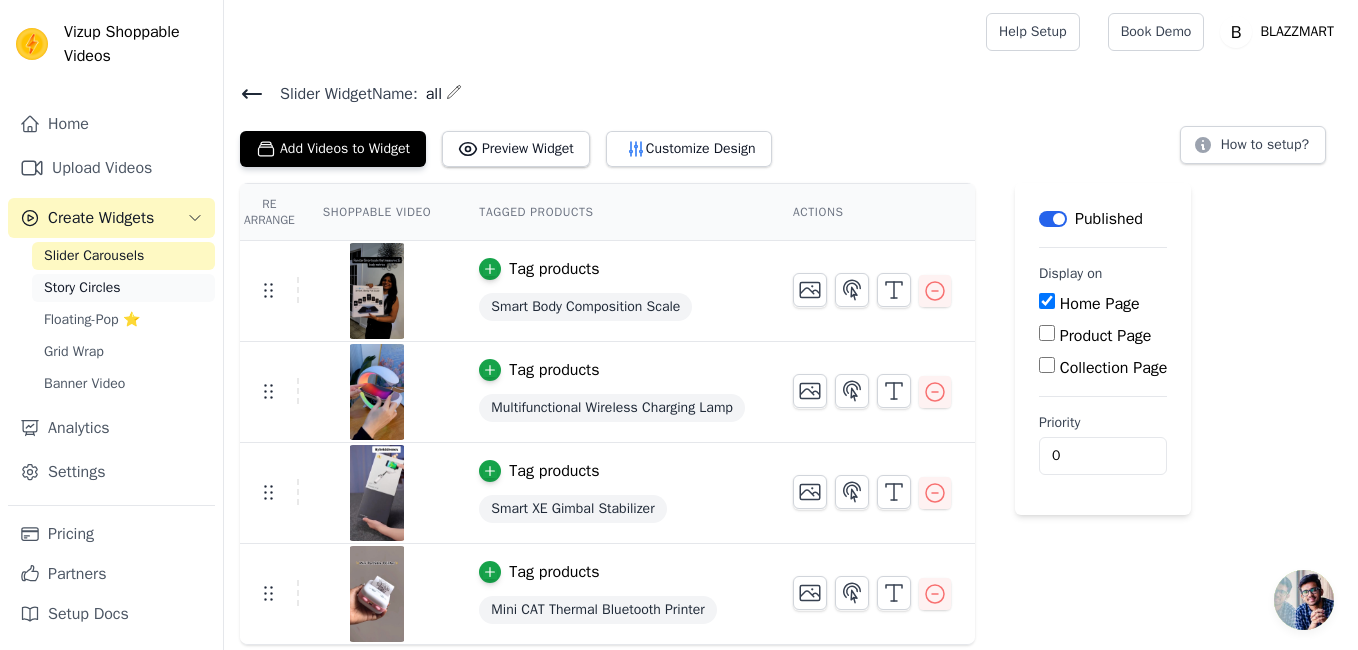 click on "Story Circles" at bounding box center [123, 288] 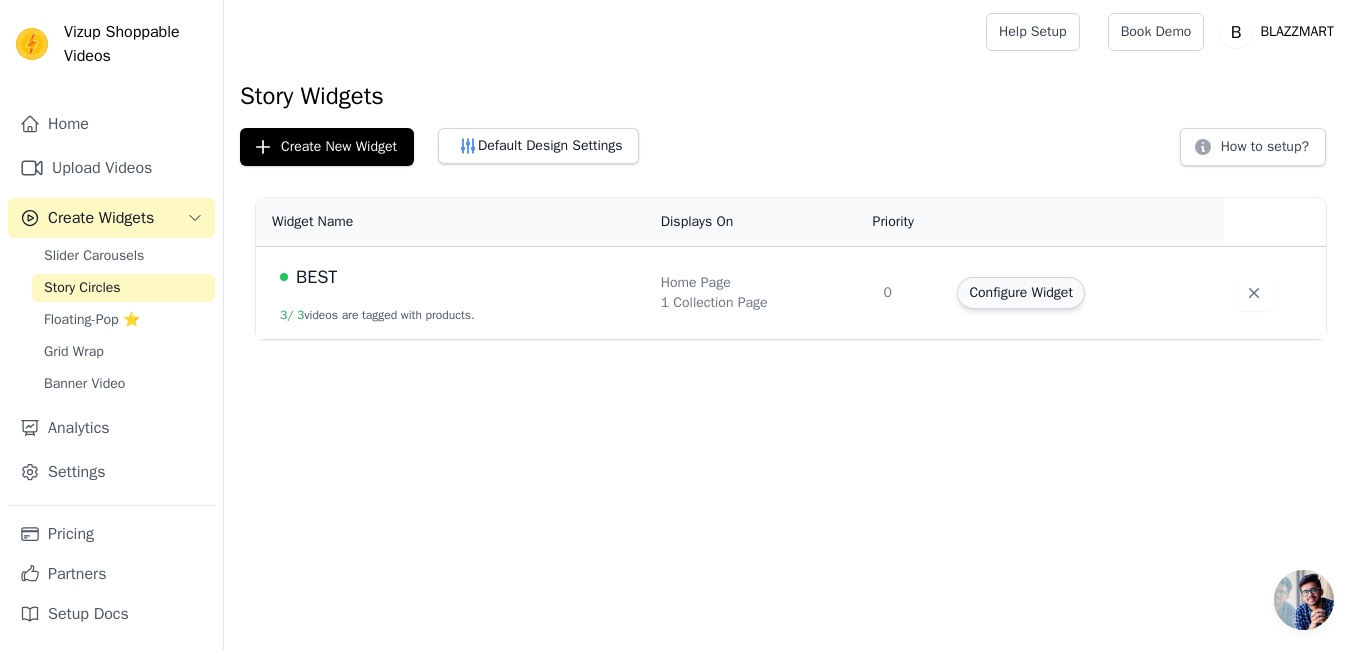 click on "Configure Widget" at bounding box center [1020, 293] 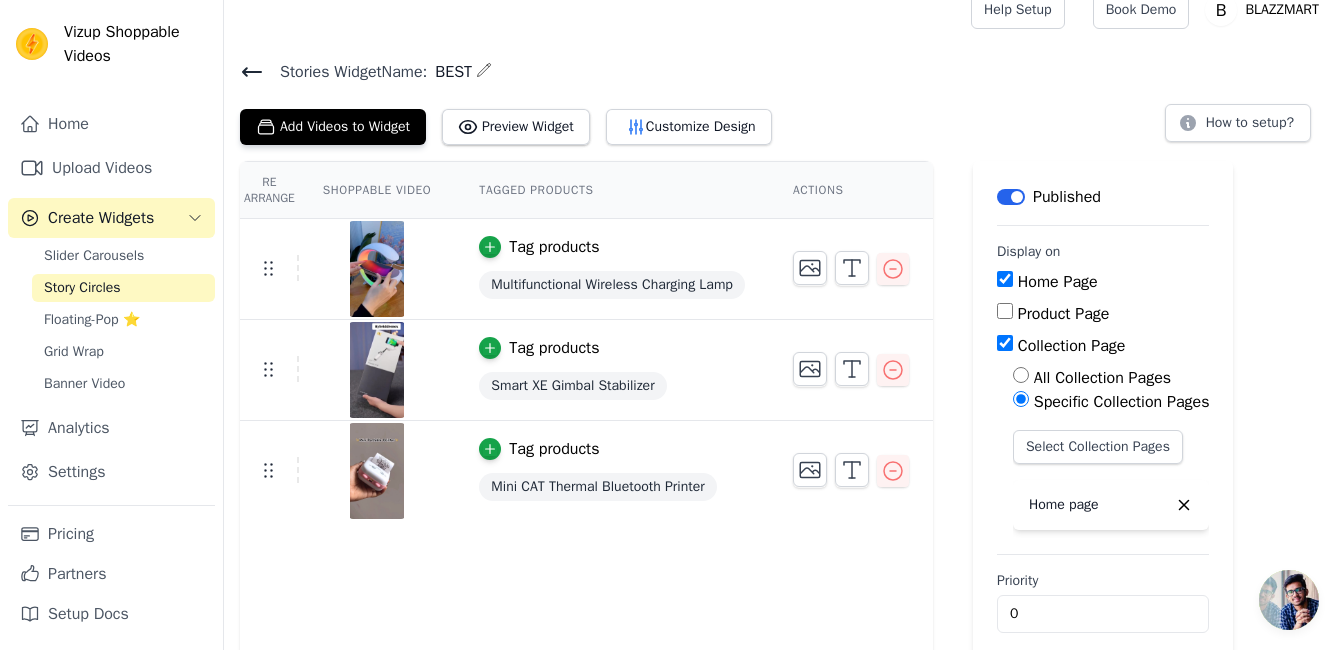 scroll, scrollTop: 44, scrollLeft: 0, axis: vertical 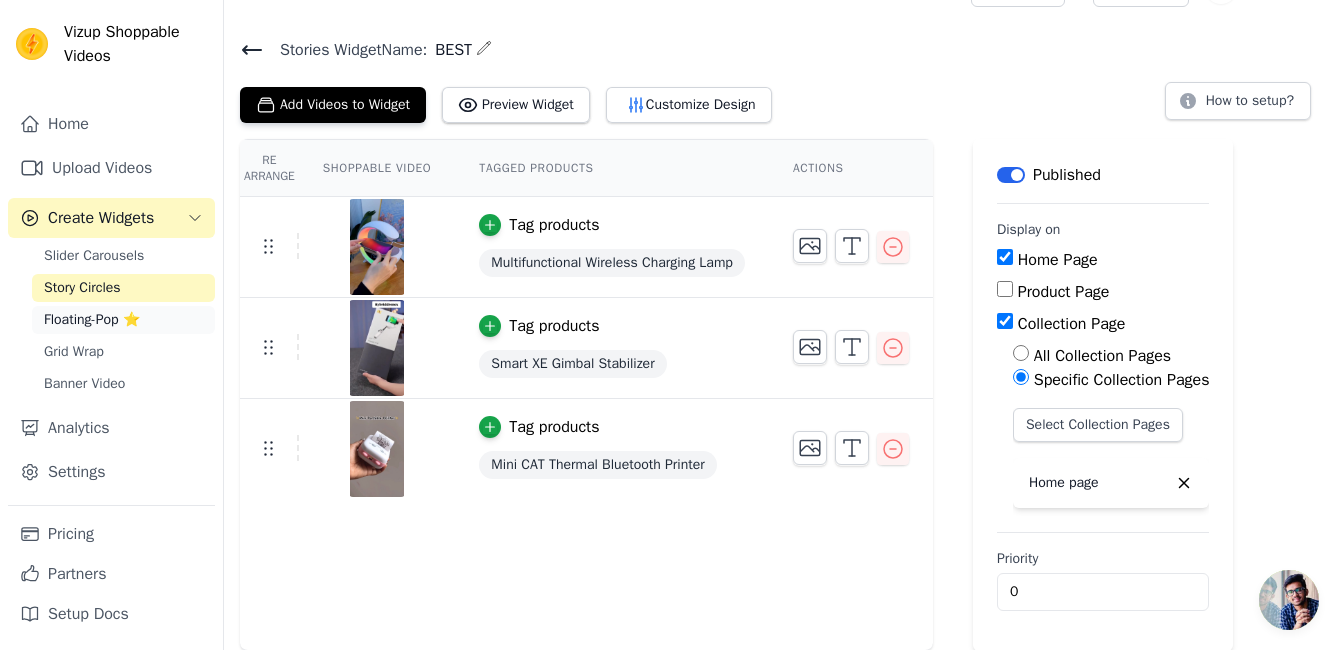 click on "Floating-Pop ⭐" at bounding box center [123, 320] 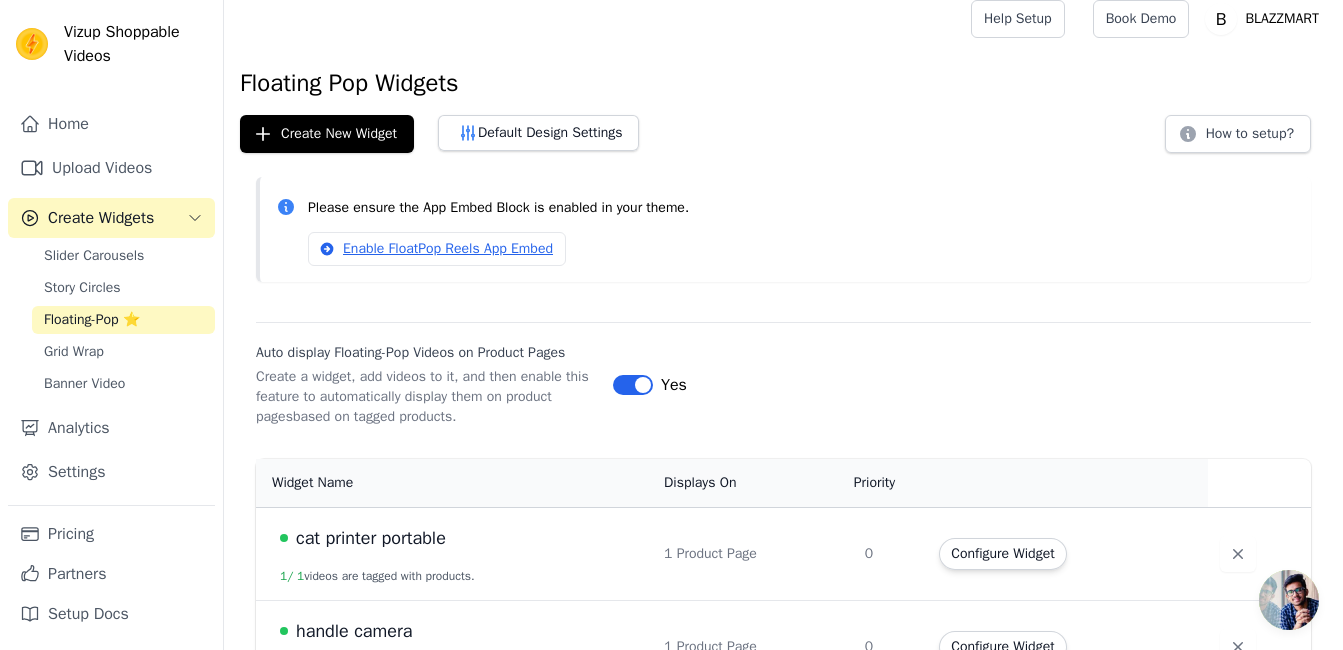 scroll, scrollTop: 0, scrollLeft: 0, axis: both 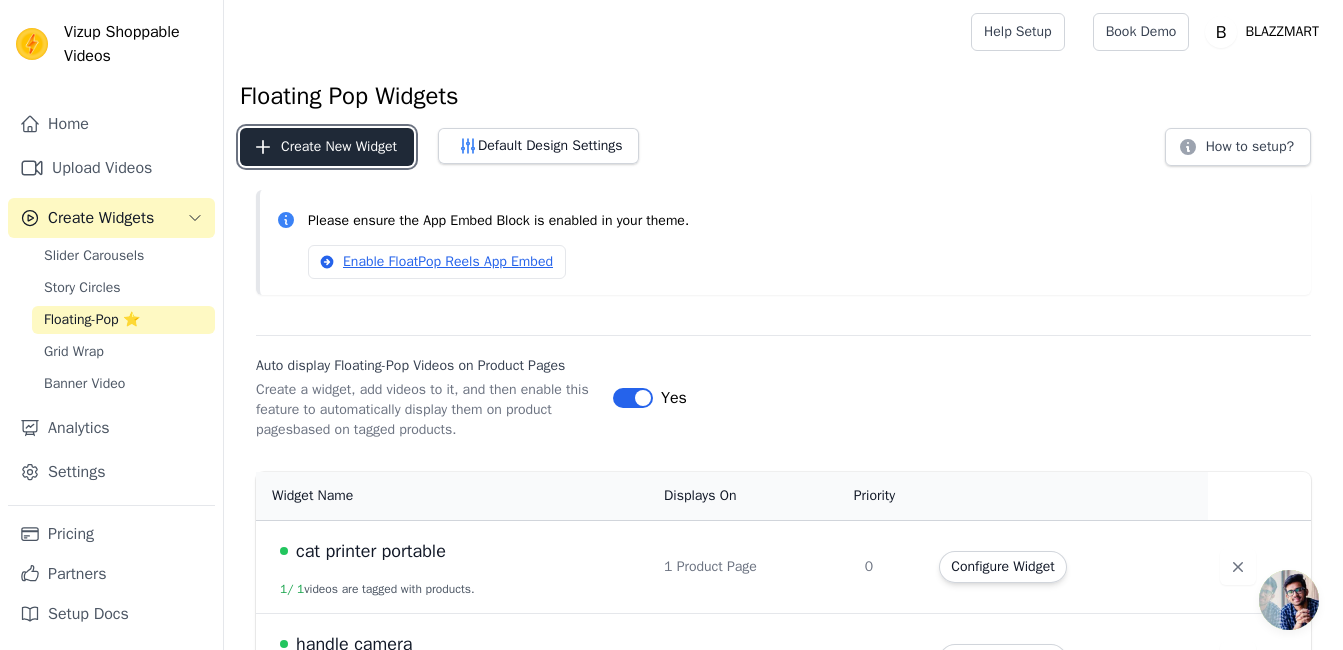 click on "Create New Widget" at bounding box center (327, 147) 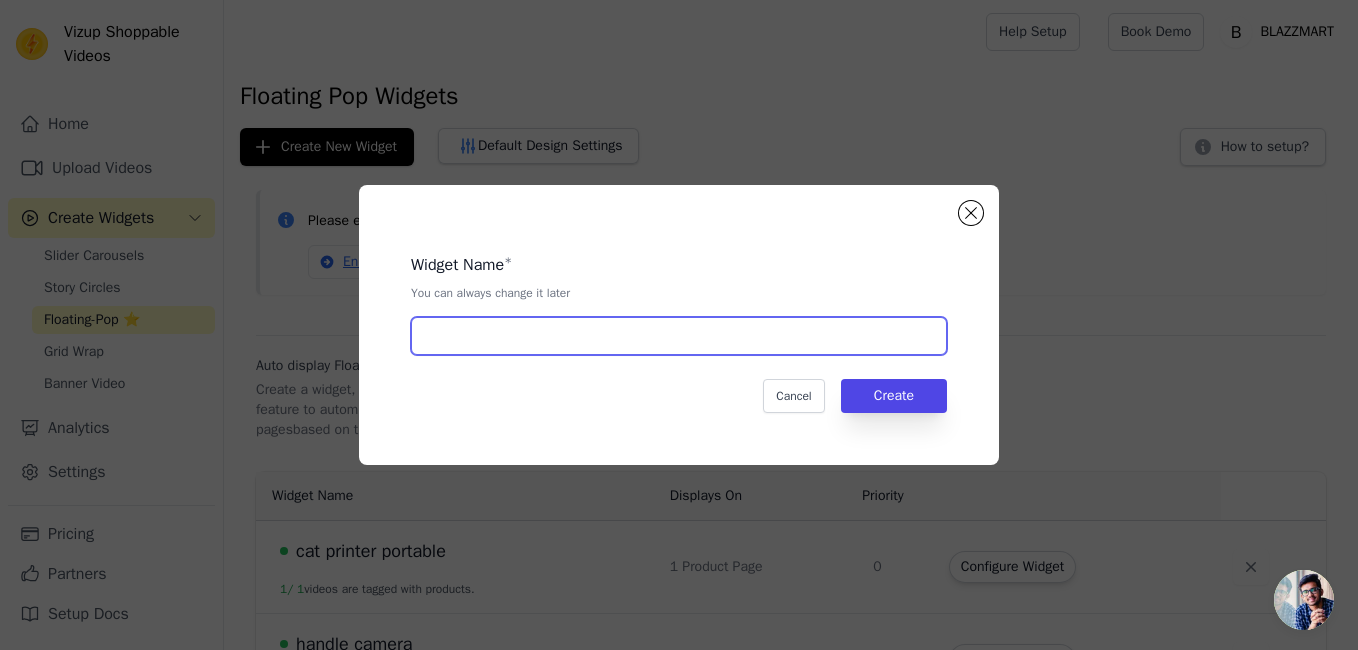 click at bounding box center (679, 336) 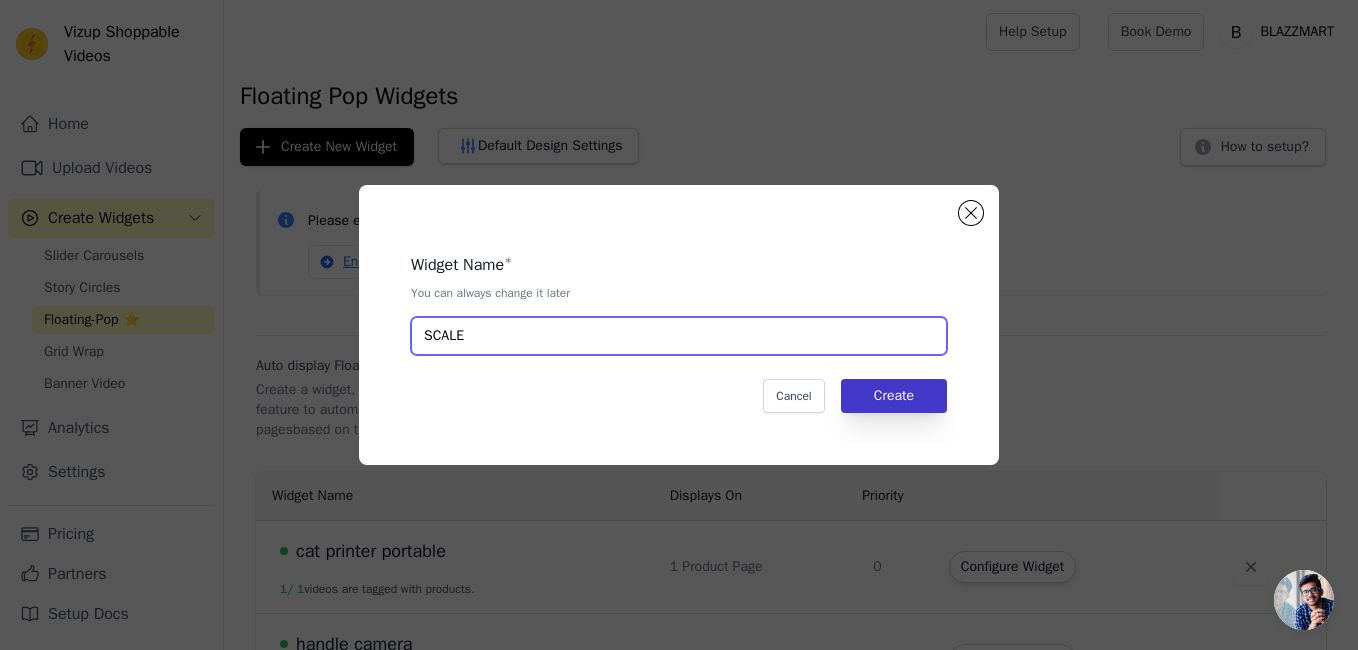 type on "SCALE" 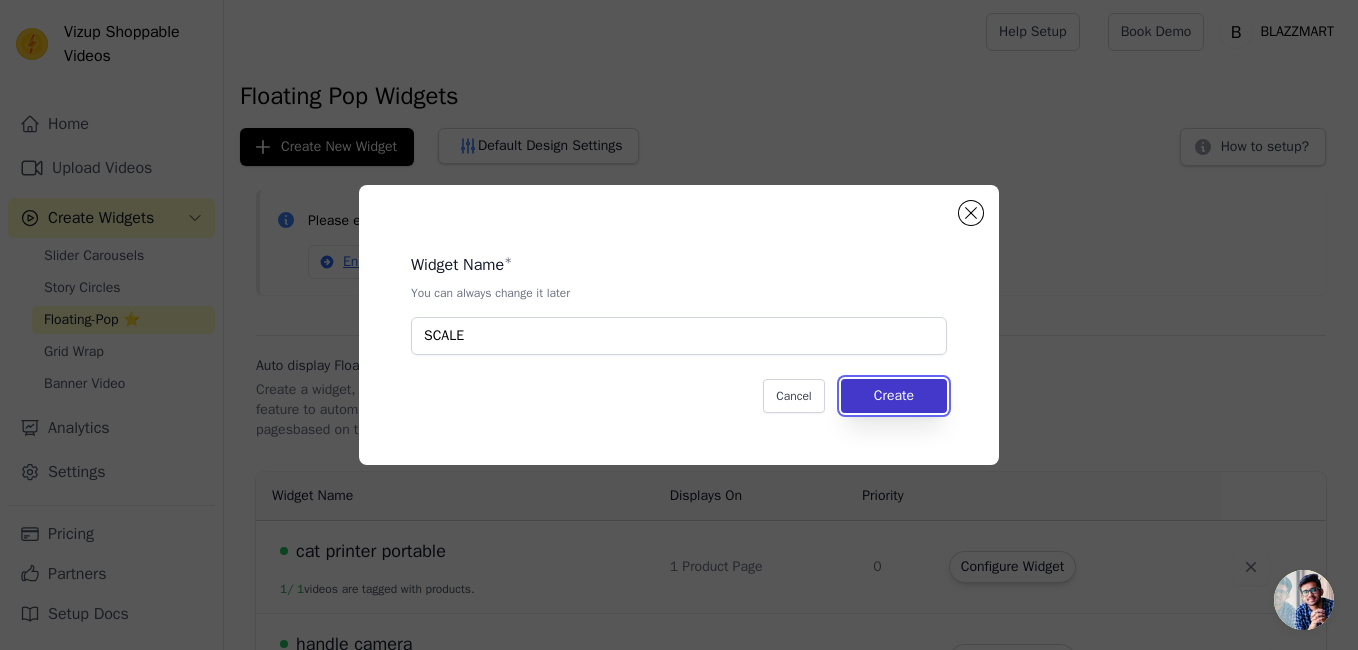click on "Create" at bounding box center (894, 396) 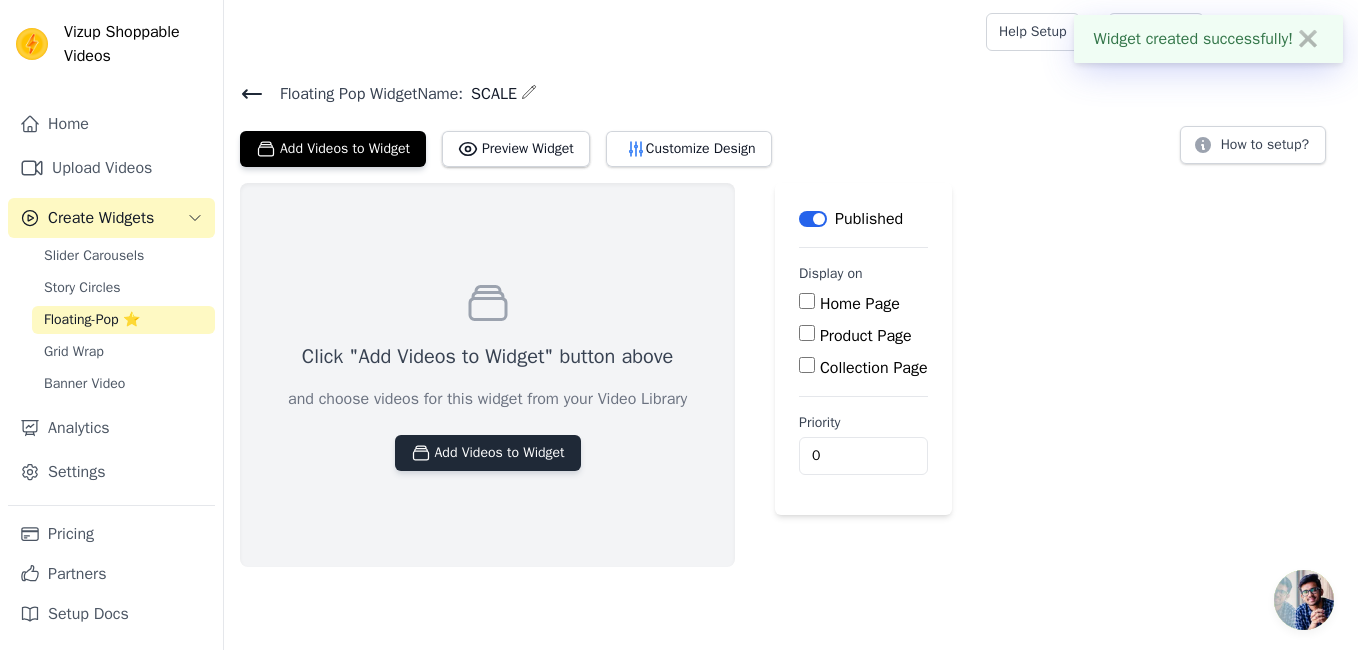 click on "Add Videos to Widget" at bounding box center (488, 453) 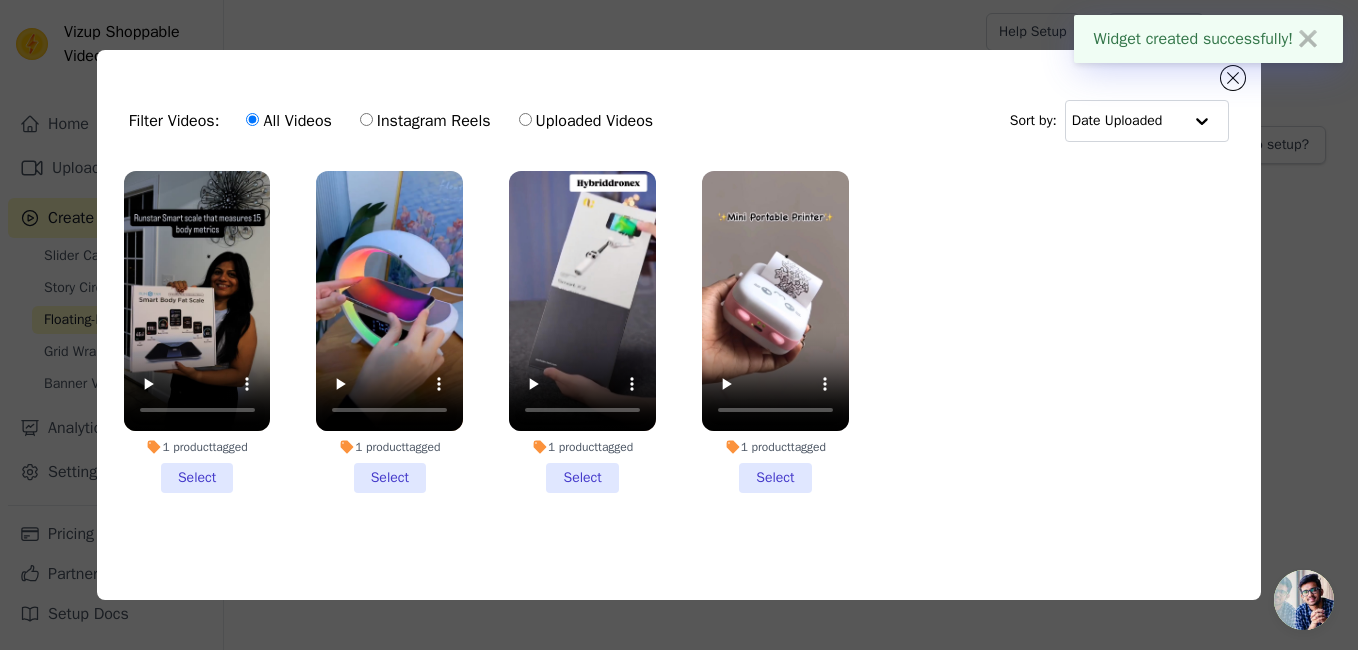 click on "1   product  tagged     Select" at bounding box center (197, 332) 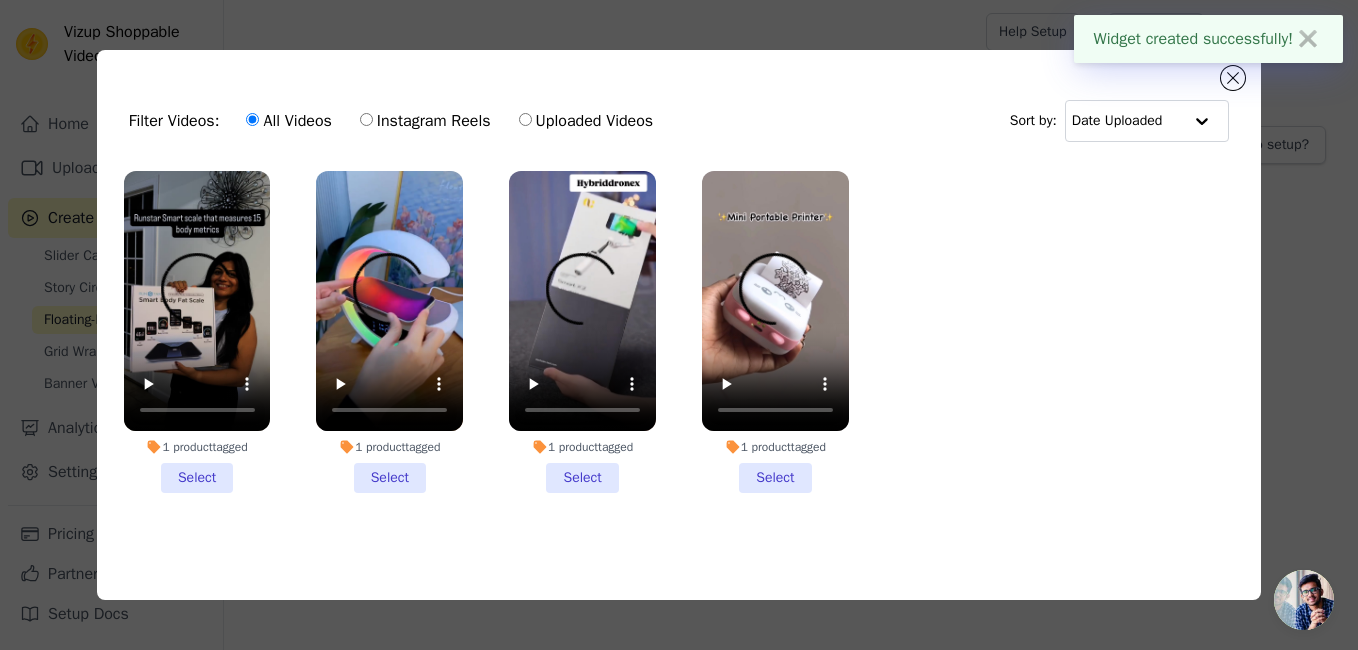 click on "1   product  tagged     Select" at bounding box center [0, 0] 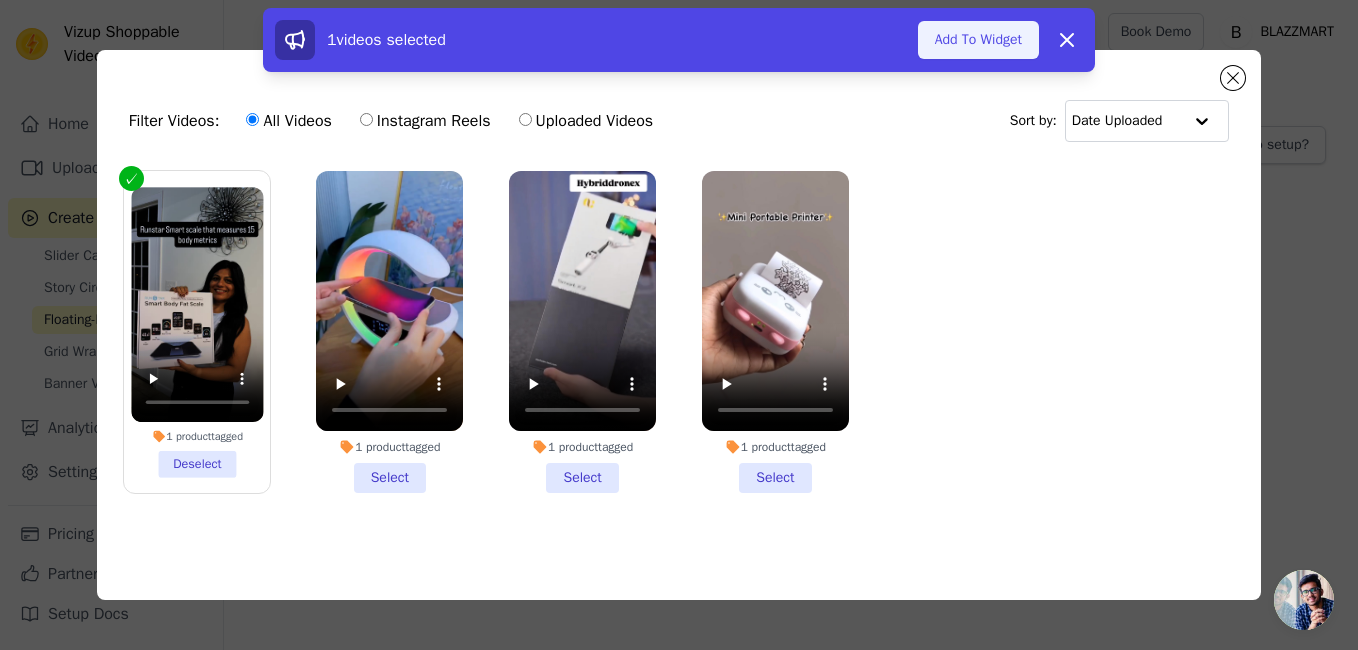 click on "Add To Widget" at bounding box center [978, 40] 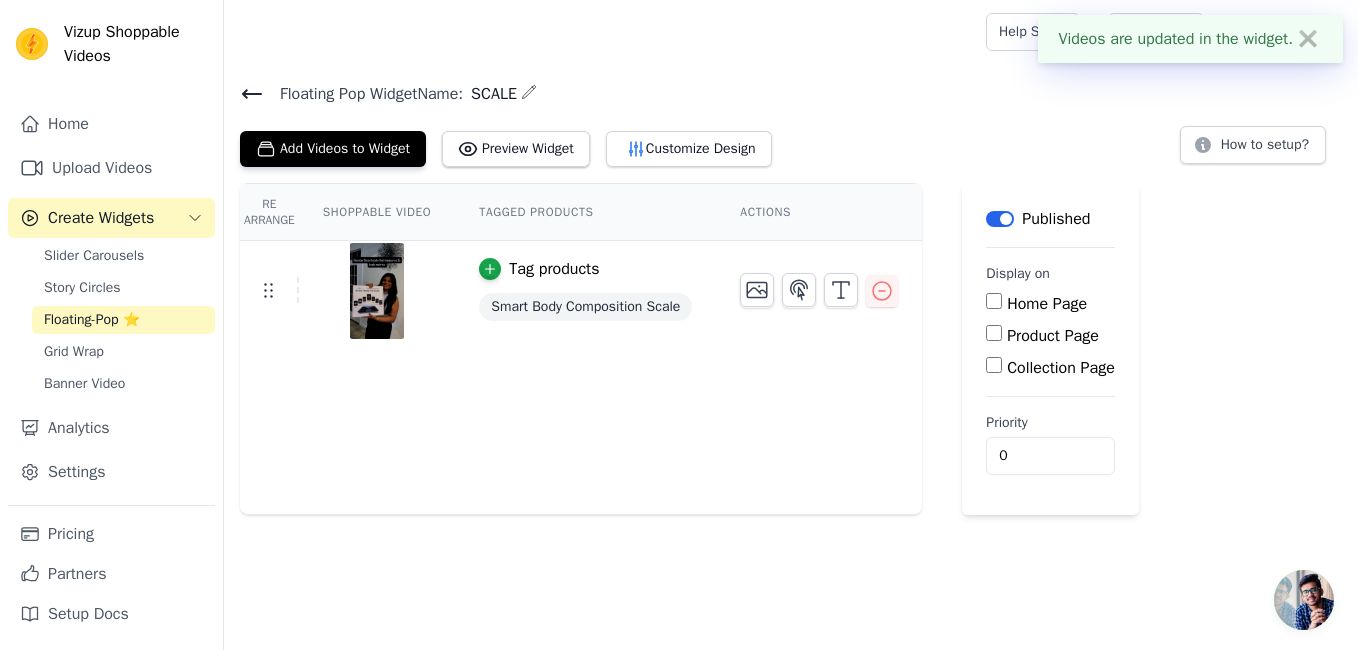 click on "Product Page" at bounding box center [994, 333] 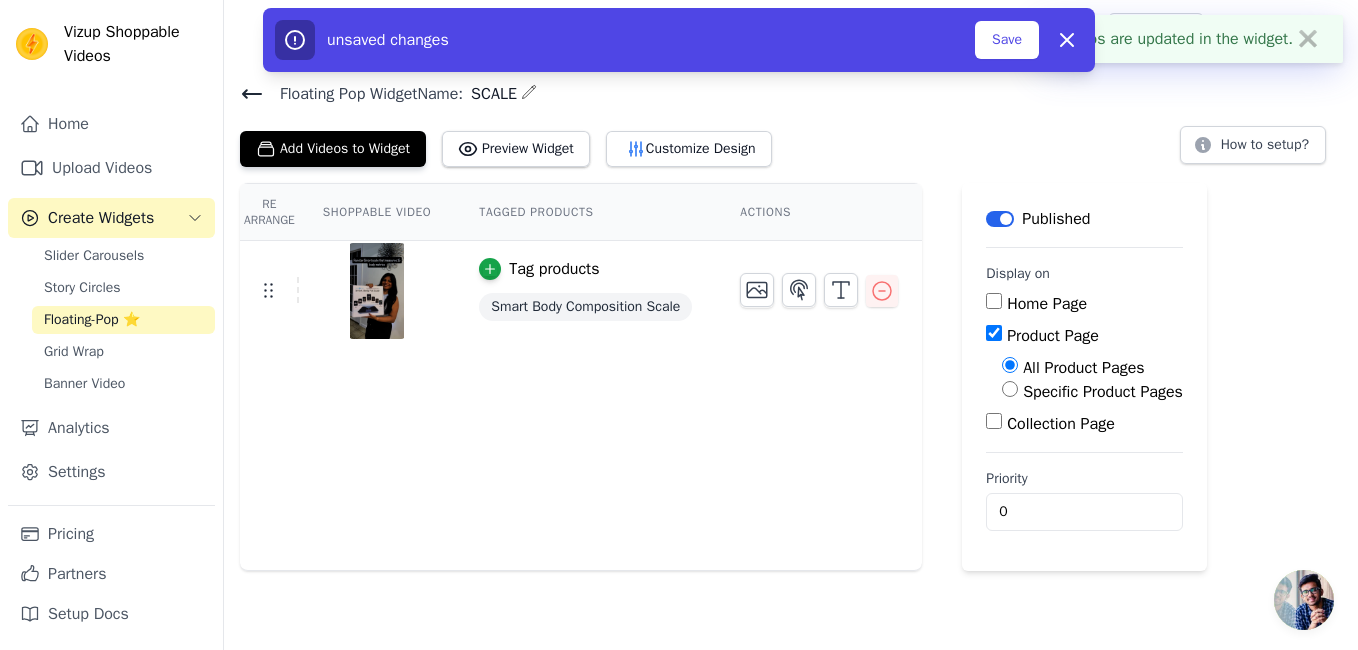 click on "Specific Product Pages" at bounding box center [1010, 389] 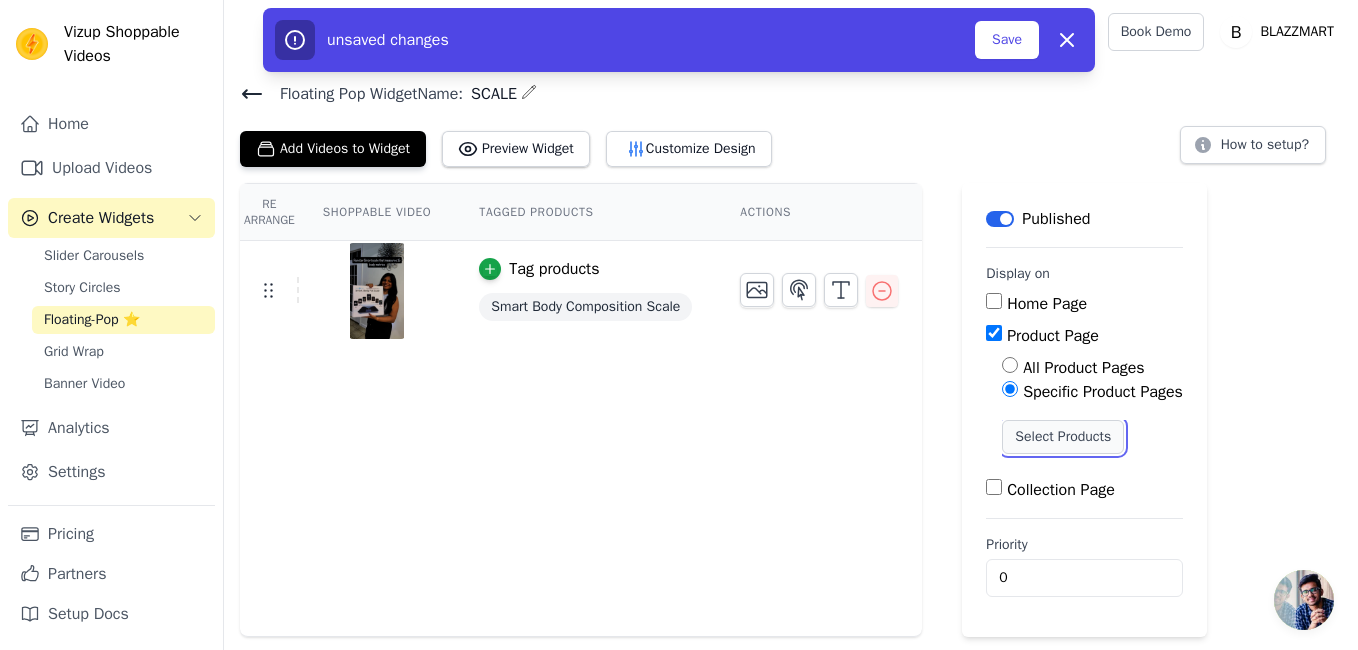 click on "Select Products" at bounding box center [1063, 437] 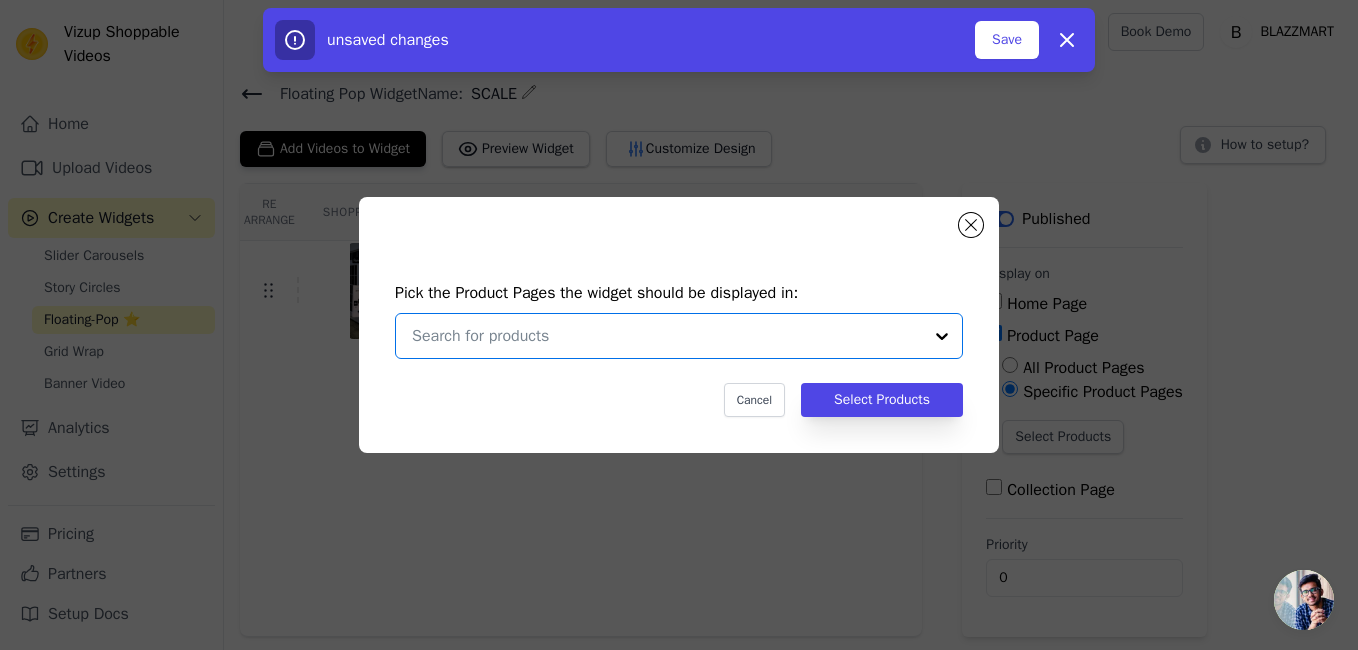 click at bounding box center [667, 336] 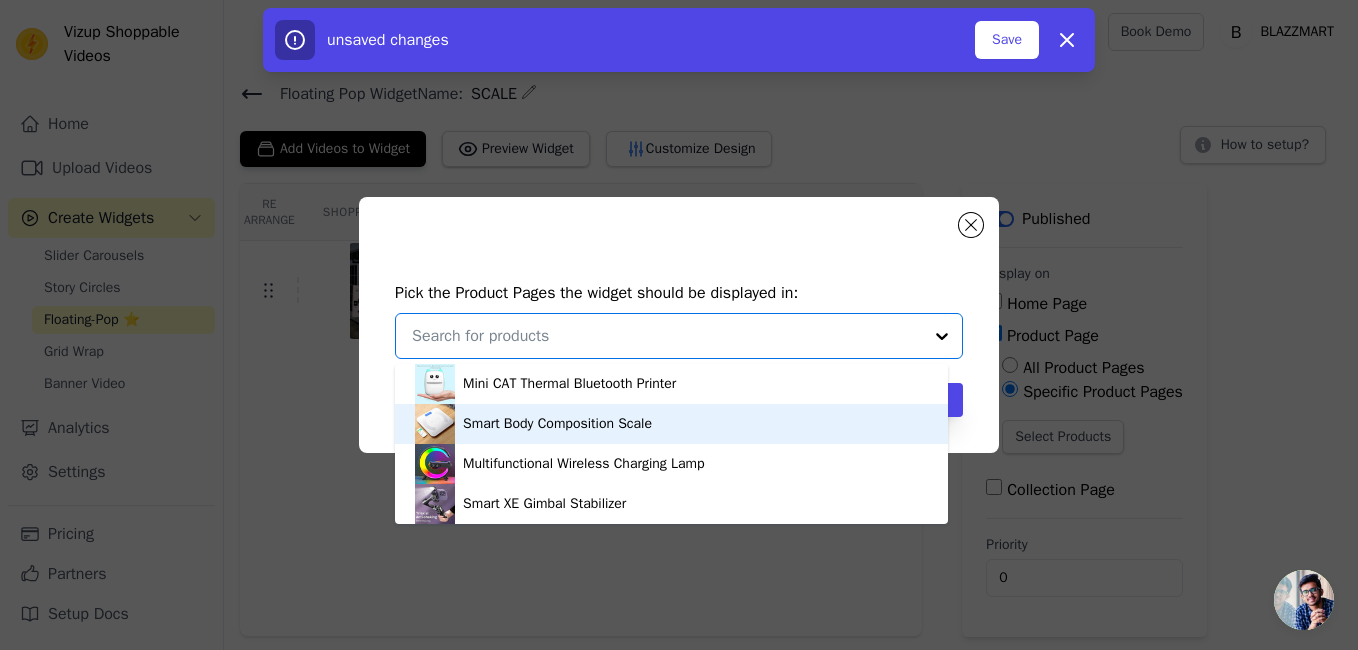 click on "Smart Body Composition Scale" at bounding box center [557, 424] 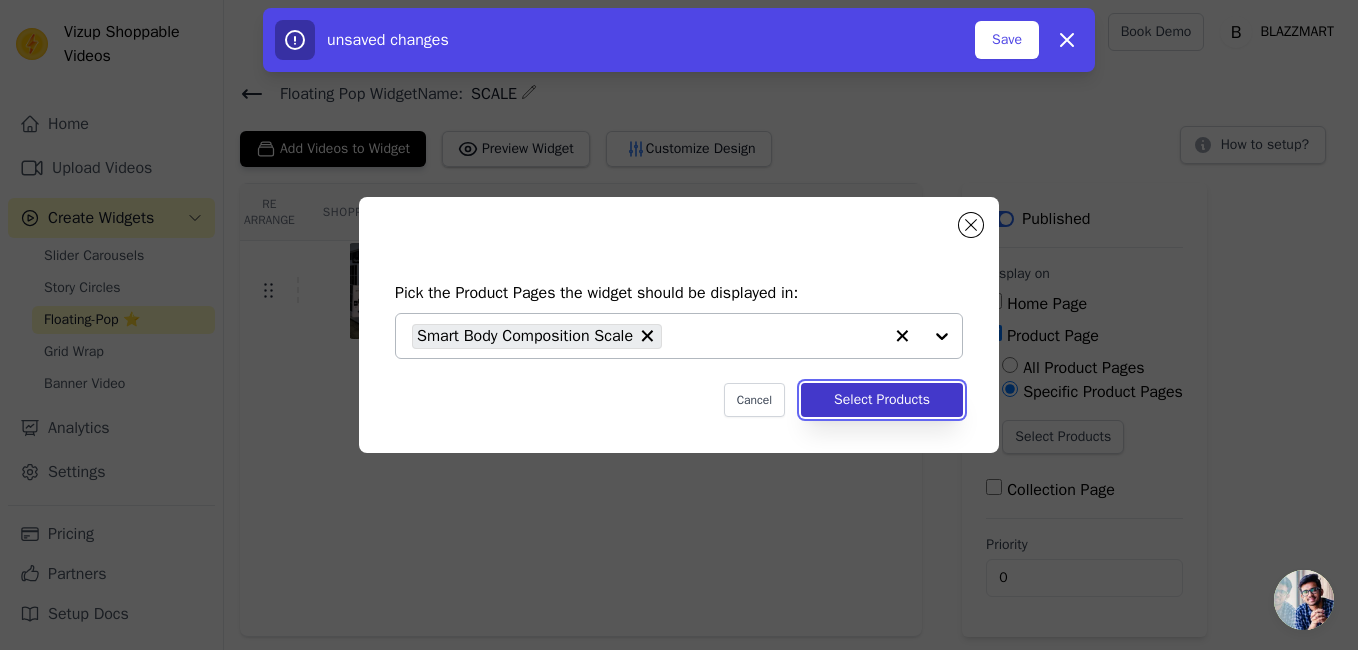 click on "Select Products" at bounding box center [882, 400] 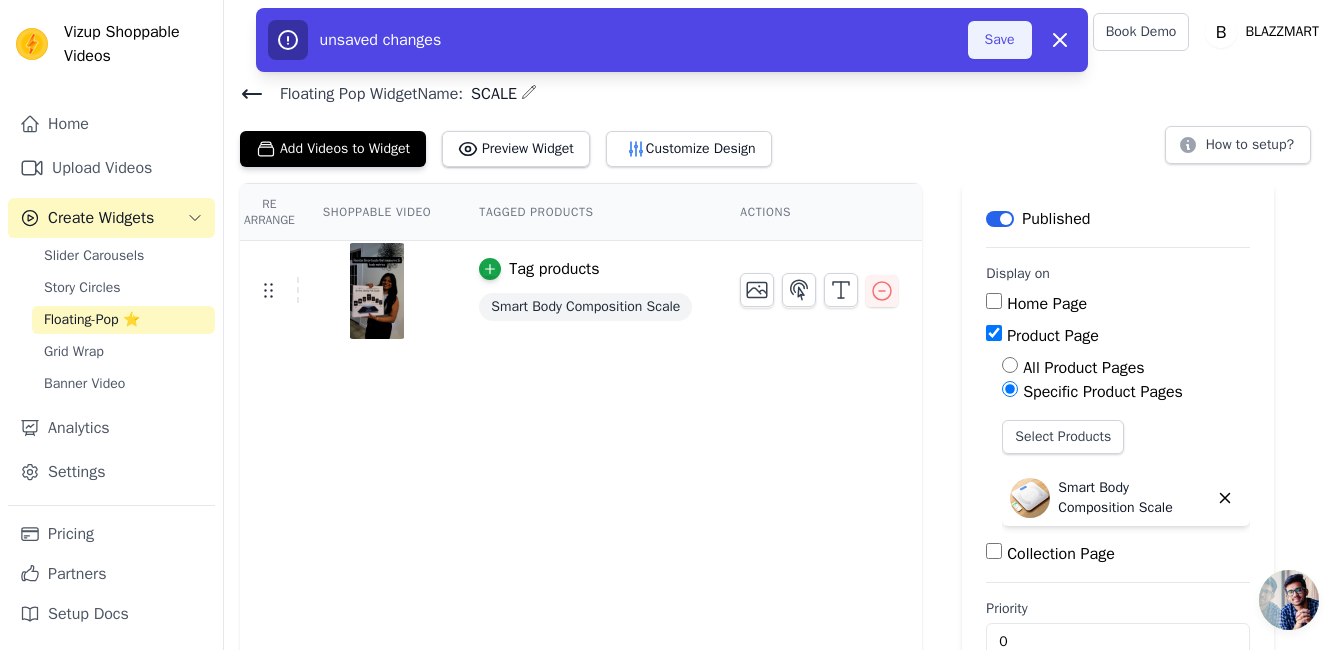 click on "Save" at bounding box center (1000, 40) 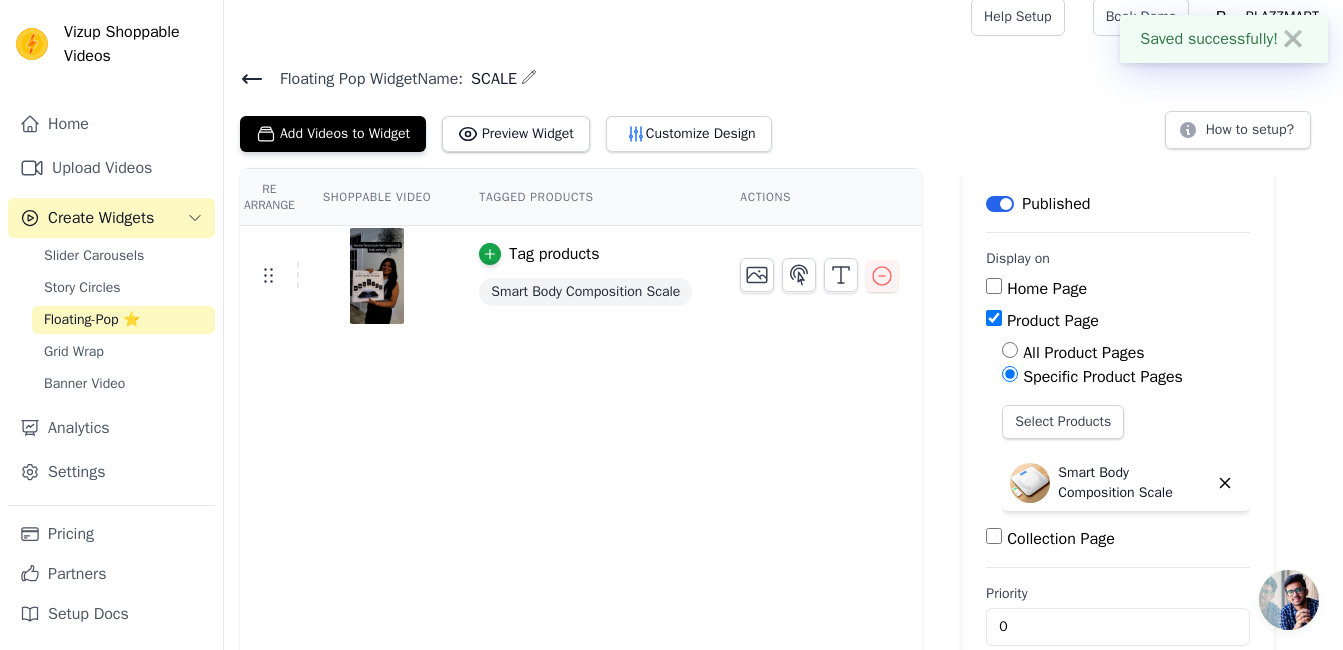 scroll, scrollTop: 0, scrollLeft: 0, axis: both 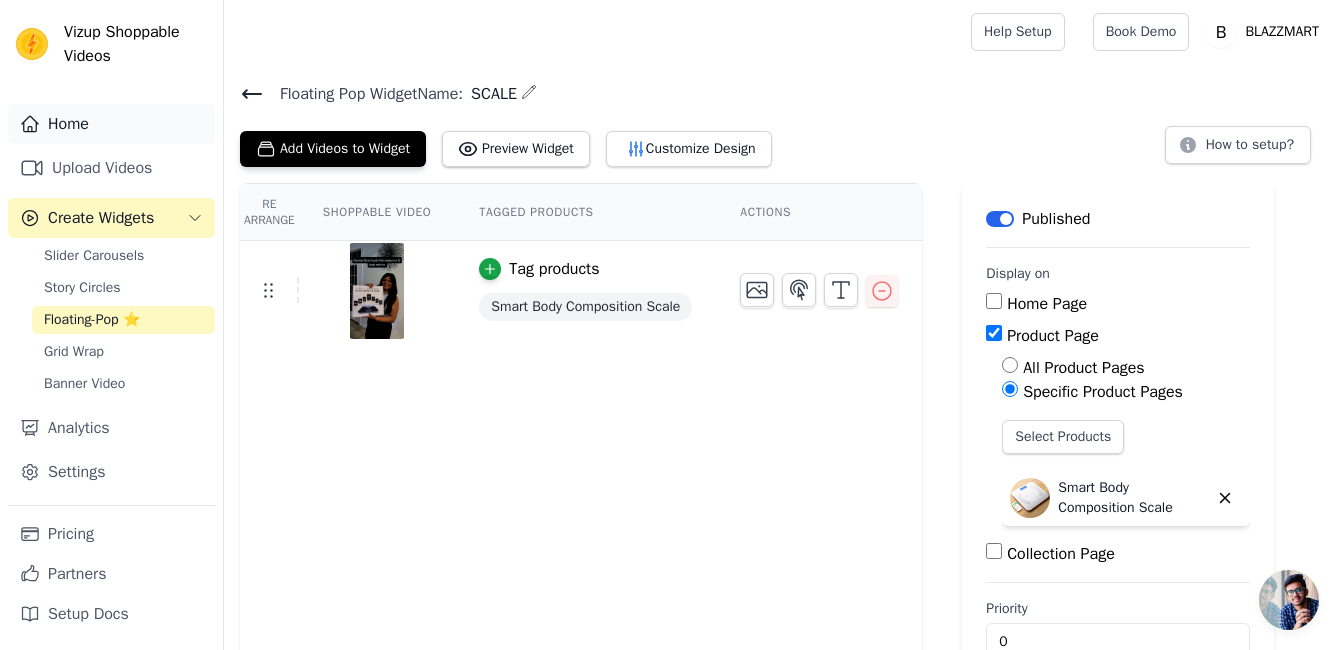drag, startPoint x: 103, startPoint y: 108, endPoint x: 113, endPoint y: 117, distance: 13.453624 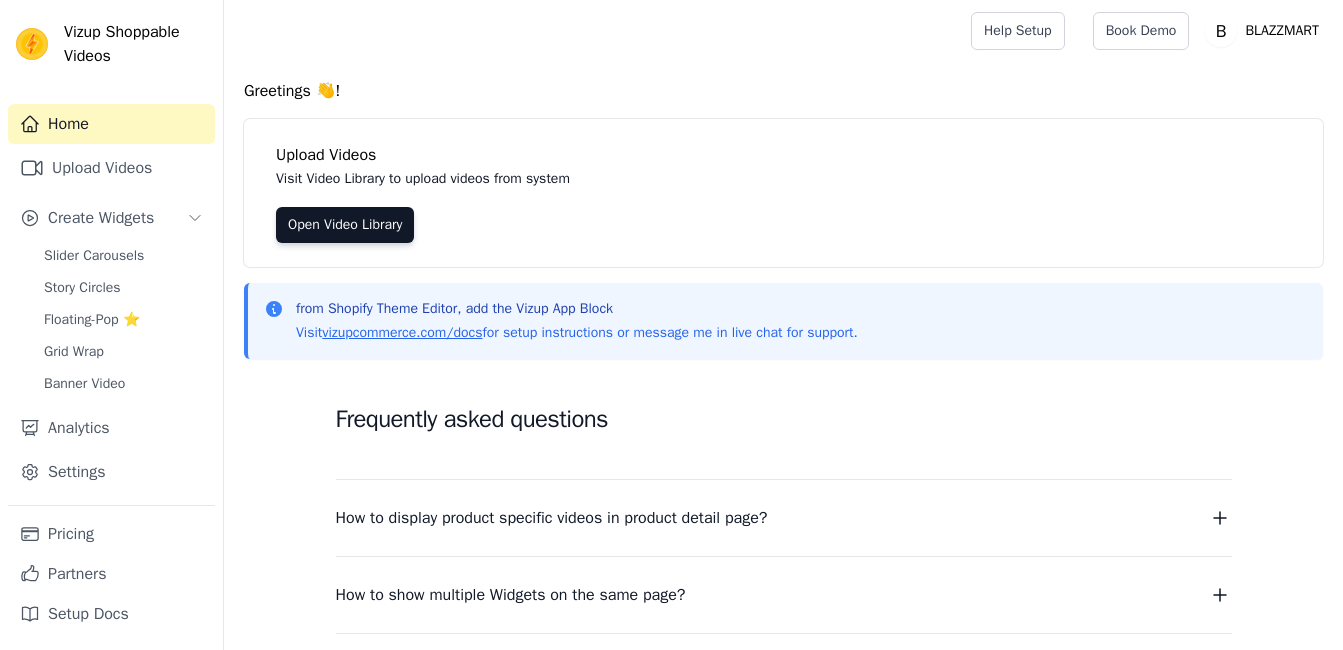 scroll, scrollTop: 0, scrollLeft: 0, axis: both 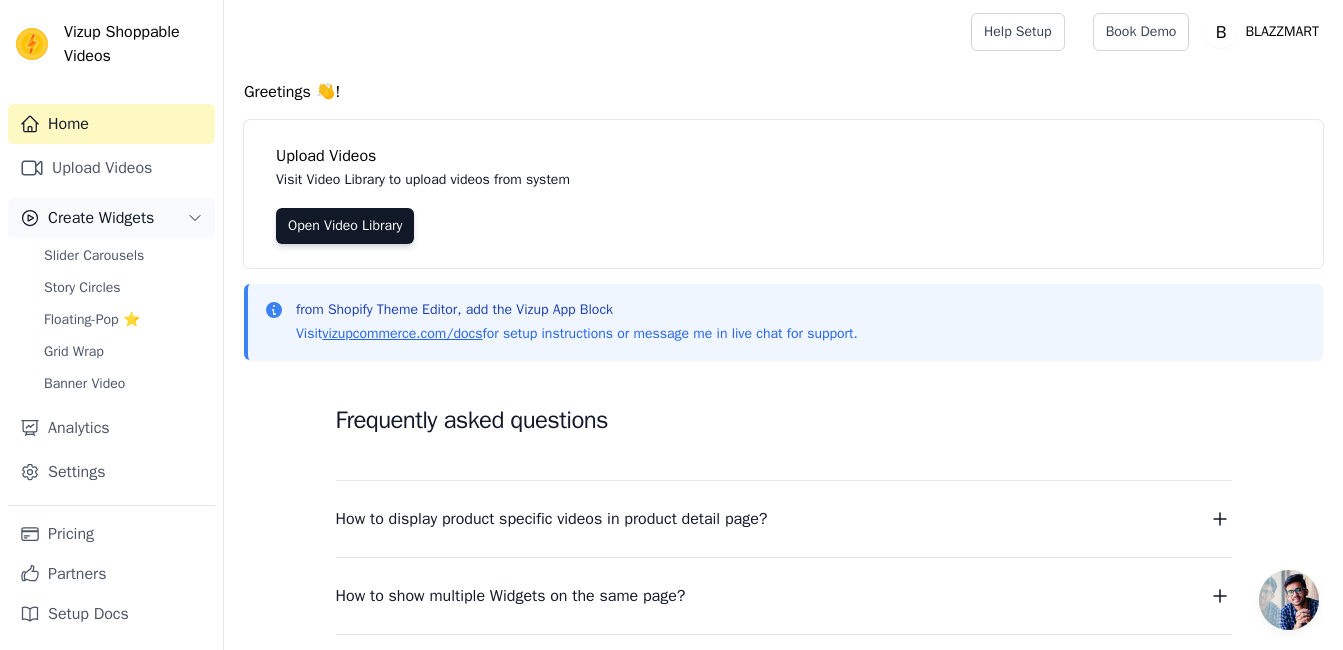 click on "Create Widgets" at bounding box center (101, 218) 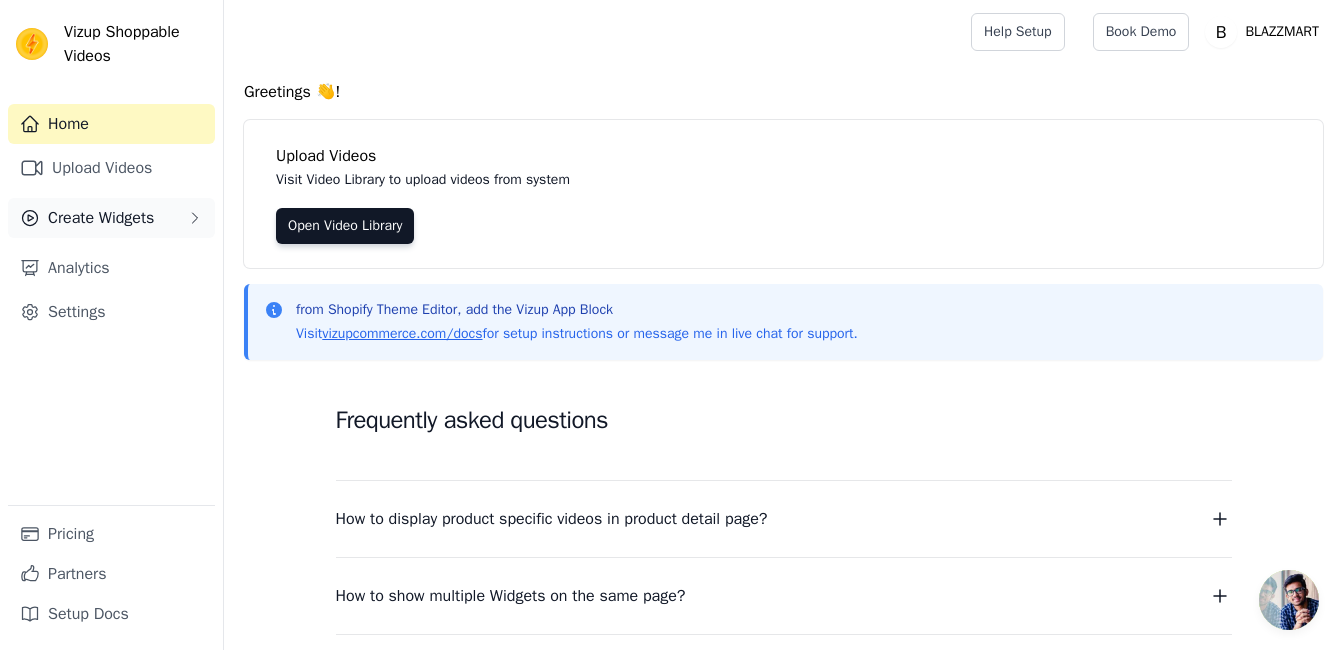 click on "Create Widgets" at bounding box center [101, 218] 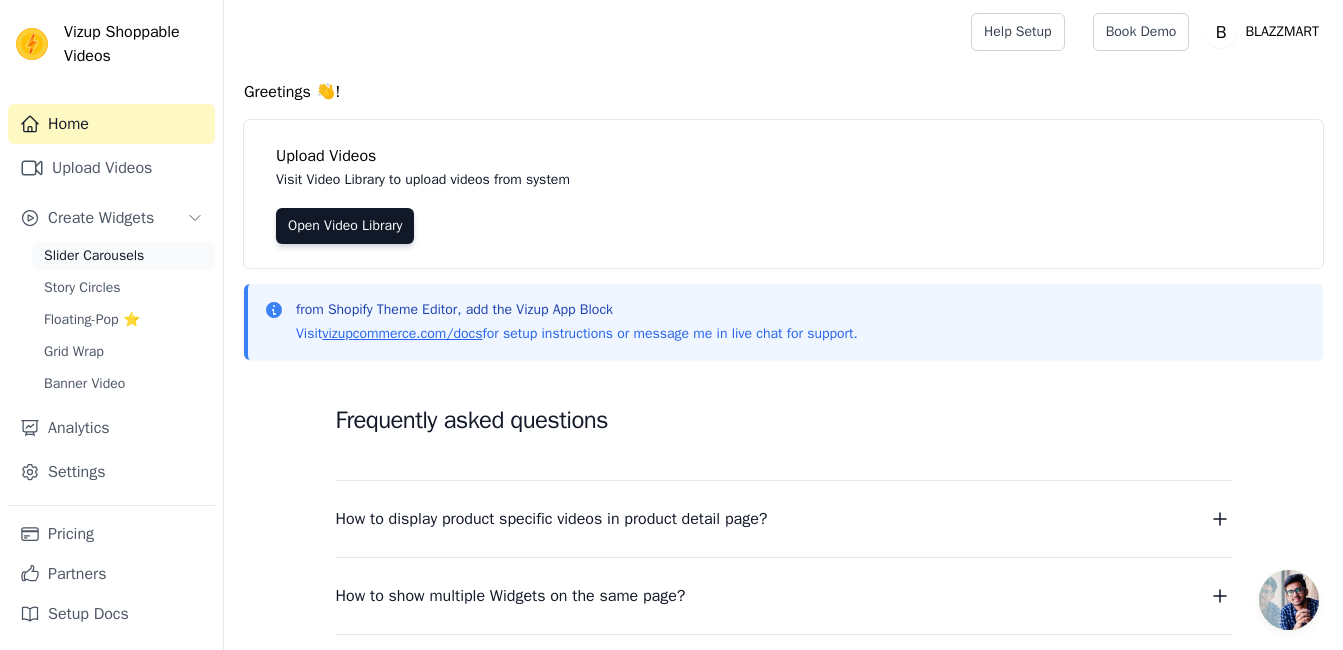 click on "Slider Carousels" at bounding box center (123, 256) 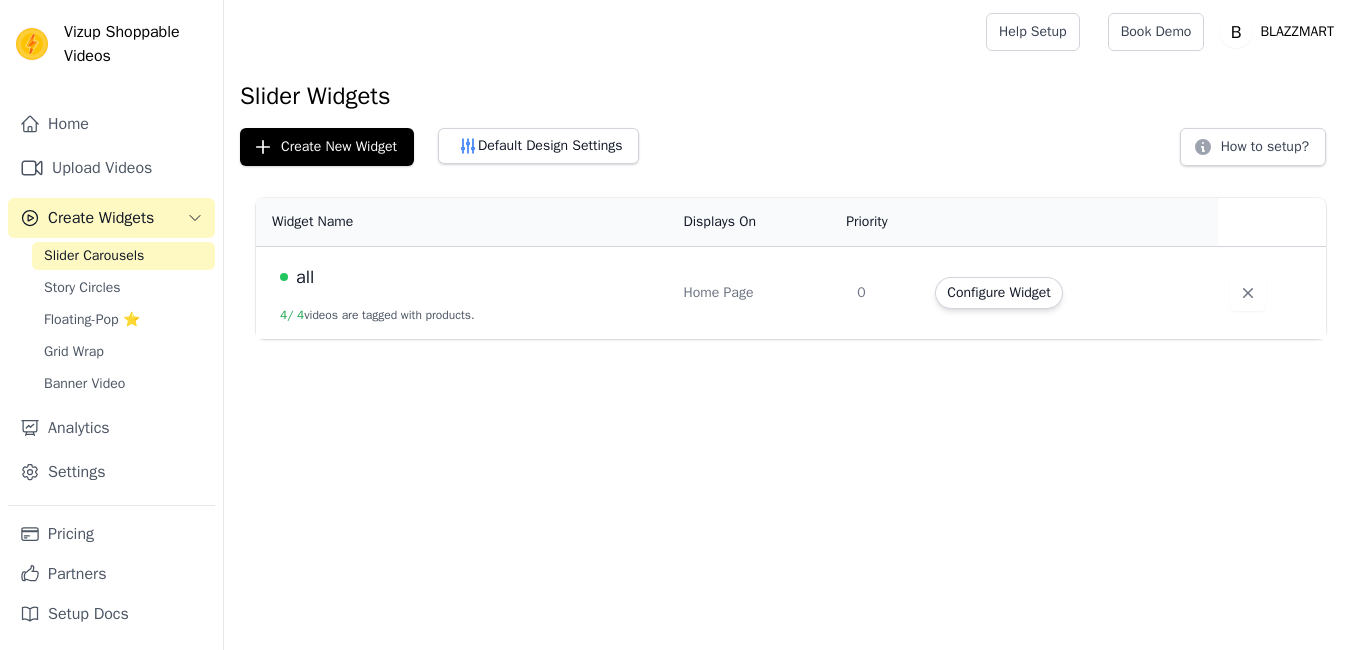 scroll, scrollTop: 0, scrollLeft: 0, axis: both 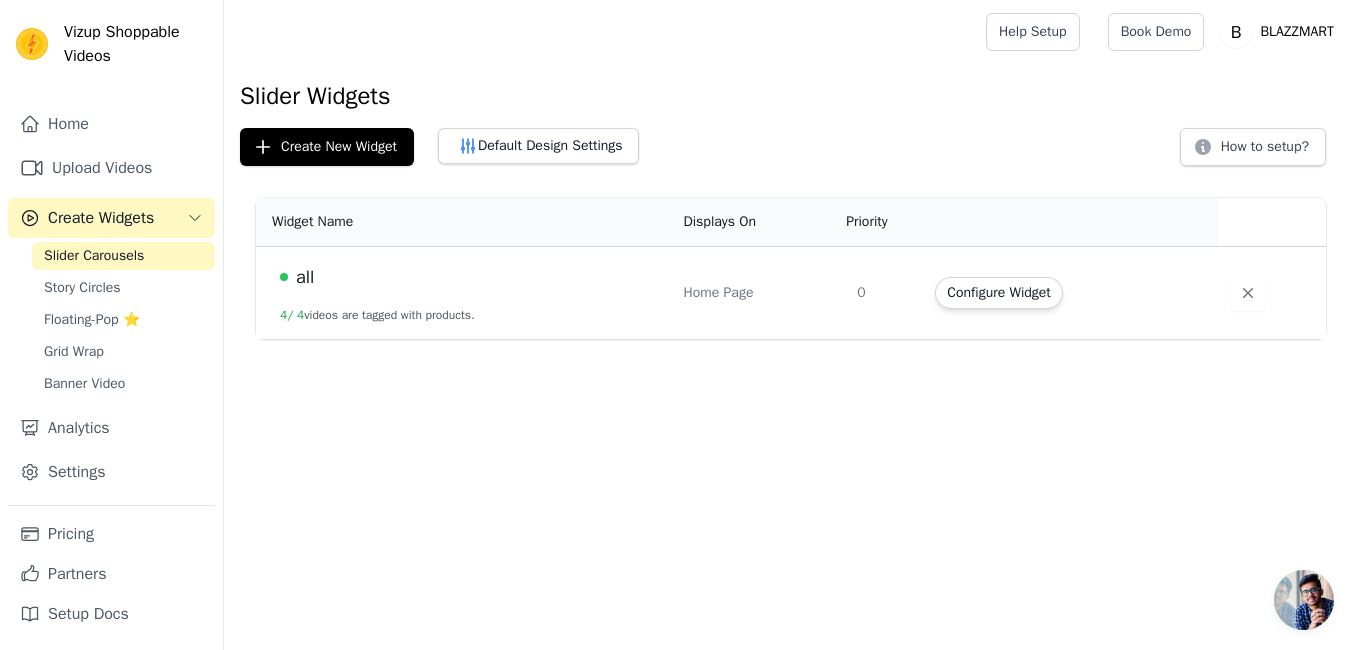 click on "all   4  /   4  videos are tagged with products." at bounding box center [464, 293] 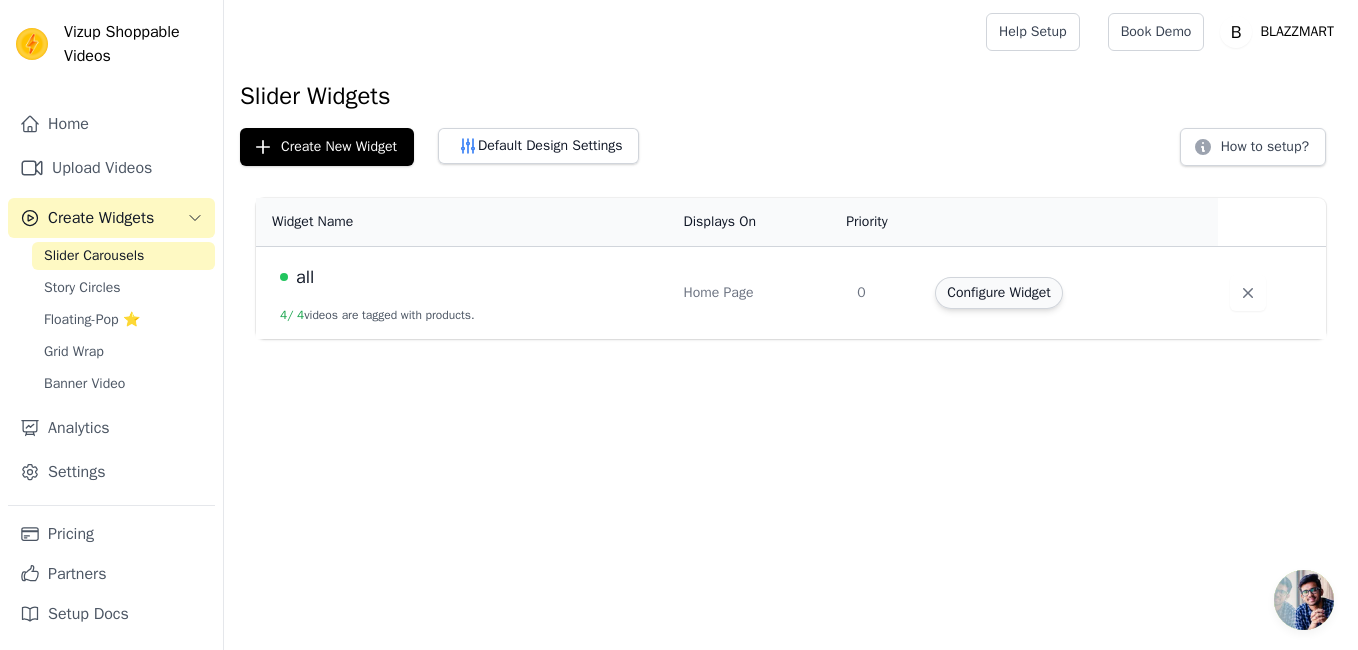 click on "Configure Widget" at bounding box center (998, 293) 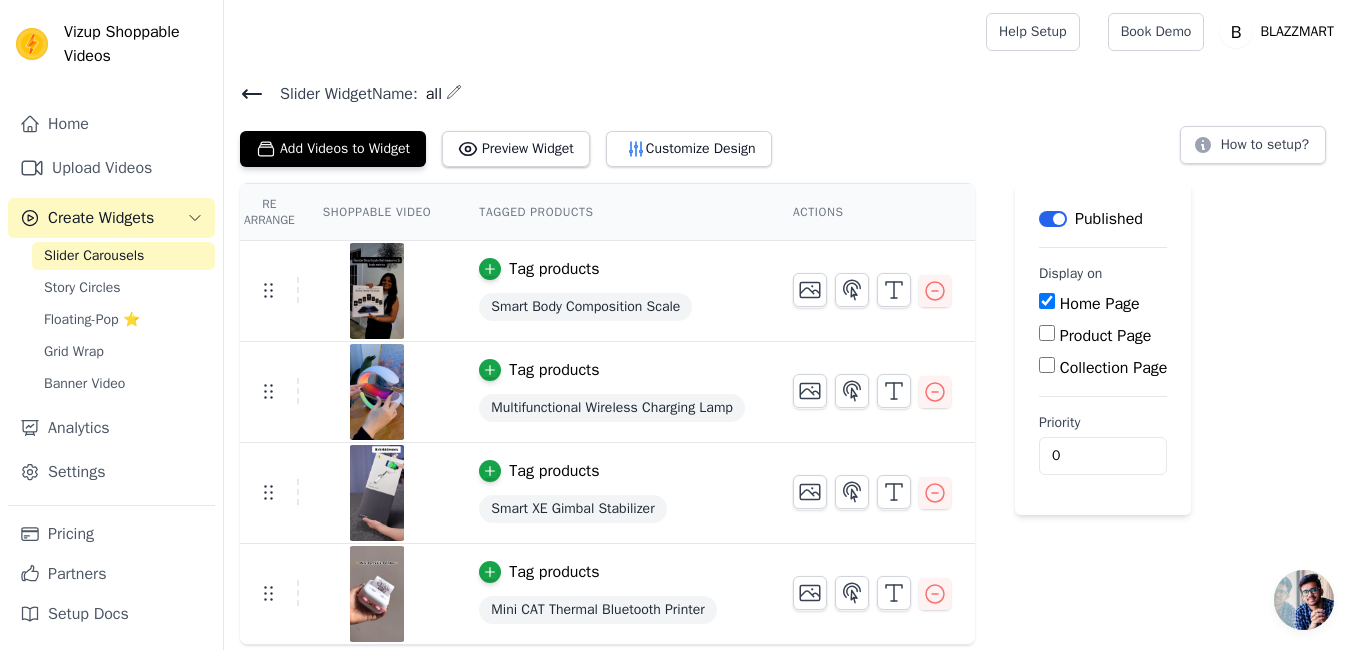 click on "Collection Page" at bounding box center [1047, 365] 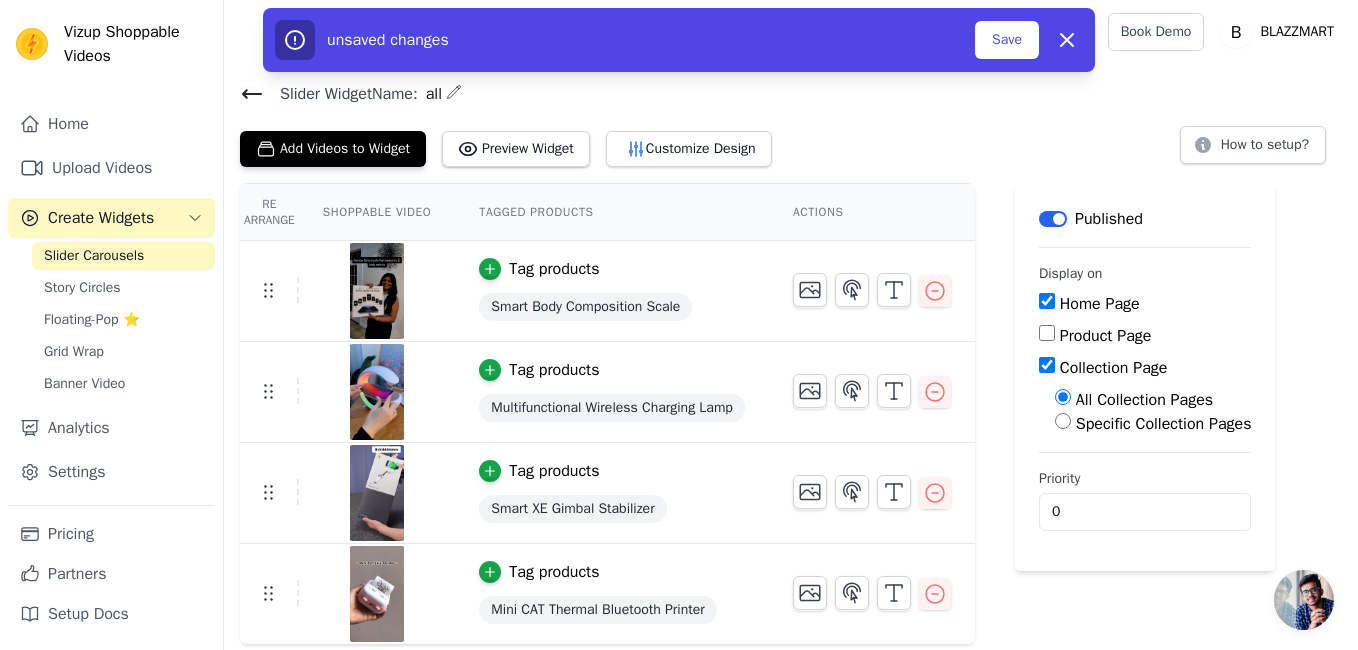 click on "Collection Page" at bounding box center (1047, 365) 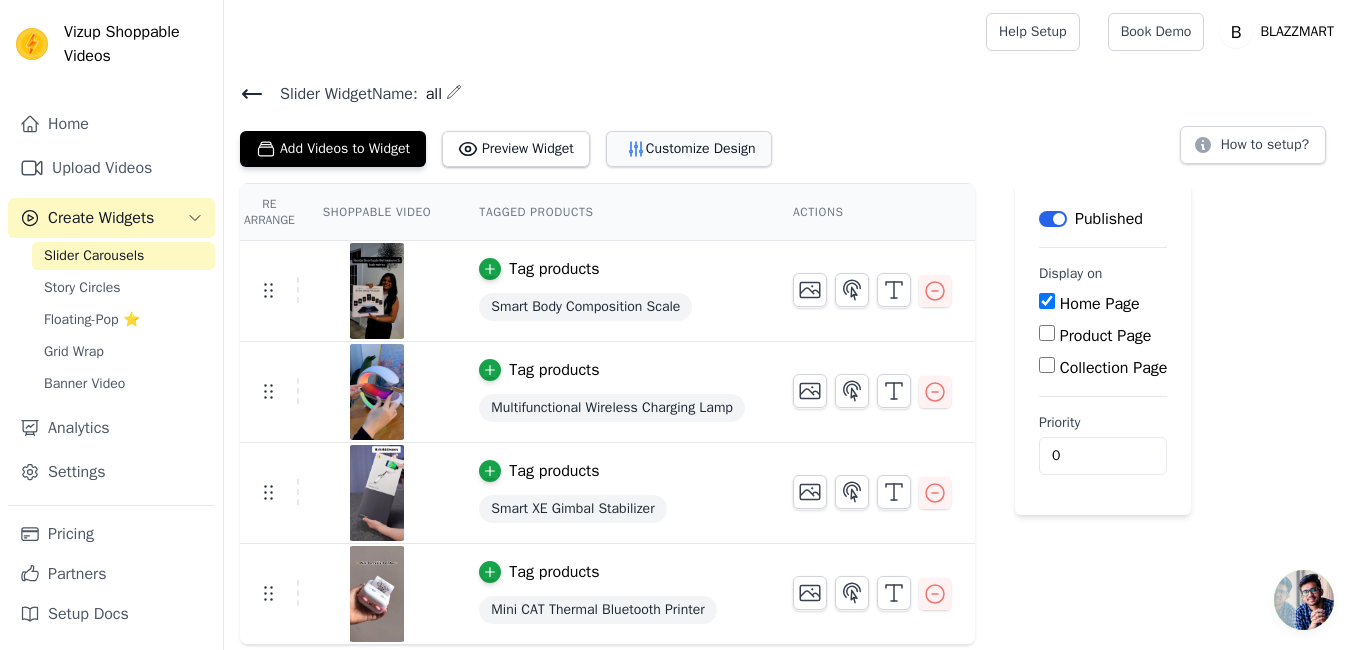 click on "Customize Design" at bounding box center (689, 149) 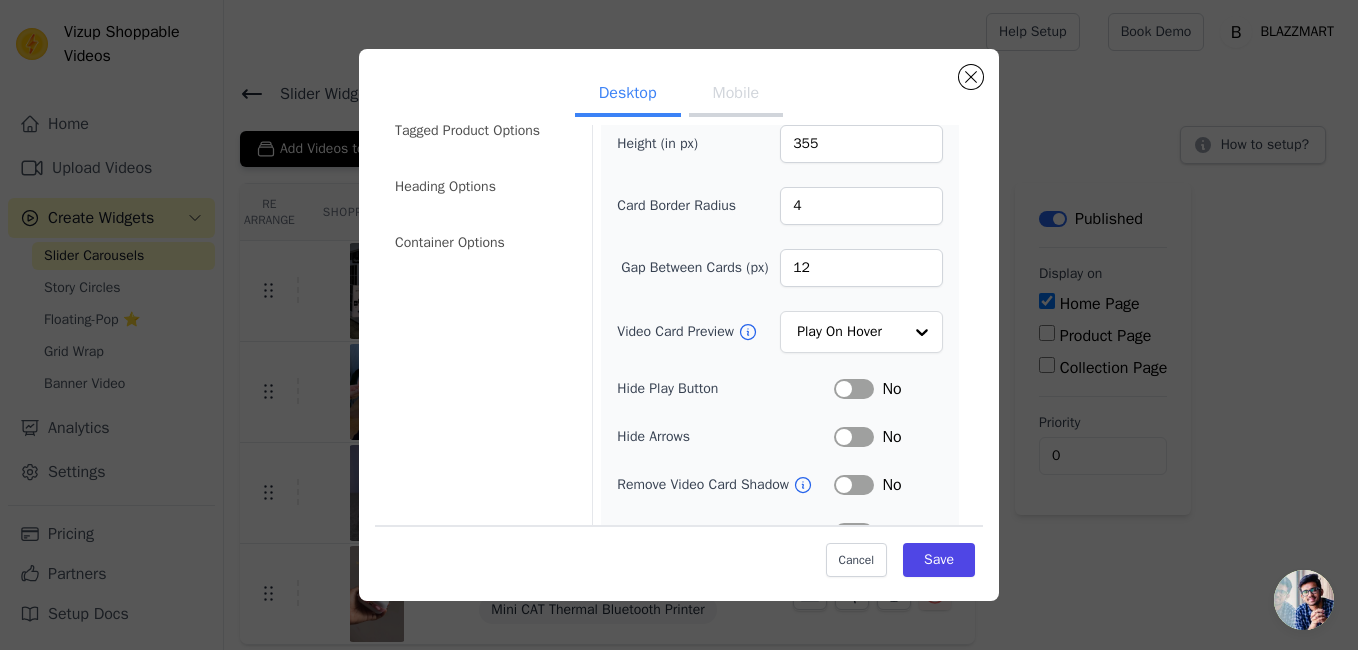 scroll, scrollTop: 200, scrollLeft: 0, axis: vertical 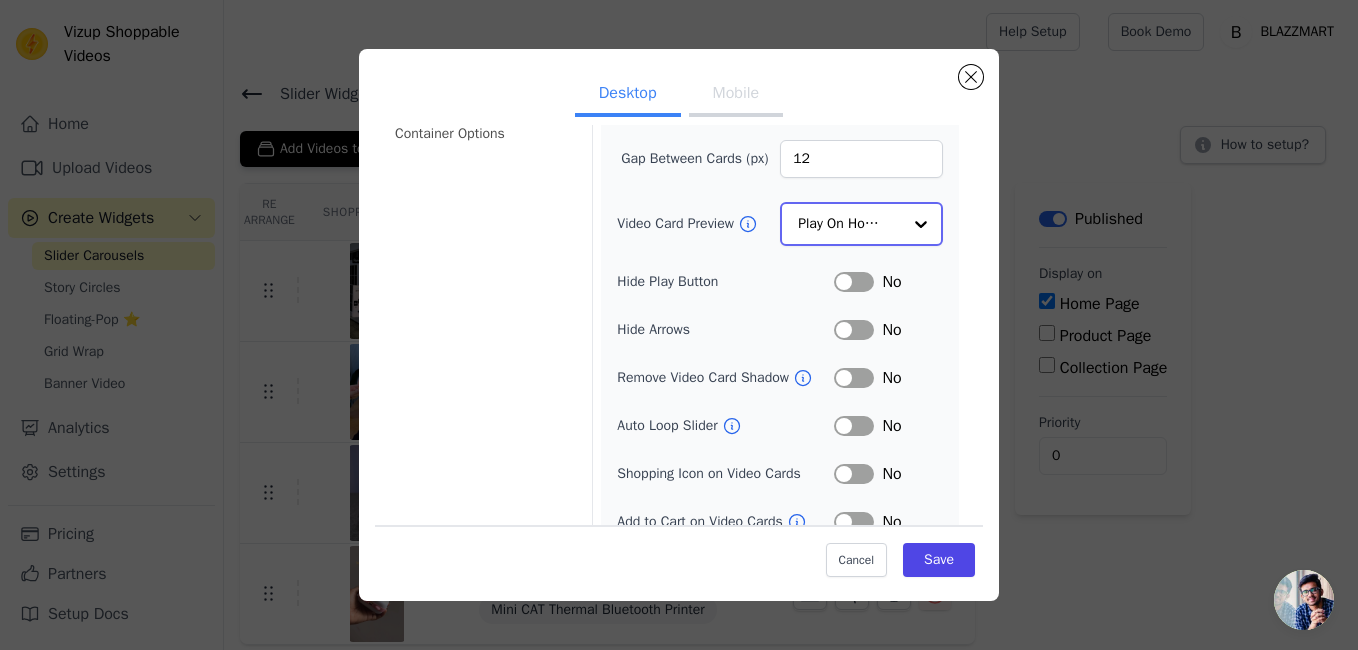 click on "Video Card Preview" 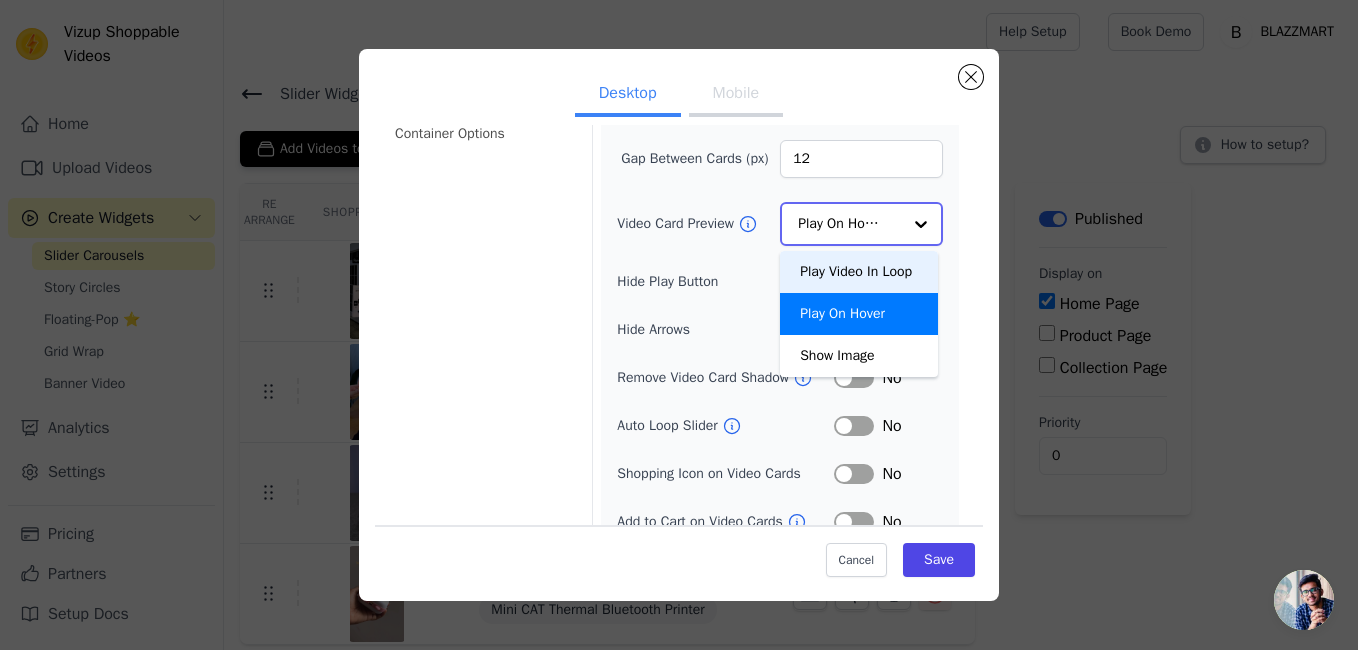 click on "Play Video In Loop" at bounding box center [859, 272] 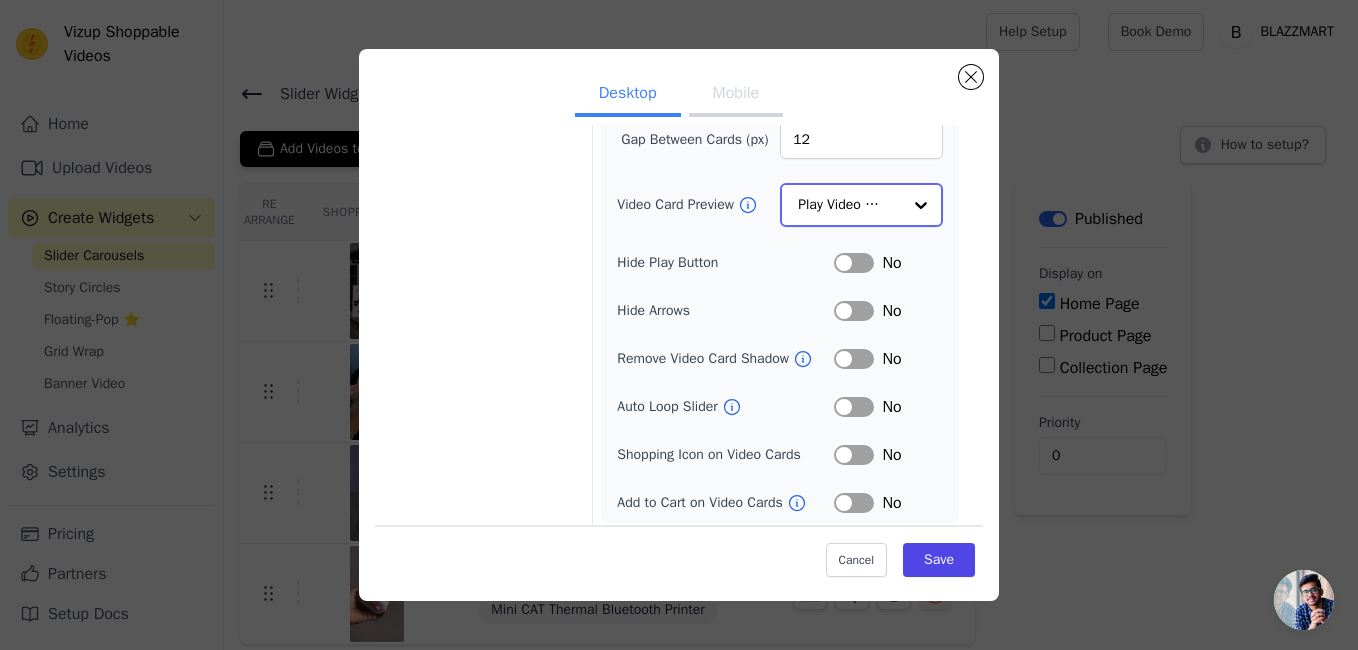 scroll, scrollTop: 225, scrollLeft: 0, axis: vertical 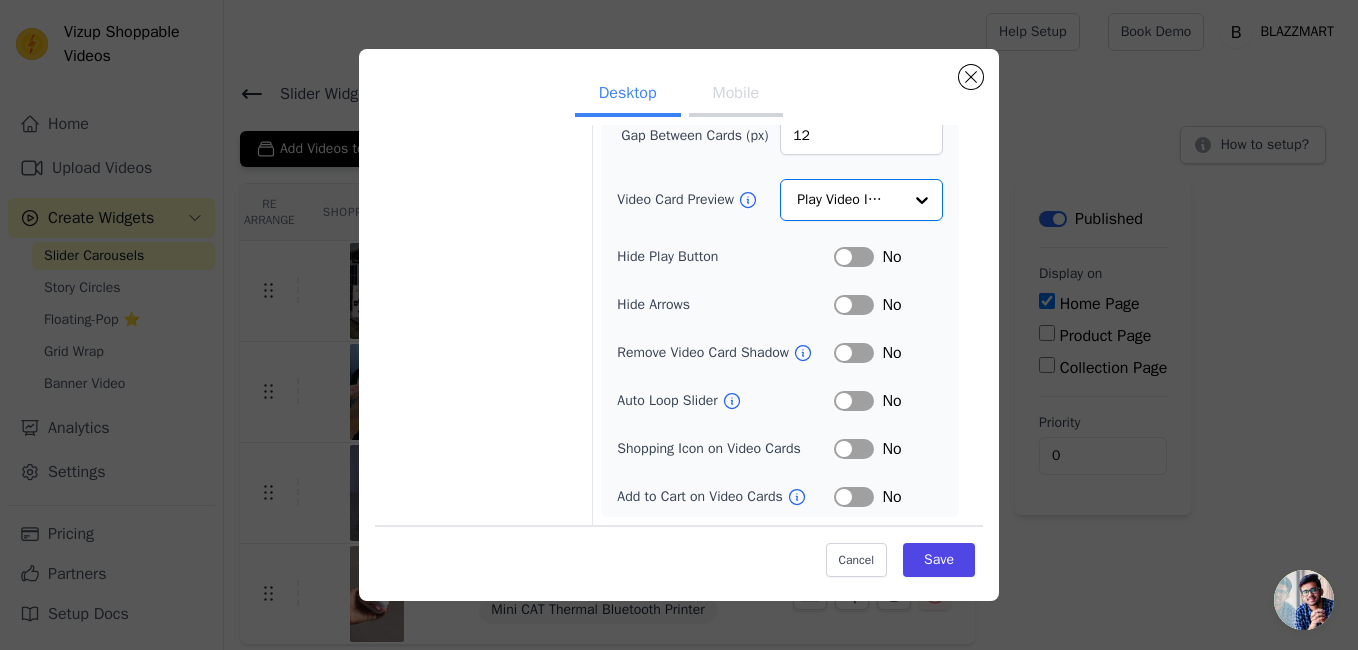 click on "Label" at bounding box center [854, 257] 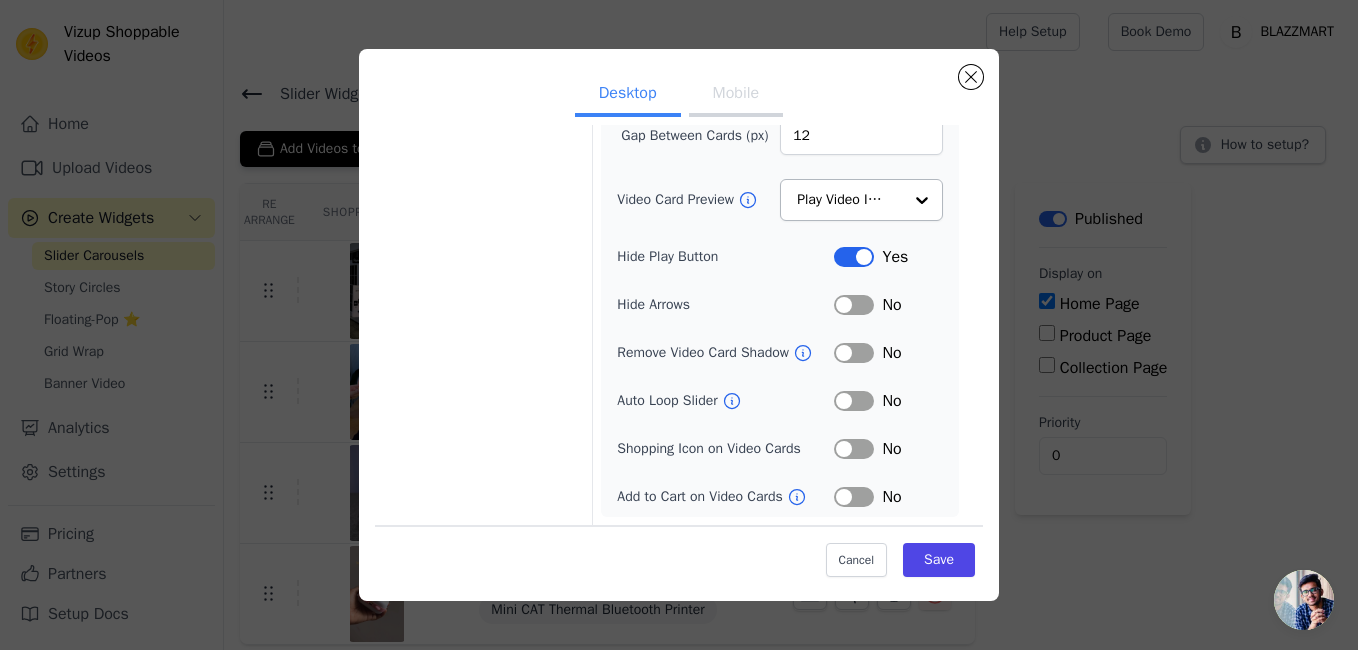 click on "Label" at bounding box center (854, 257) 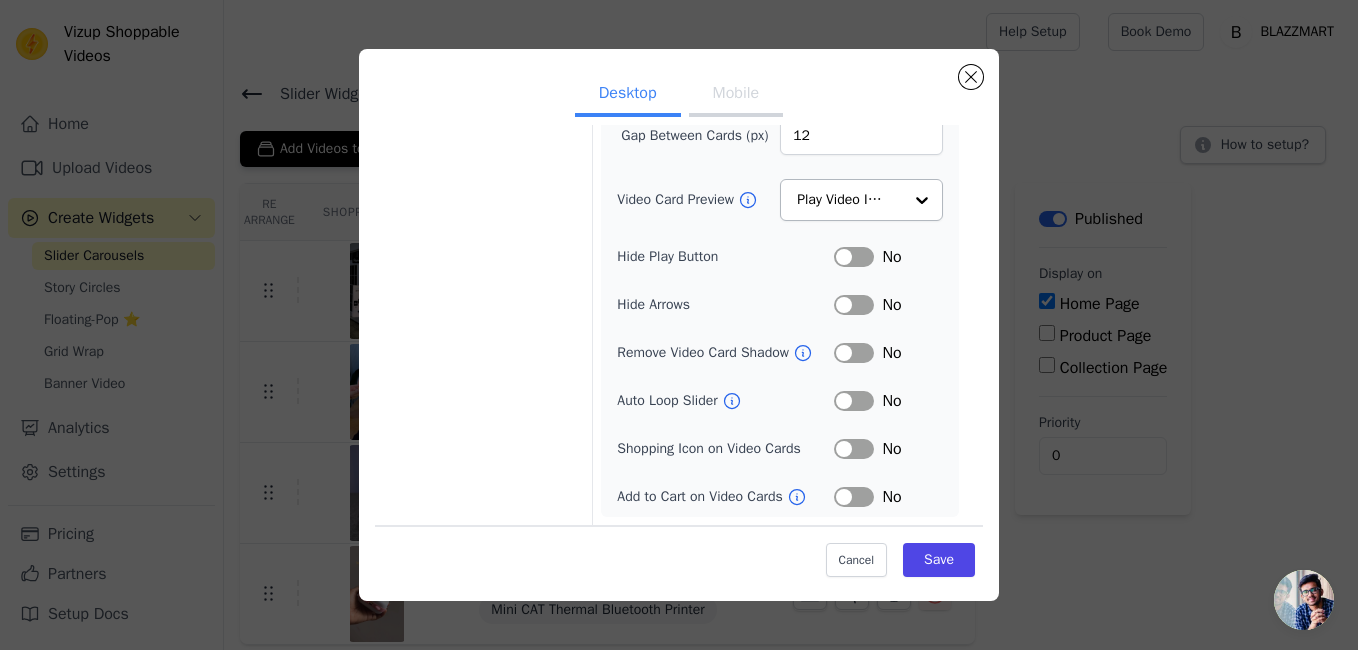 click on "Label" at bounding box center [854, 257] 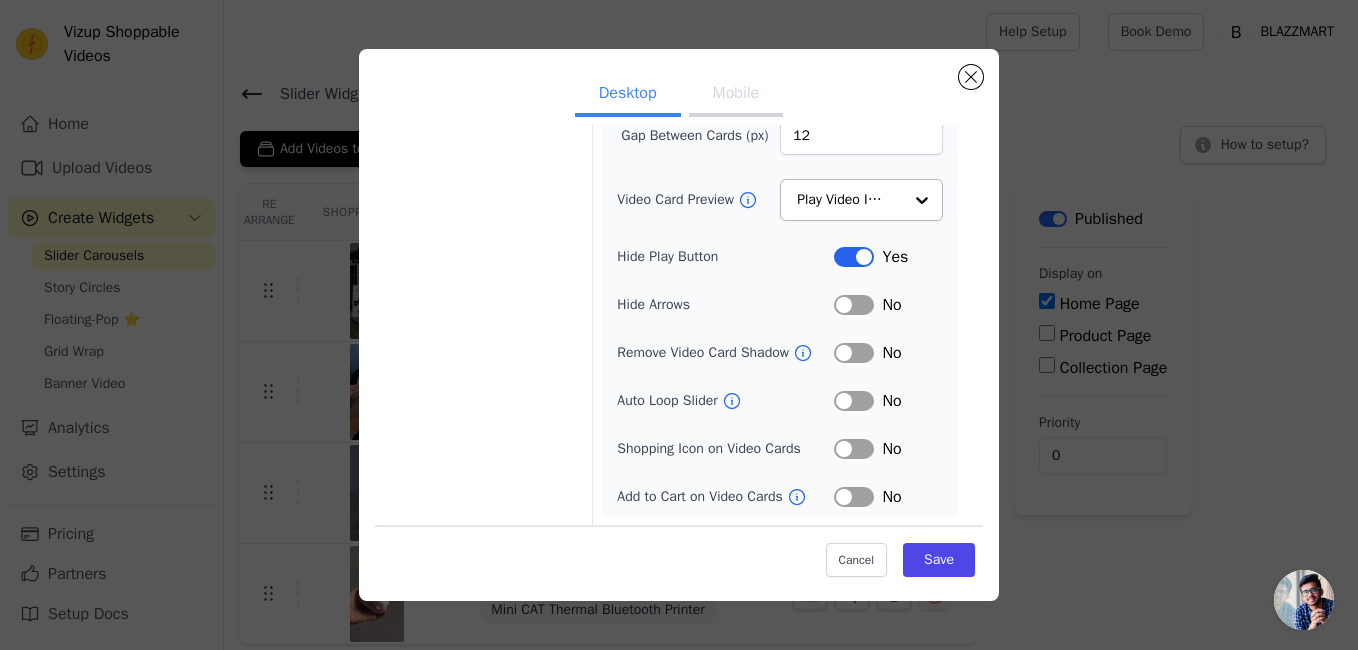 click on "Label" at bounding box center [854, 257] 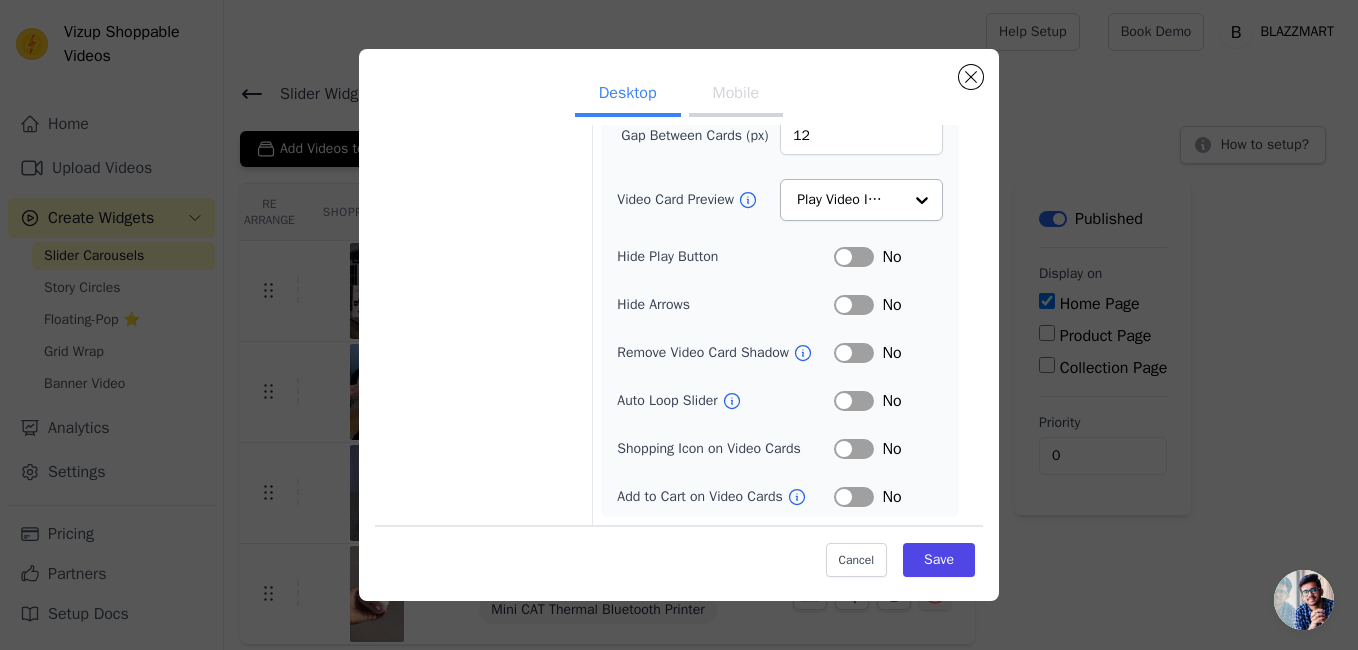 click 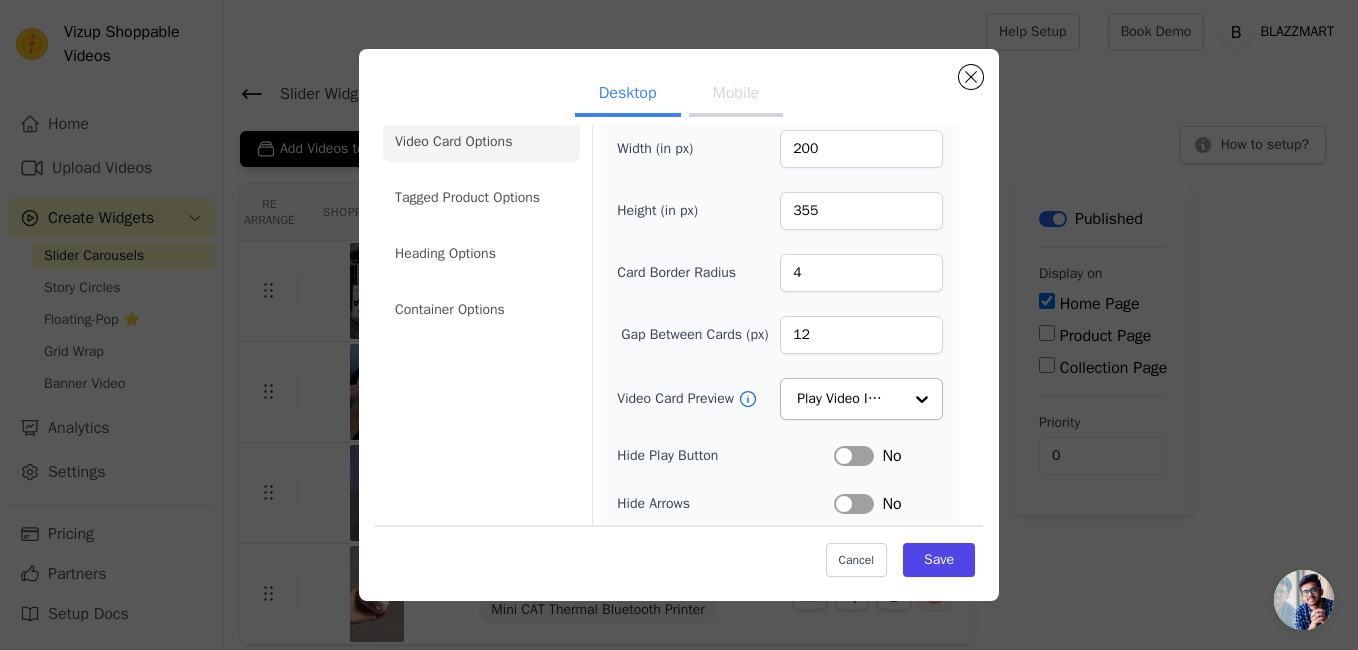 scroll, scrollTop: 23, scrollLeft: 0, axis: vertical 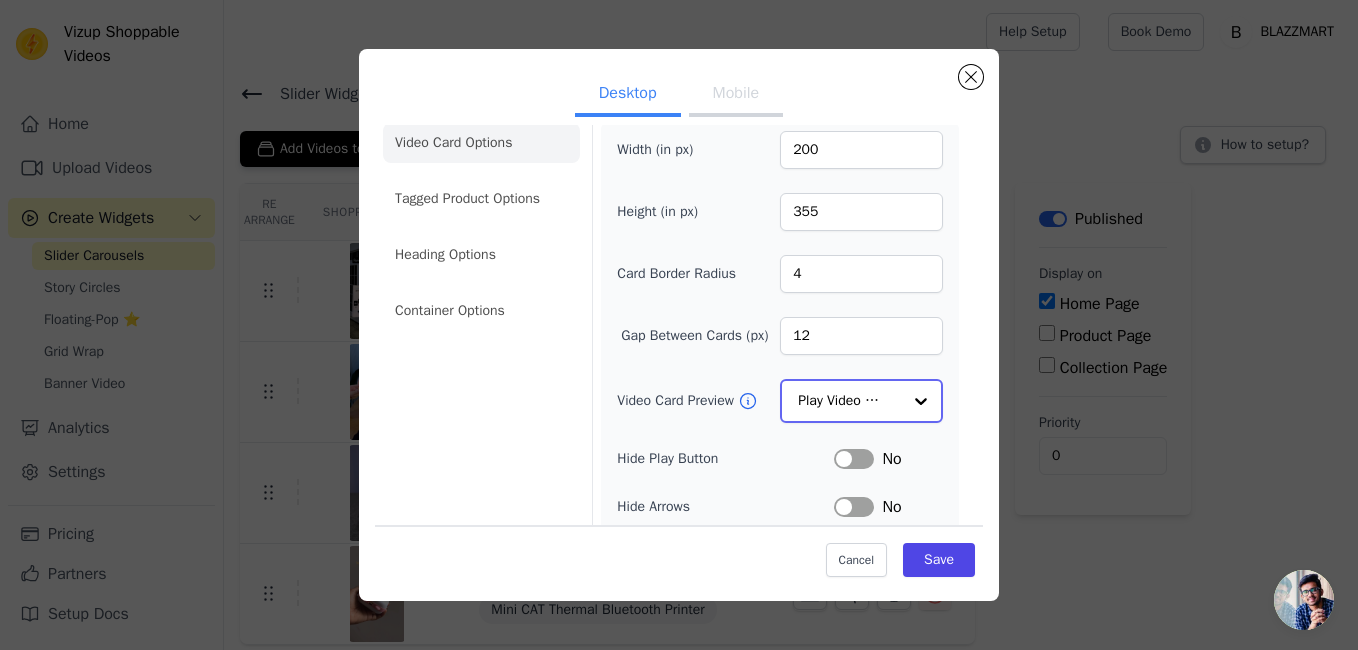 click on "Video Card Preview" 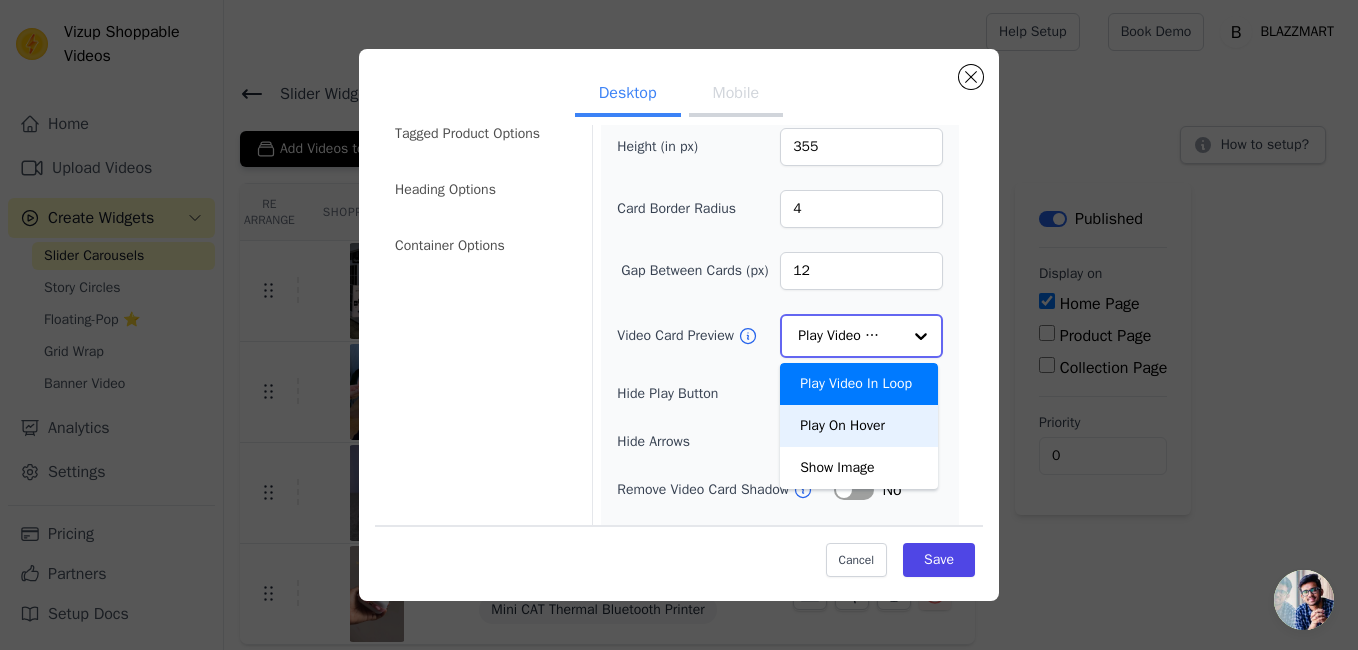 scroll, scrollTop: 123, scrollLeft: 0, axis: vertical 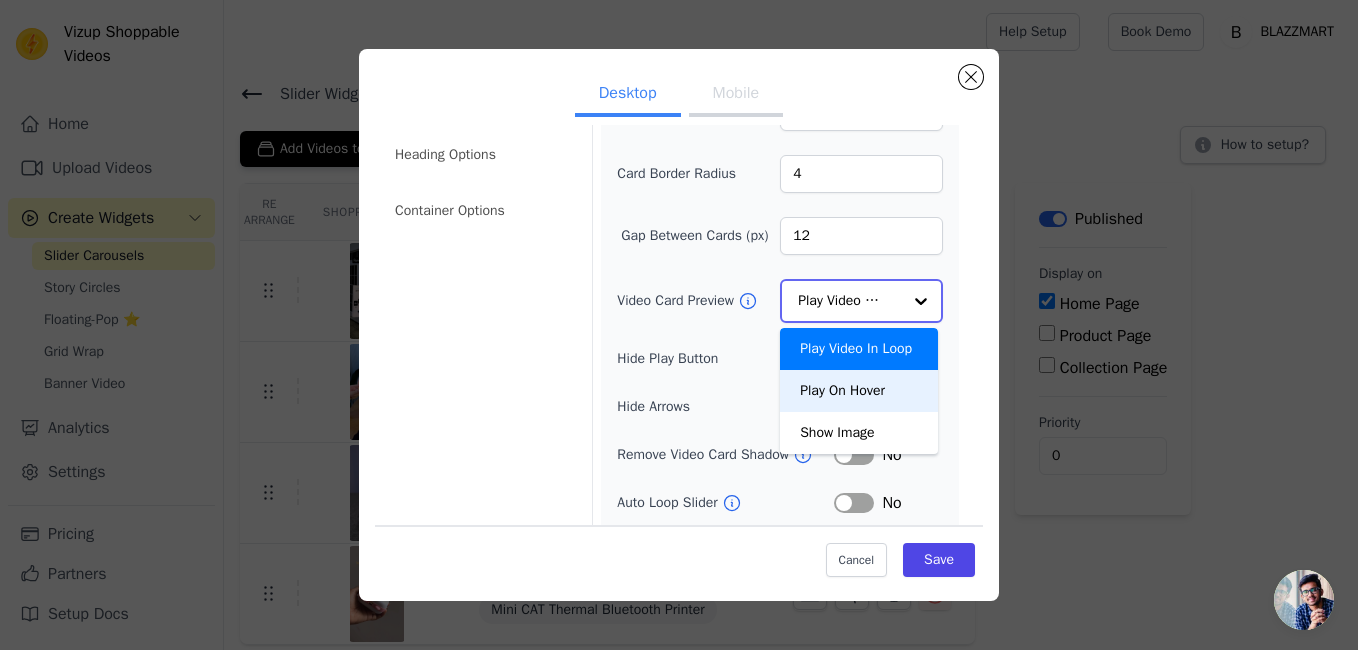 click on "Play On Hover" at bounding box center (859, 391) 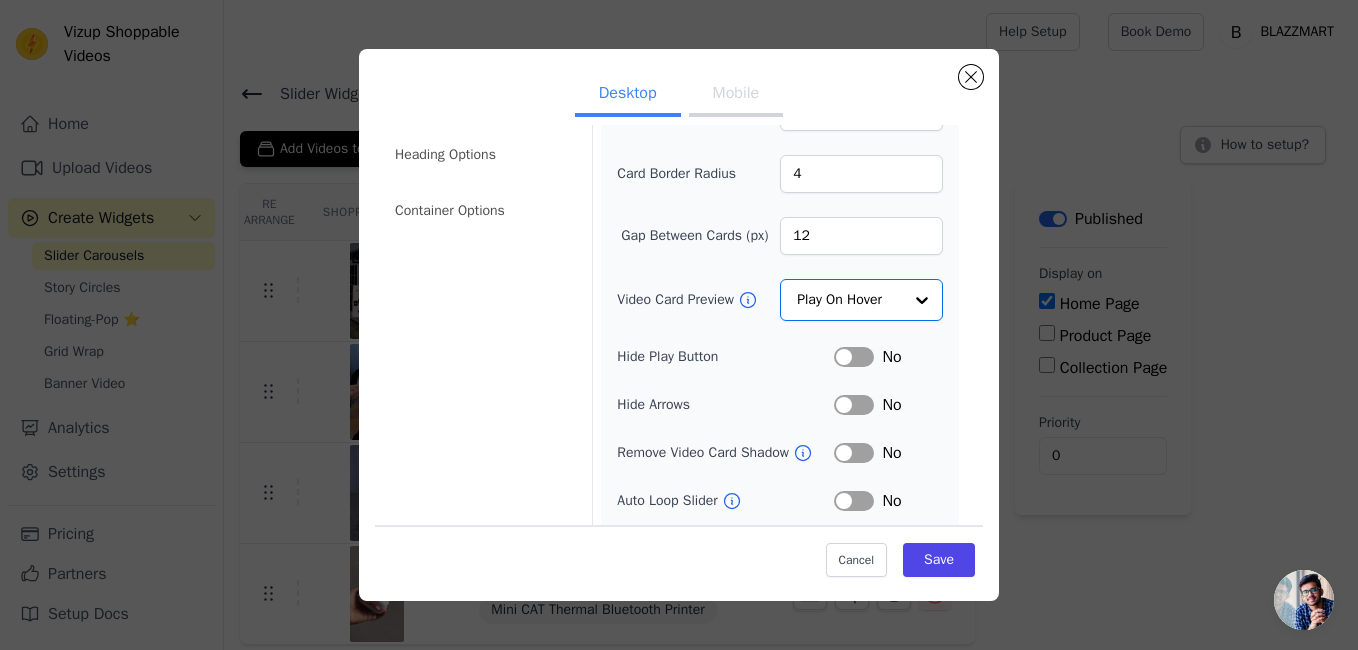 click on "Mobile" at bounding box center (736, 95) 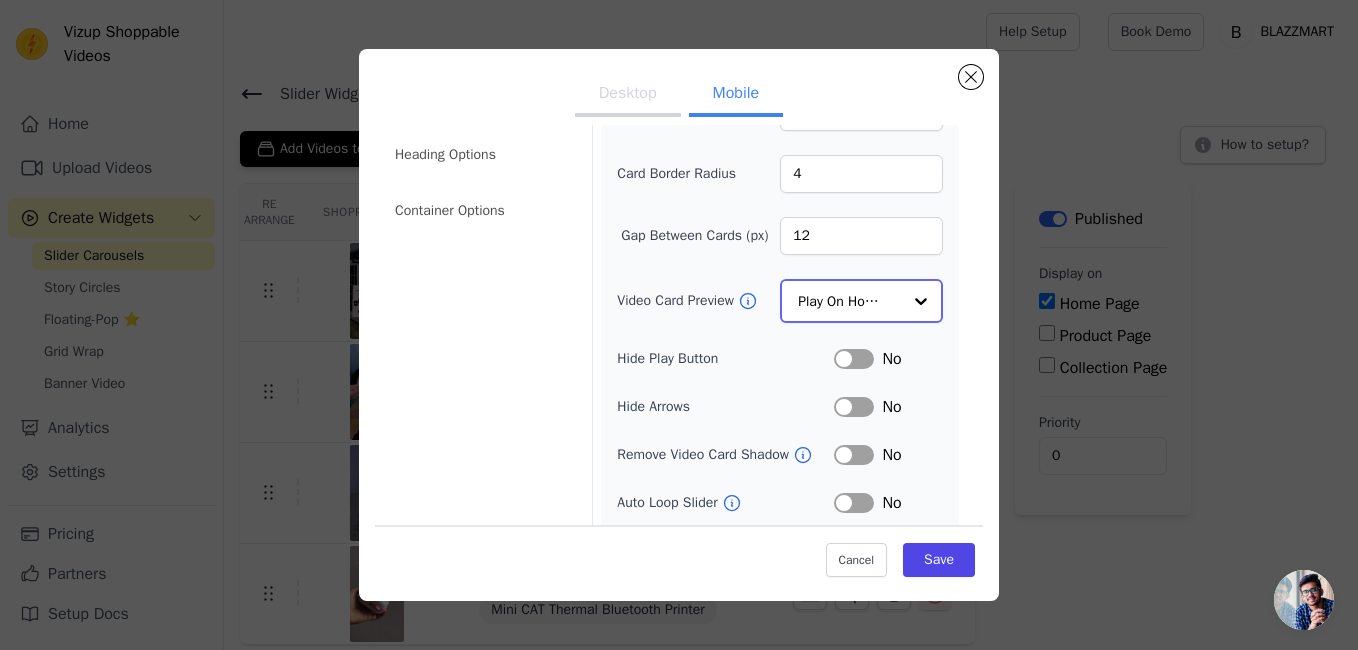 click on "Video Card Preview" 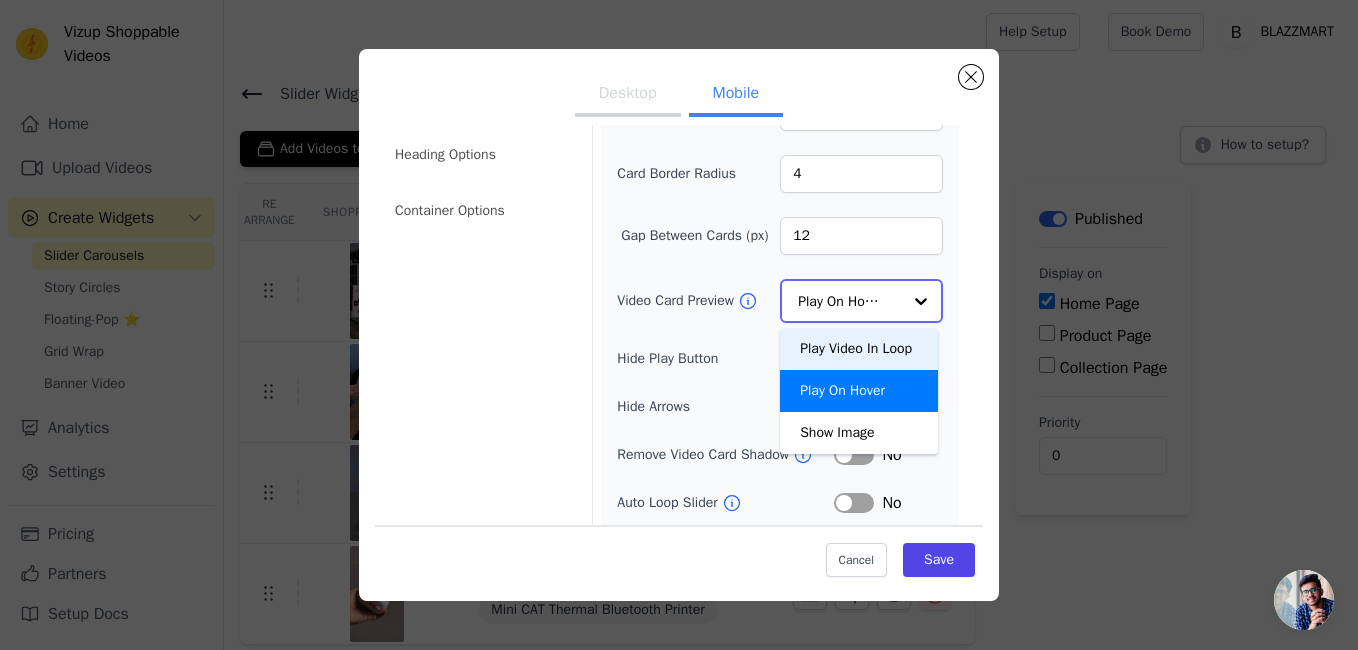 click on "Play Video In Loop" at bounding box center [859, 349] 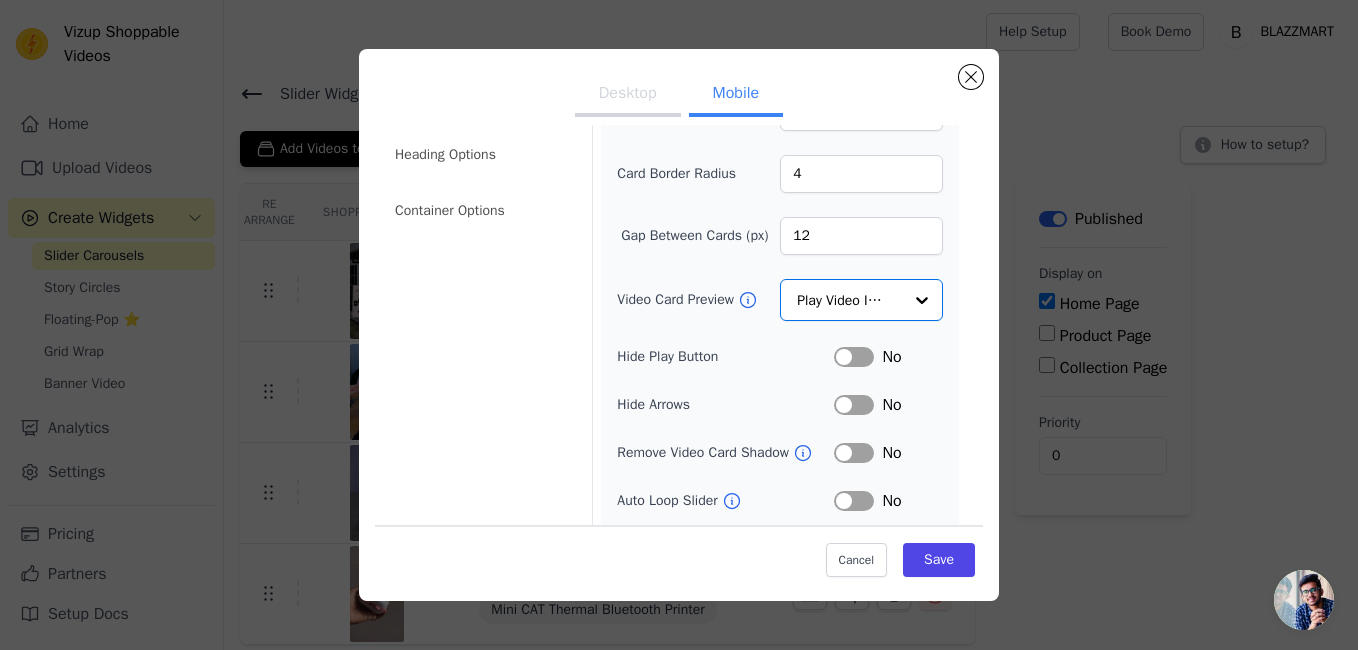 click on "Desktop" at bounding box center (628, 95) 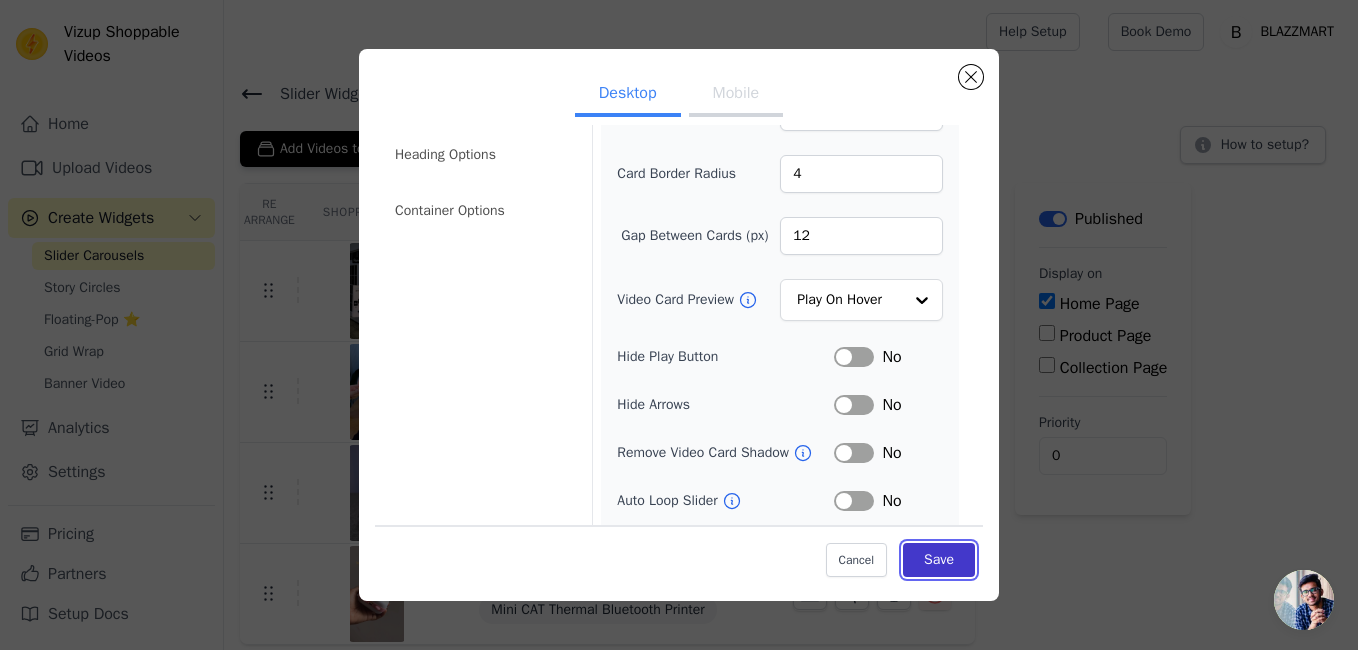 click on "Save" at bounding box center (939, 560) 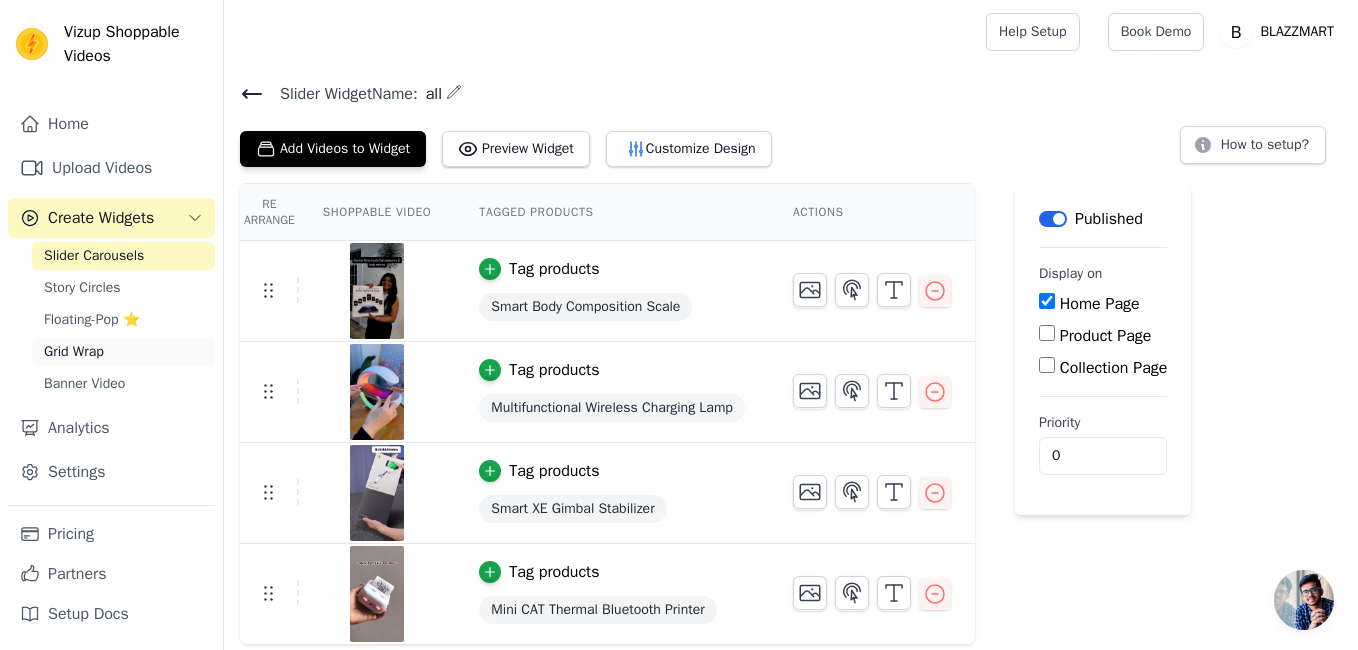 click on "Grid Wrap" at bounding box center [123, 352] 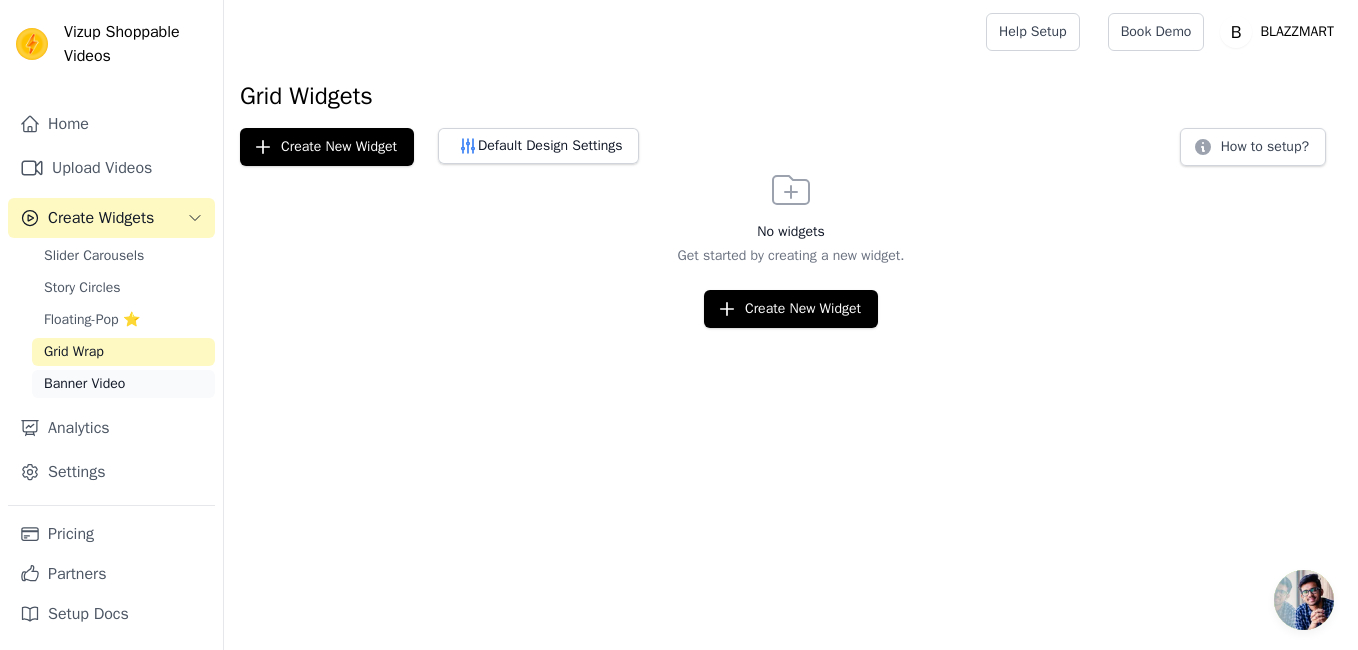 click on "Banner Video" at bounding box center [123, 384] 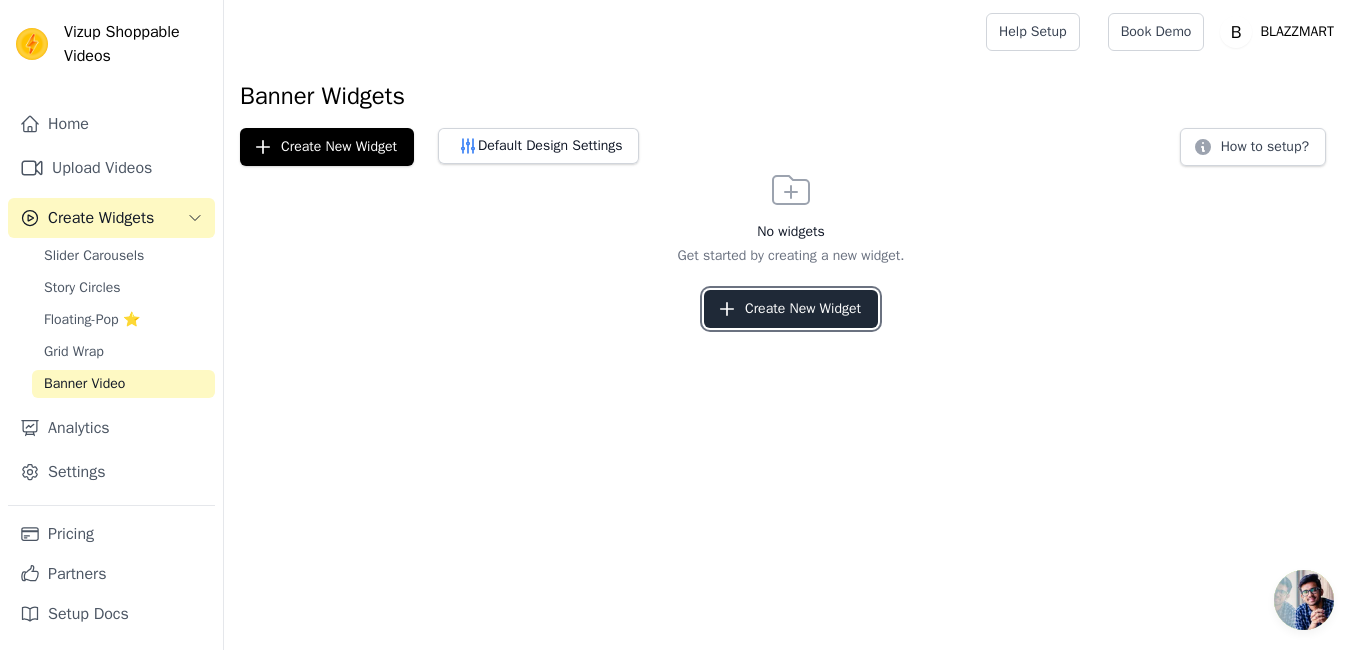 click on "Create New Widget" at bounding box center (791, 309) 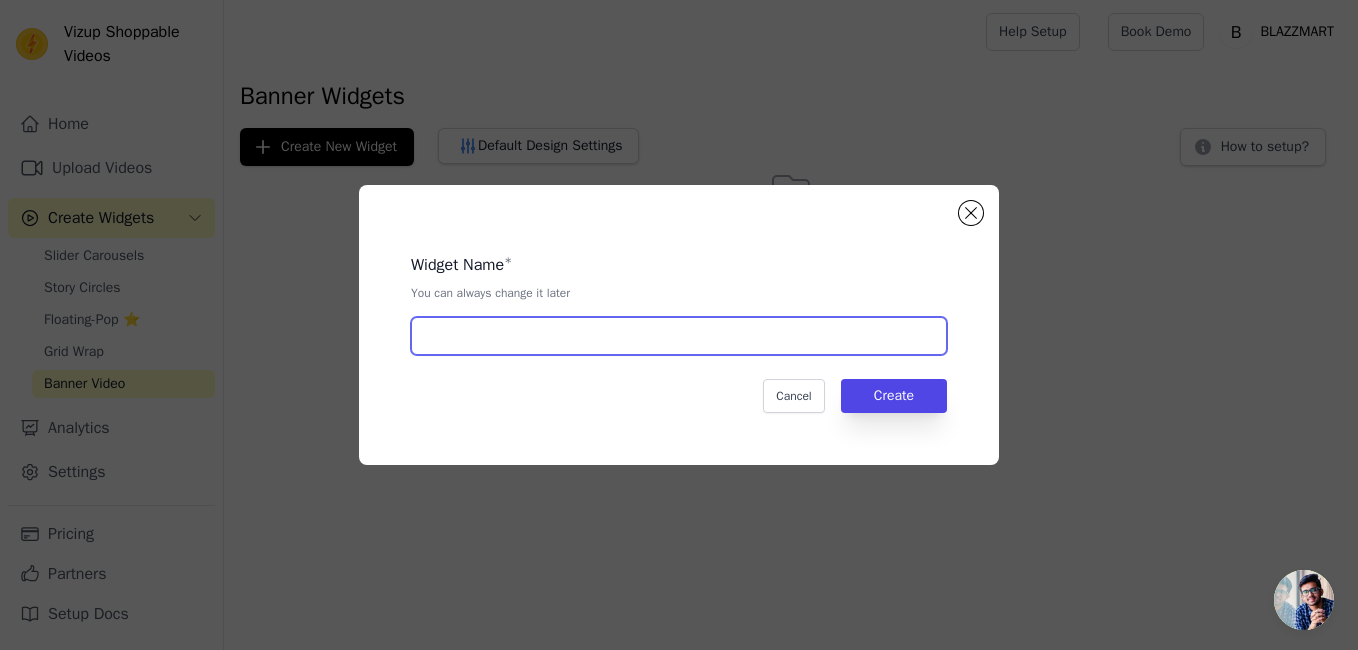 click at bounding box center [679, 336] 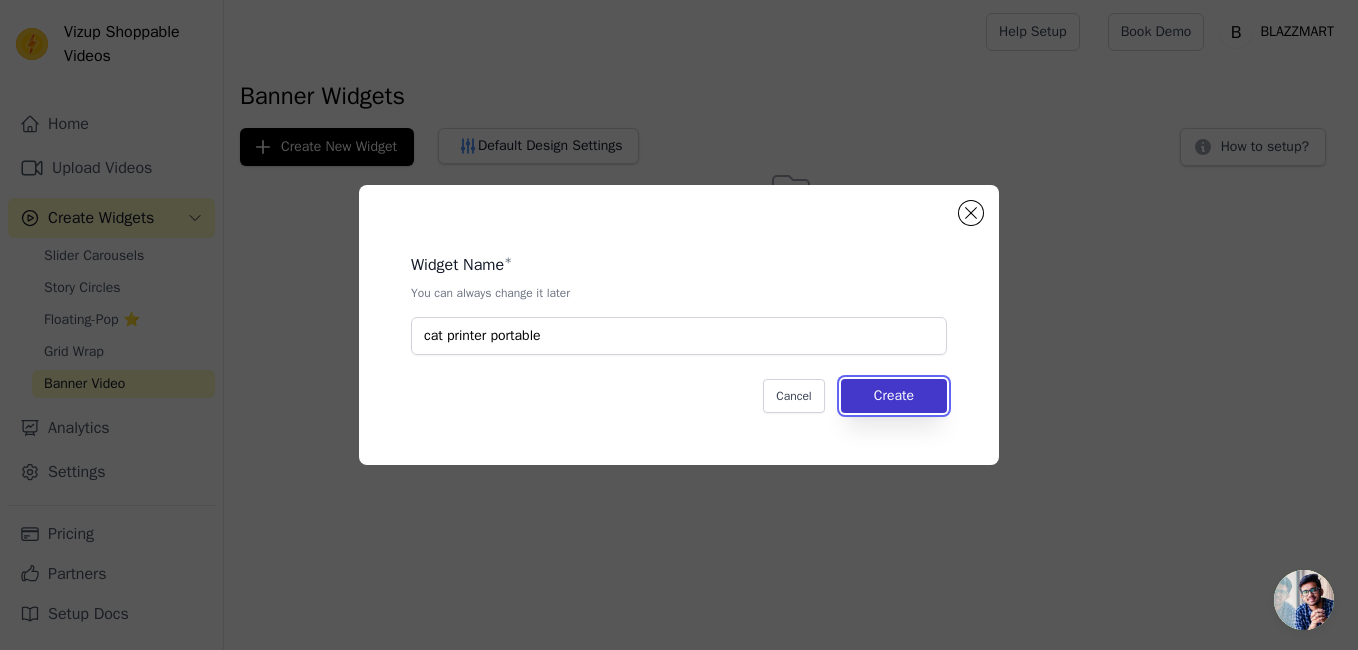click on "Create" at bounding box center [894, 396] 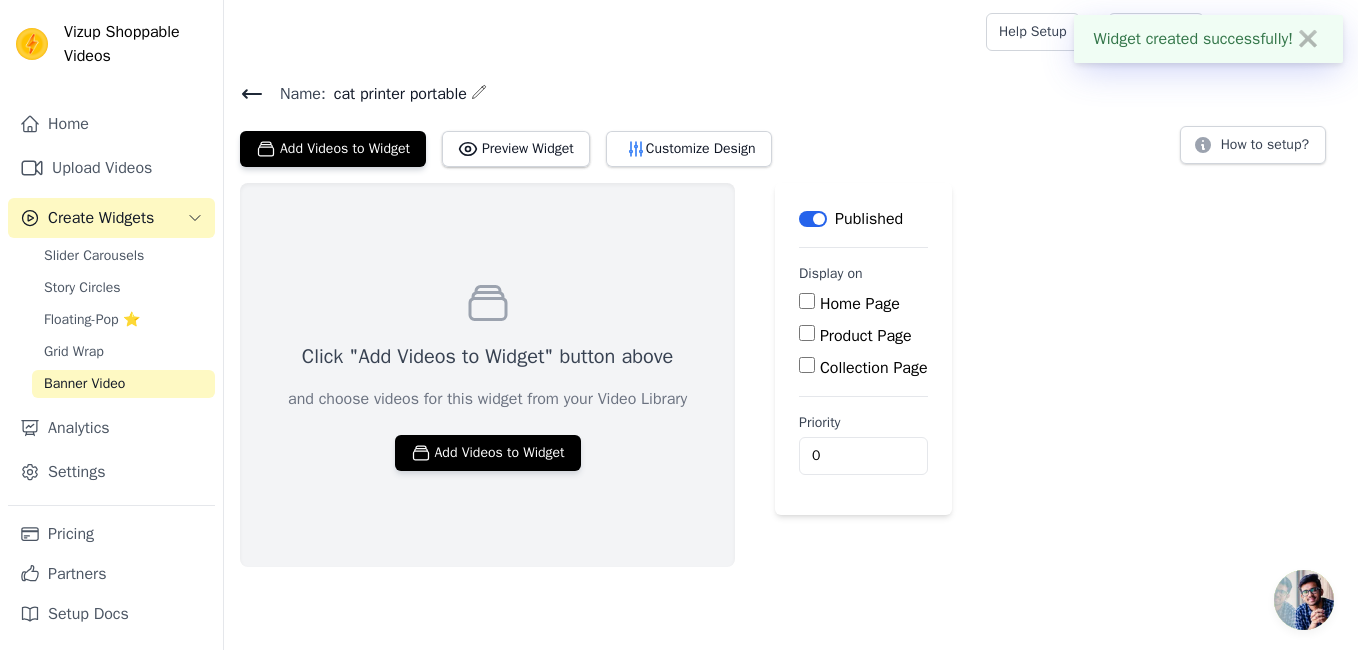 click 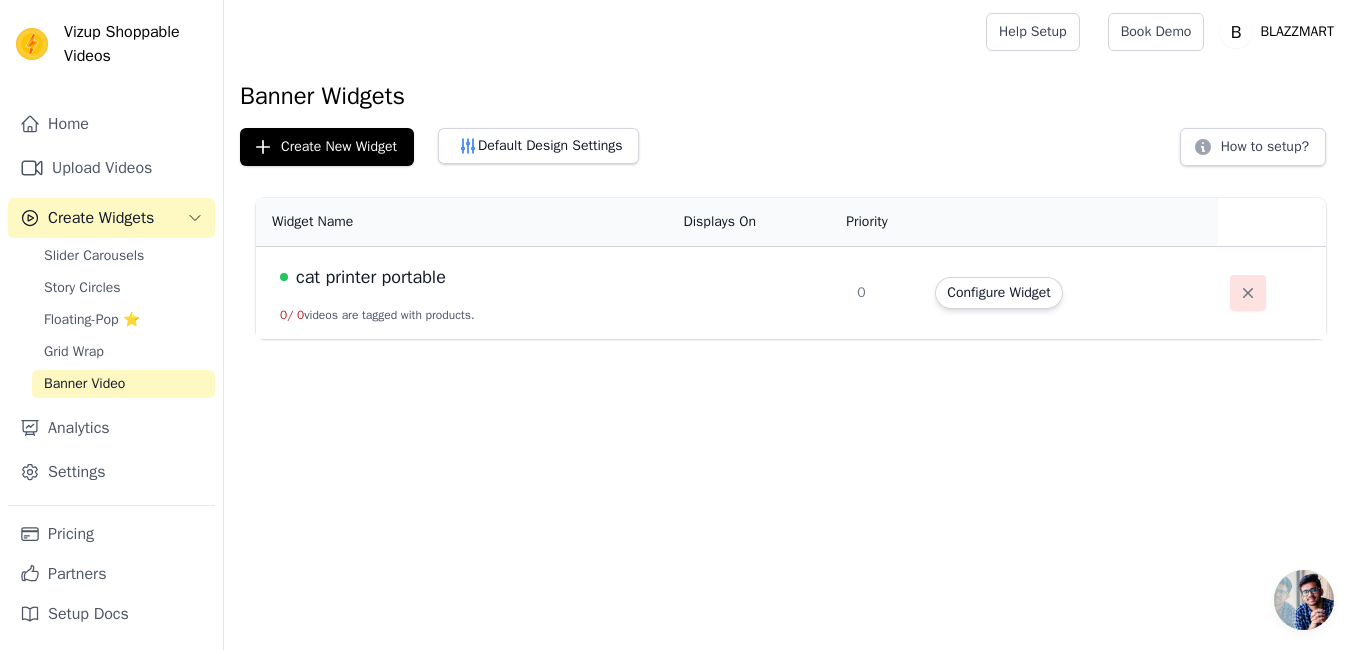 click 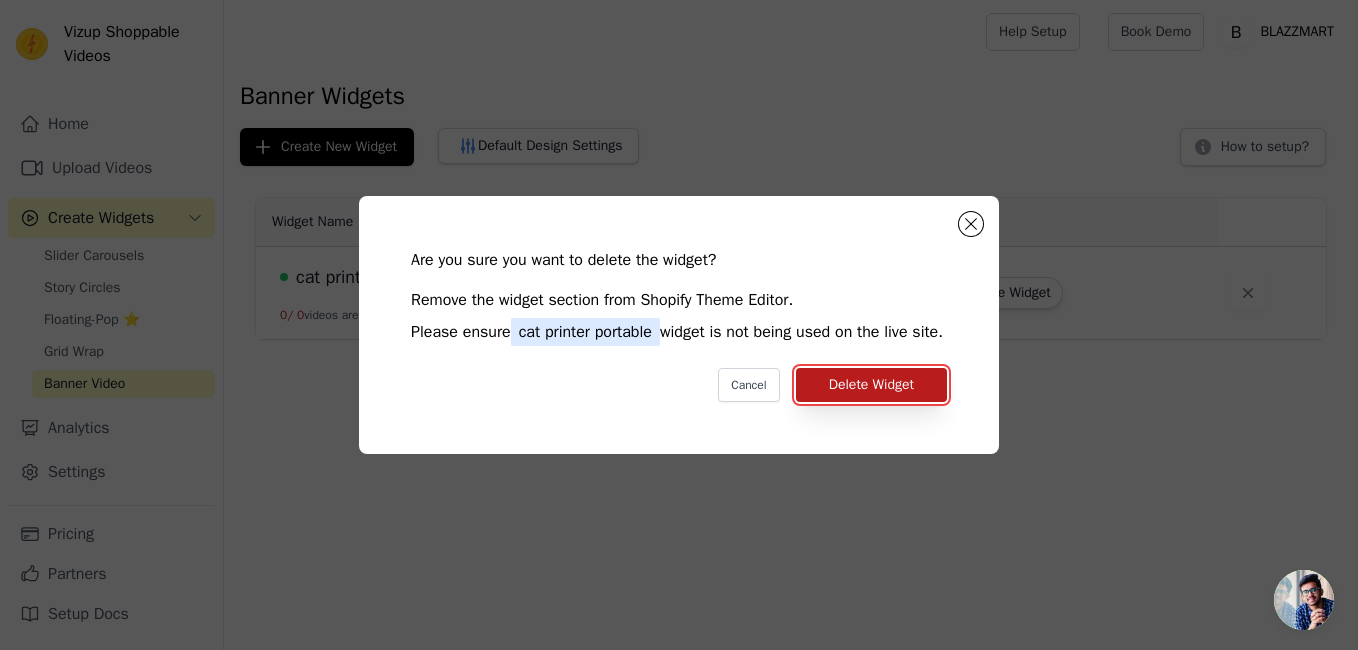 click on "Delete Widget" at bounding box center (871, 385) 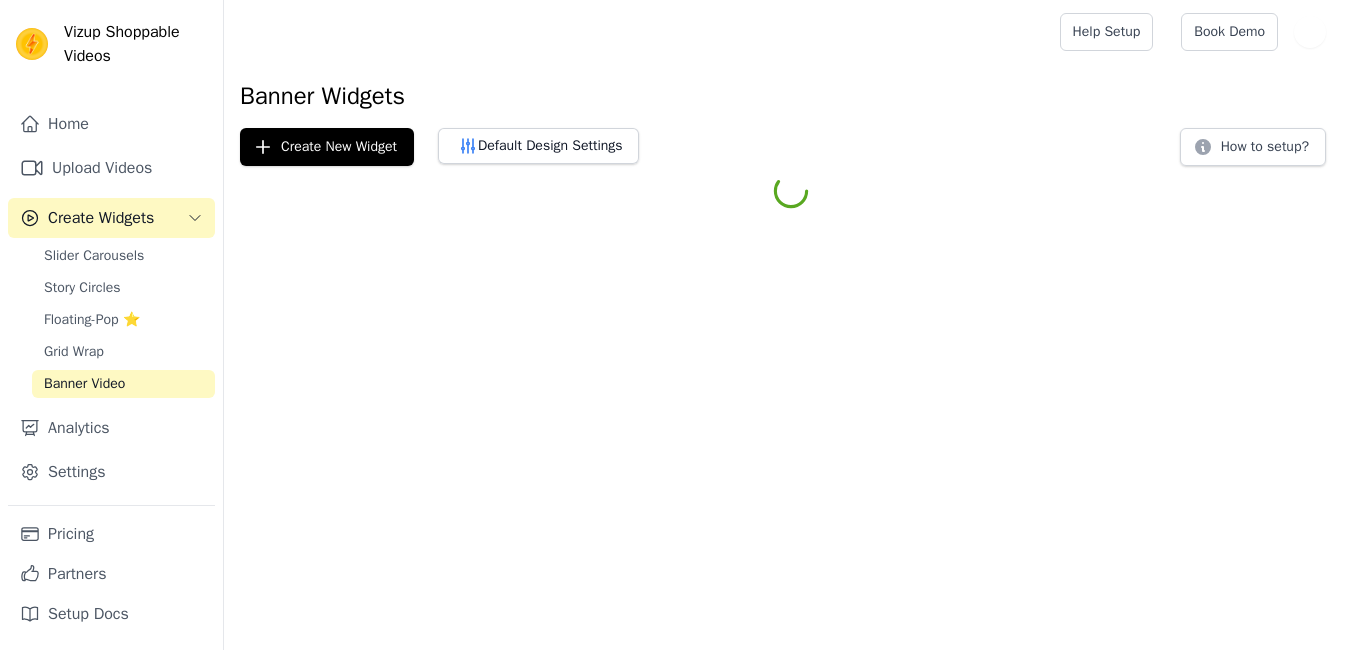 scroll, scrollTop: 0, scrollLeft: 0, axis: both 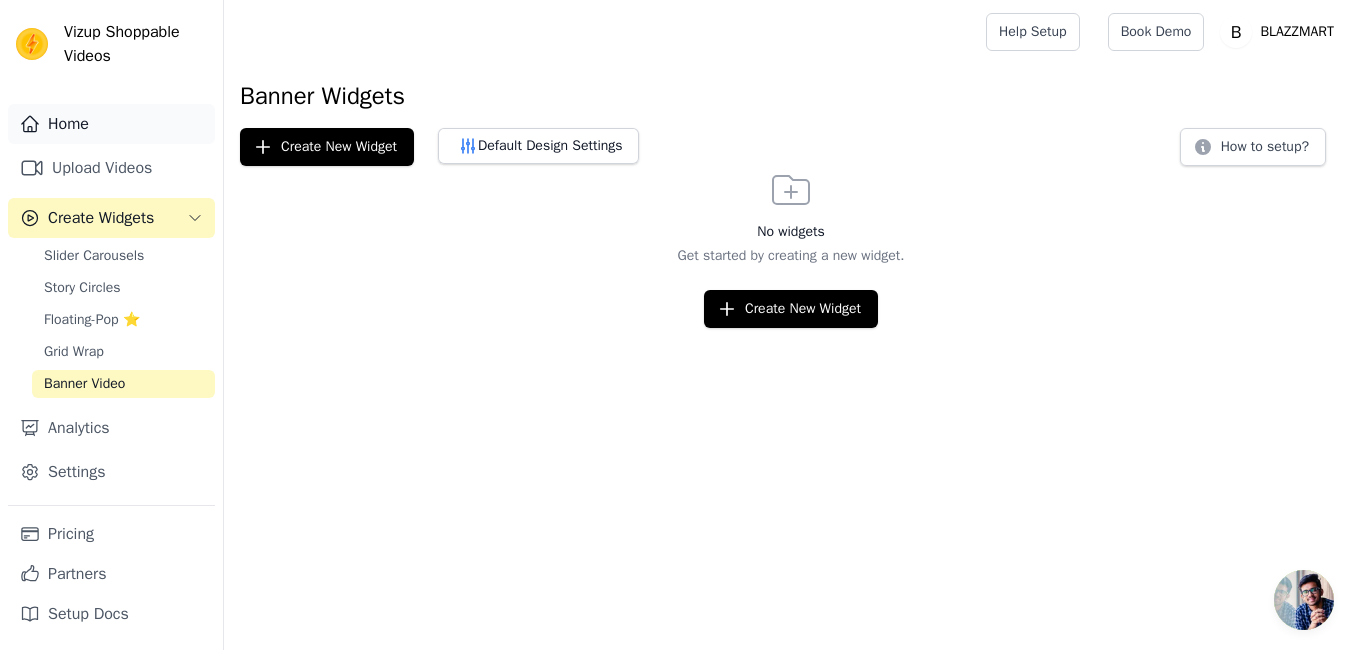 click on "Home" at bounding box center [111, 124] 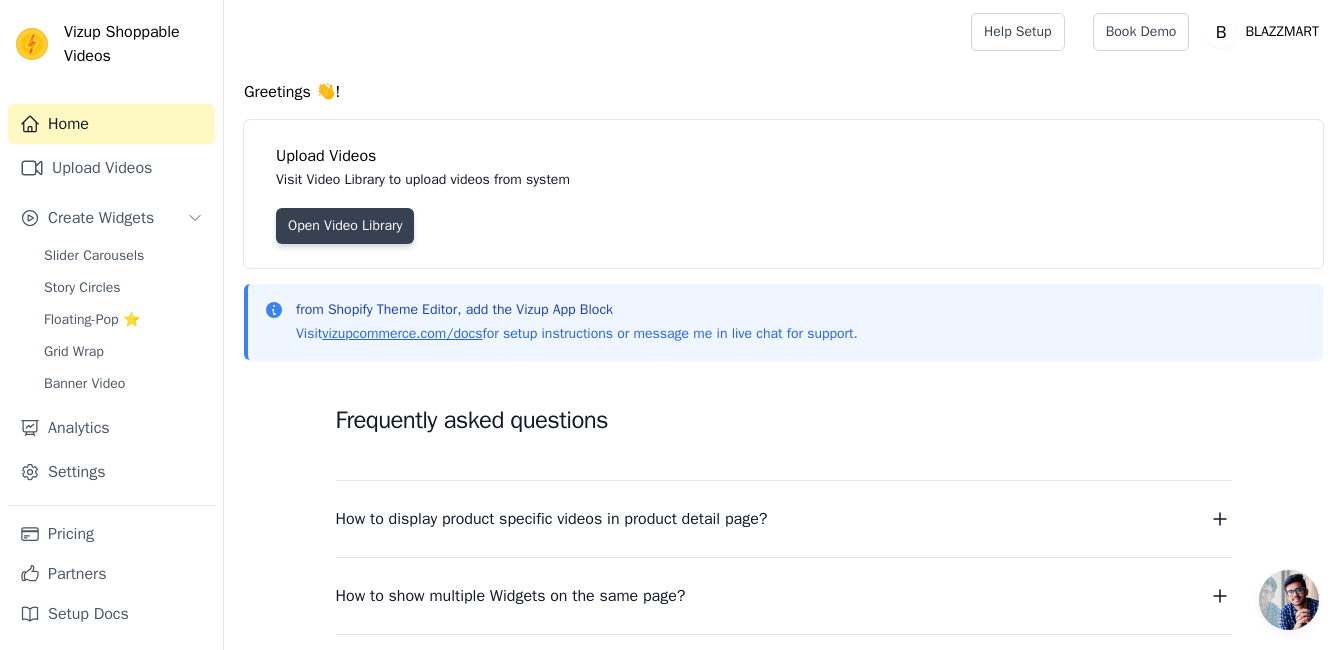 click on "Open Video Library" at bounding box center [345, 226] 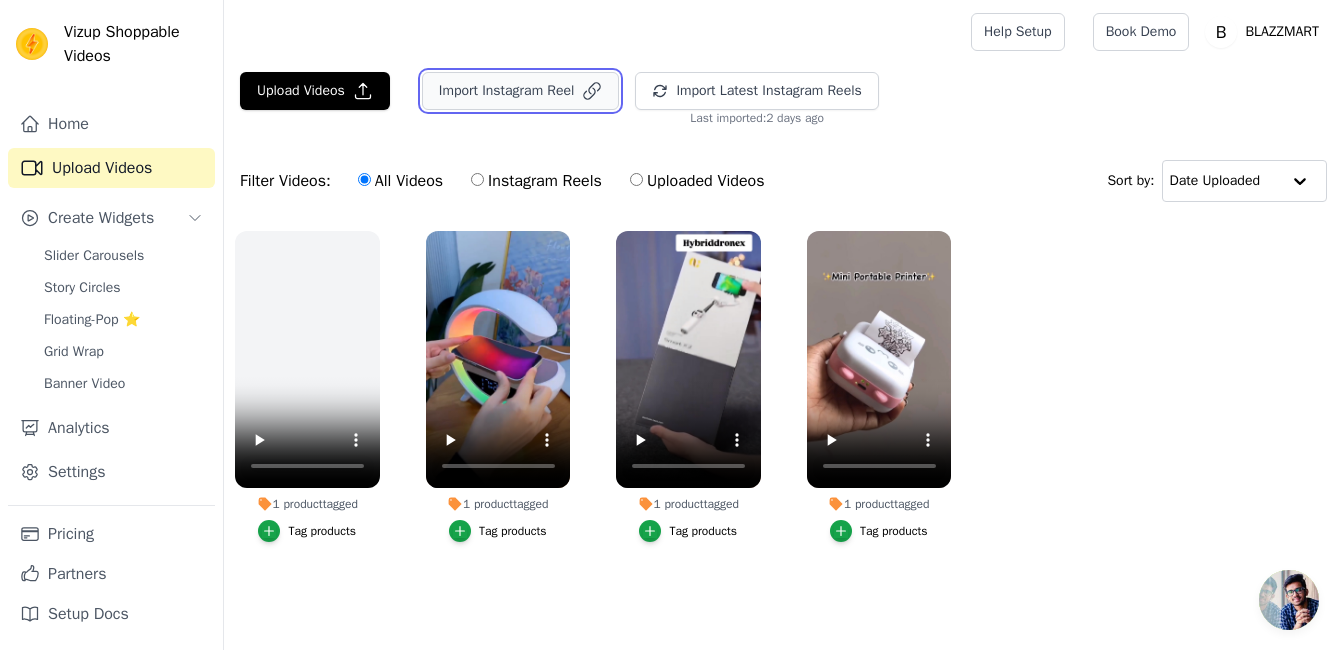 click on "Import Instagram Reel" at bounding box center (521, 91) 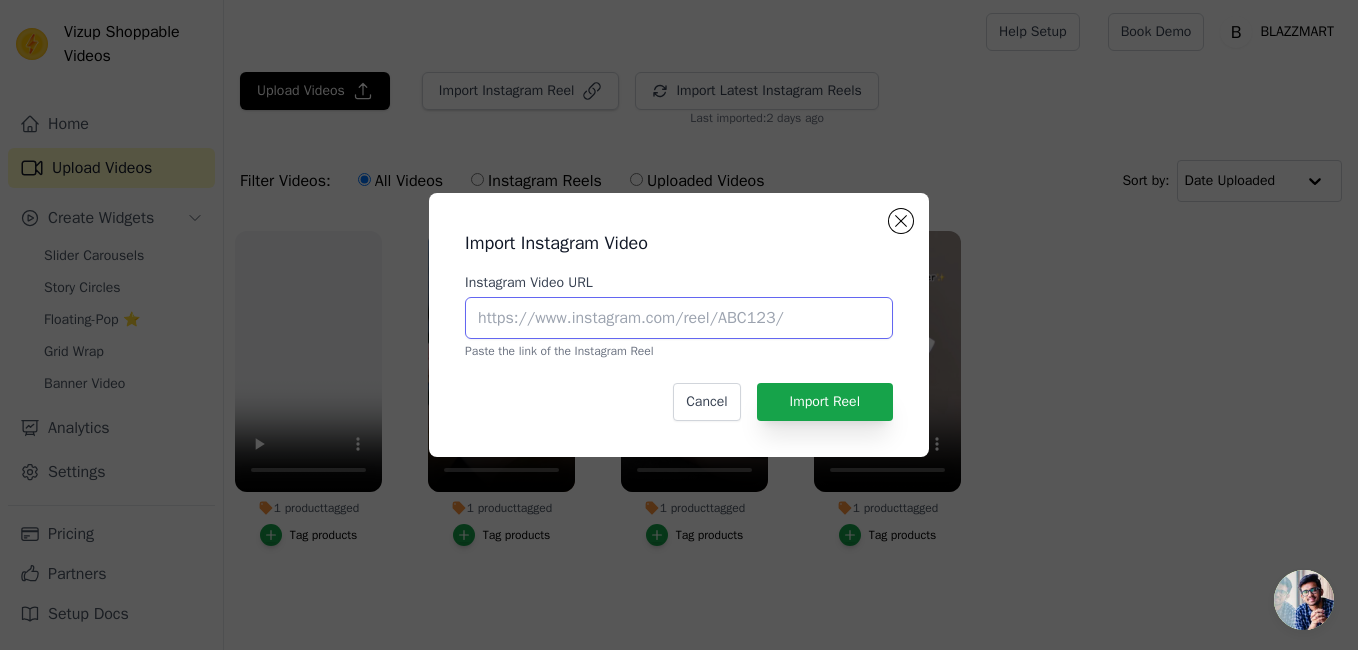 paste on "https://www.instagram.com/reel/DIMA-47zTNv/?utm_source=ig_web_copy_link&igsh=MzRlODBiNWFlZA==" 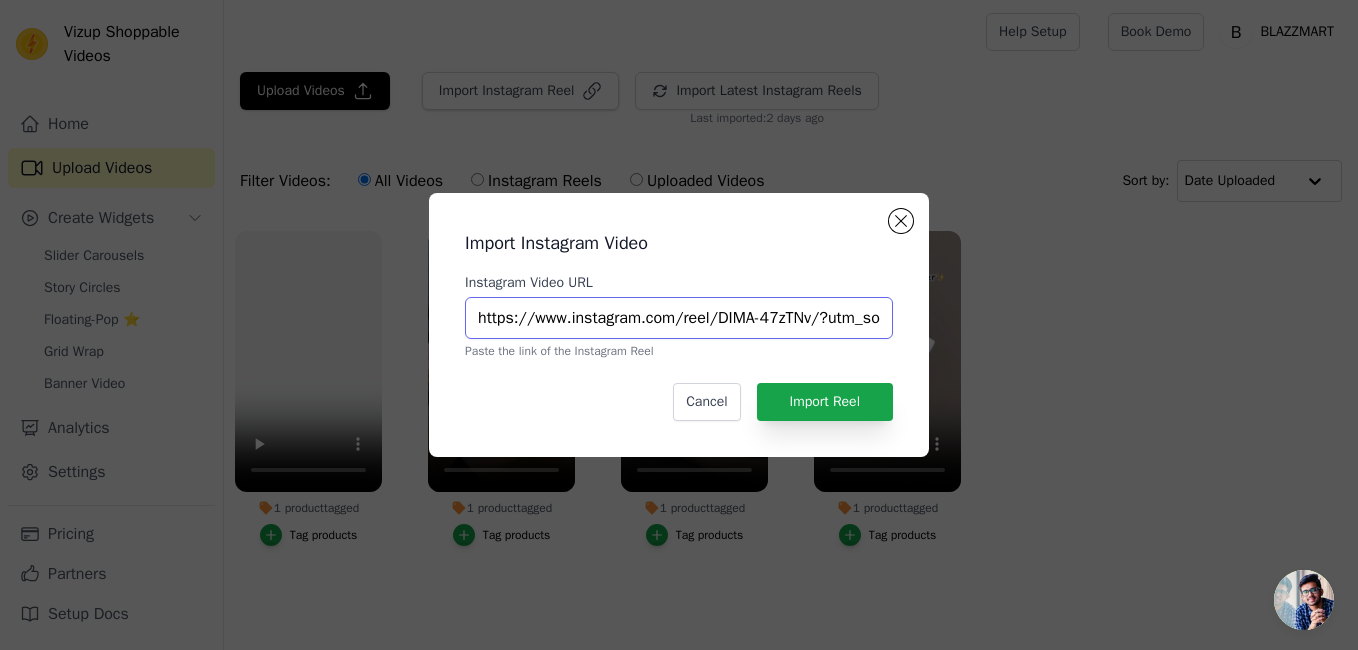 scroll, scrollTop: 0, scrollLeft: 361, axis: horizontal 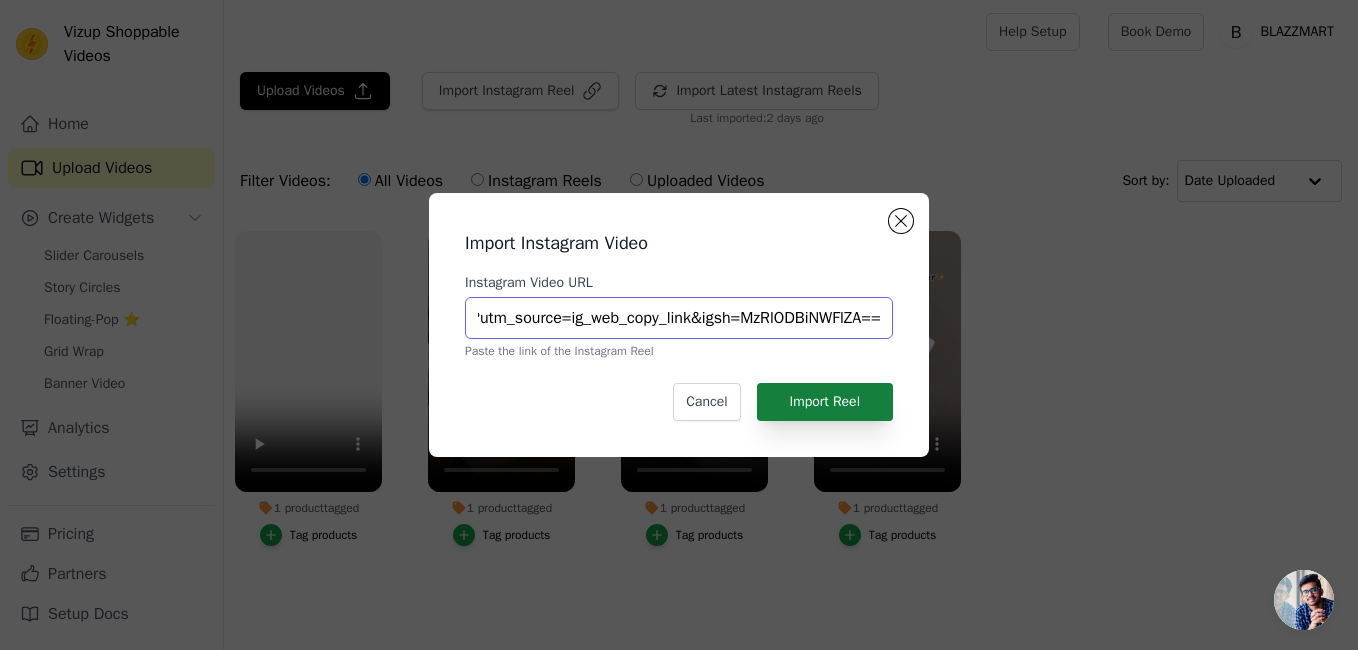 type on "https://www.instagram.com/reel/DIMA-47zTNv/?utm_source=ig_web_copy_link&igsh=MzRlODBiNWFlZA==" 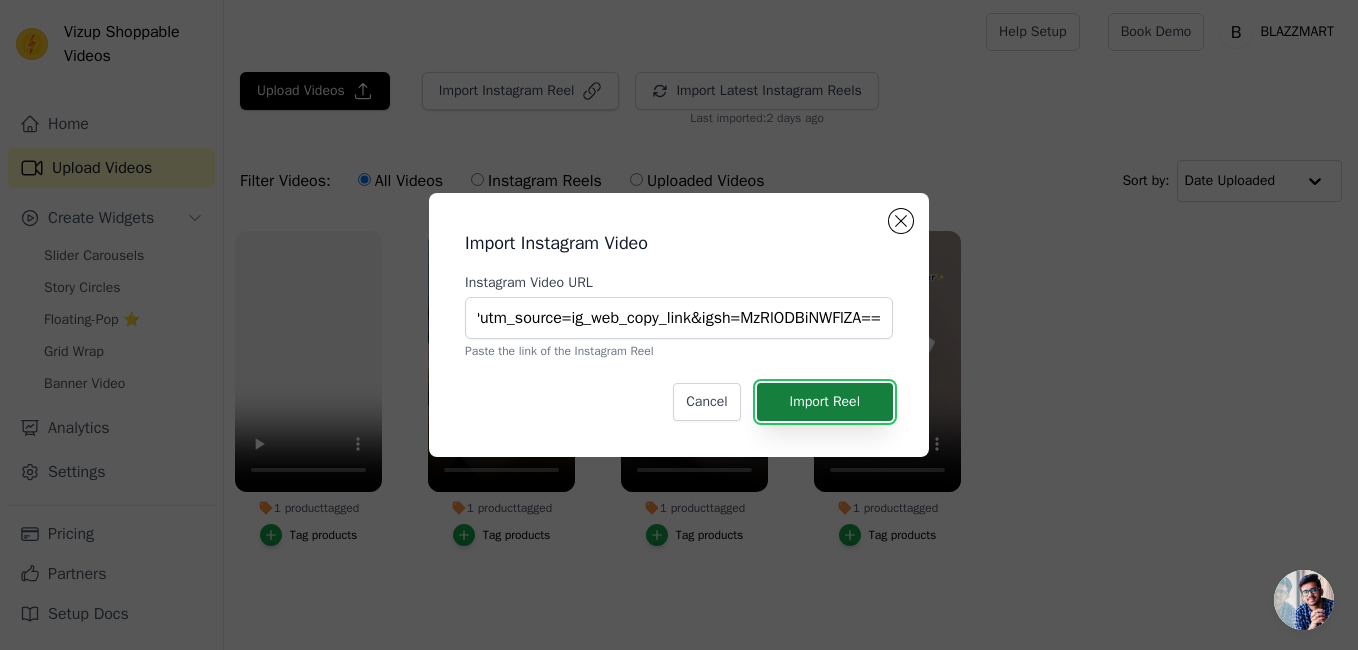 click on "Import Reel" at bounding box center (825, 402) 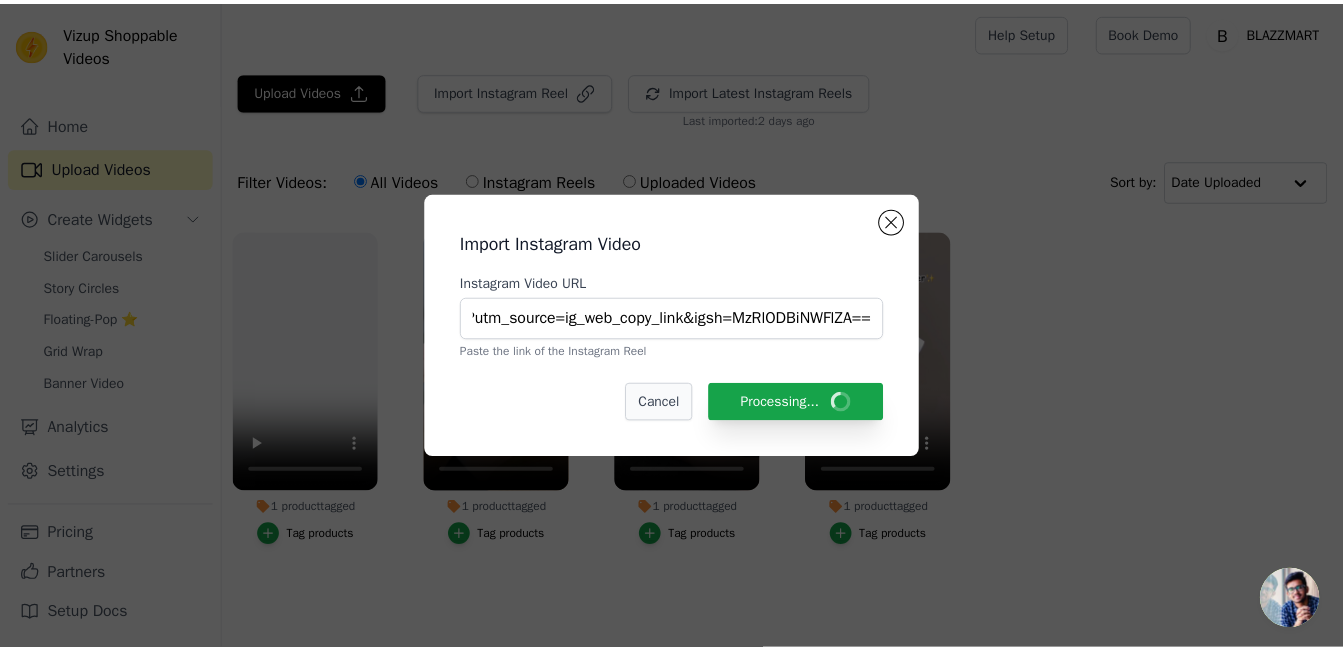 scroll, scrollTop: 0, scrollLeft: 0, axis: both 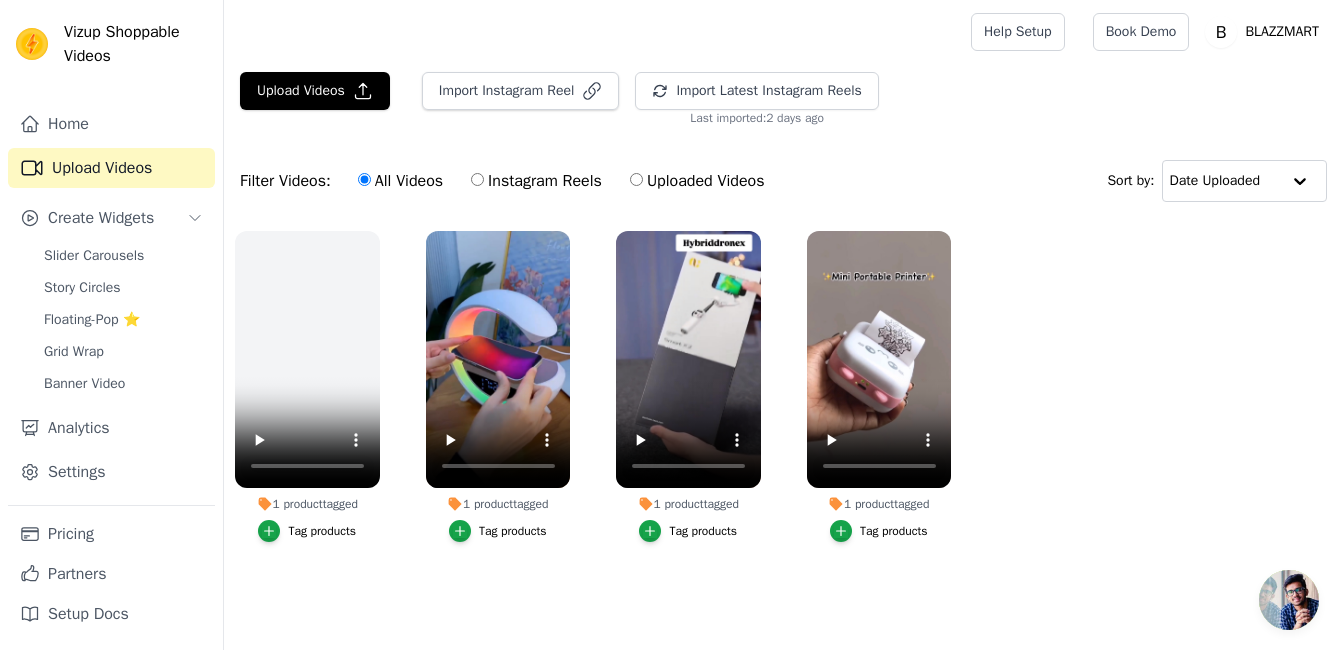click on "Instagram Reels" at bounding box center [477, 179] 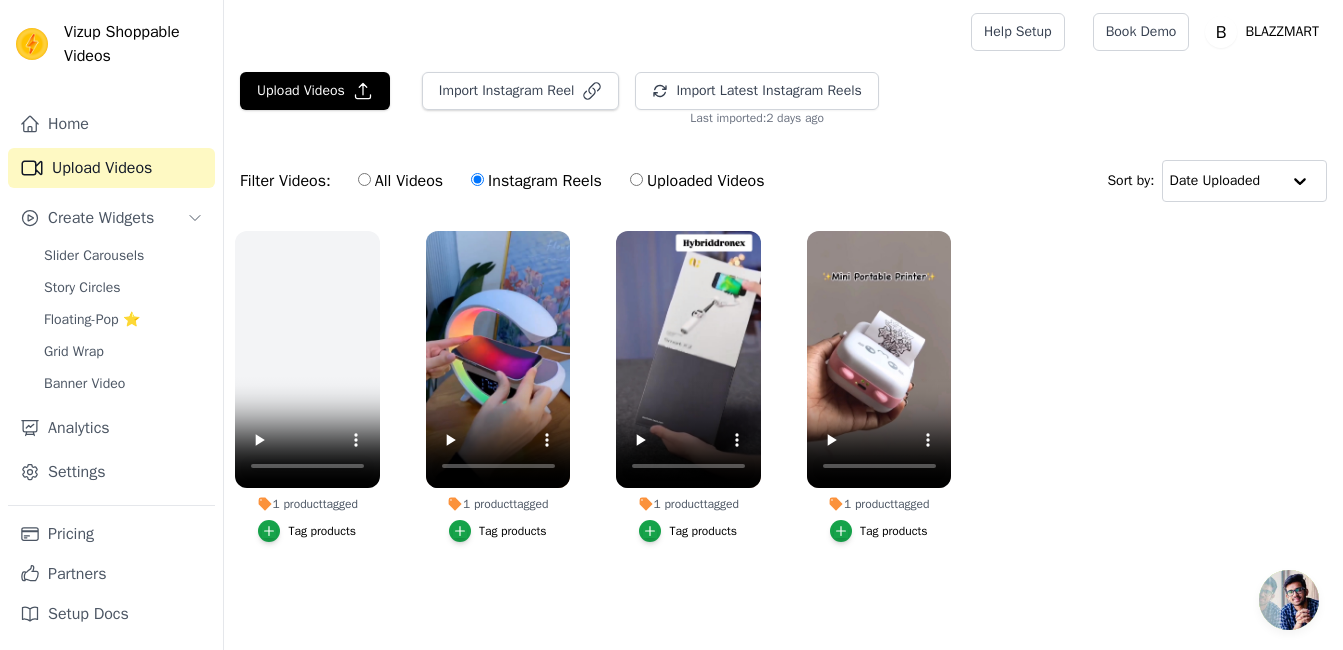 click on "All Videos" at bounding box center [400, 181] 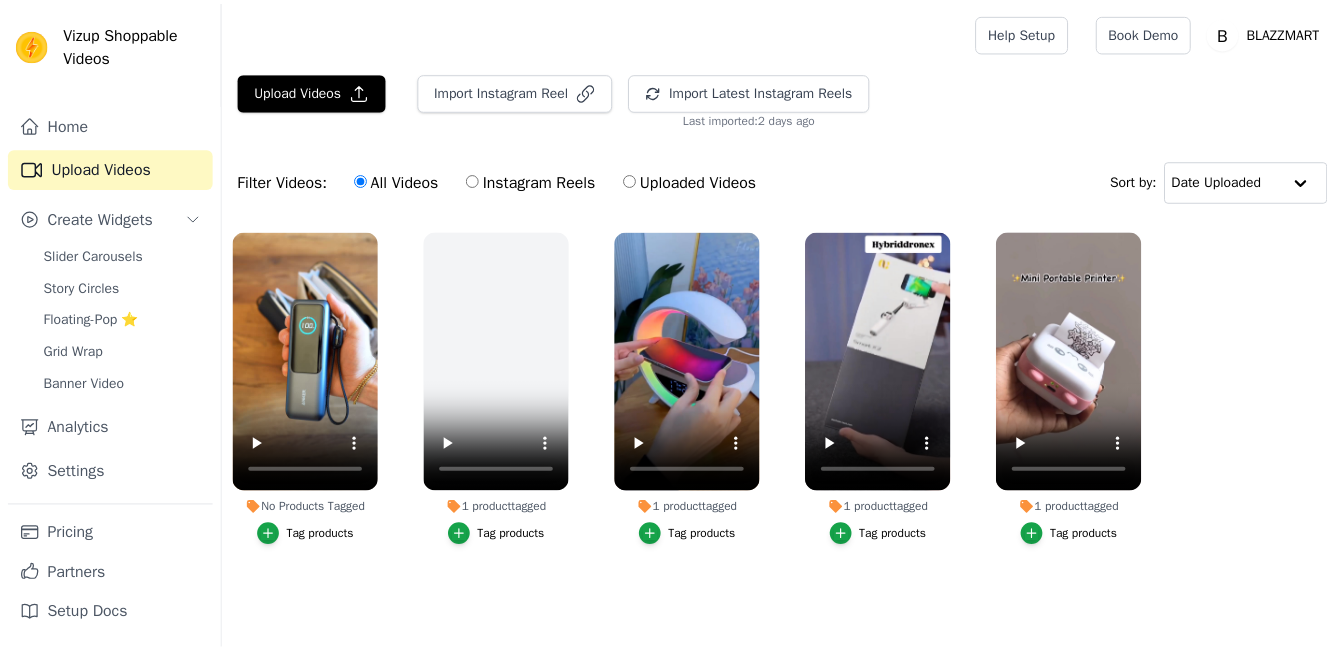 scroll, scrollTop: 0, scrollLeft: 0, axis: both 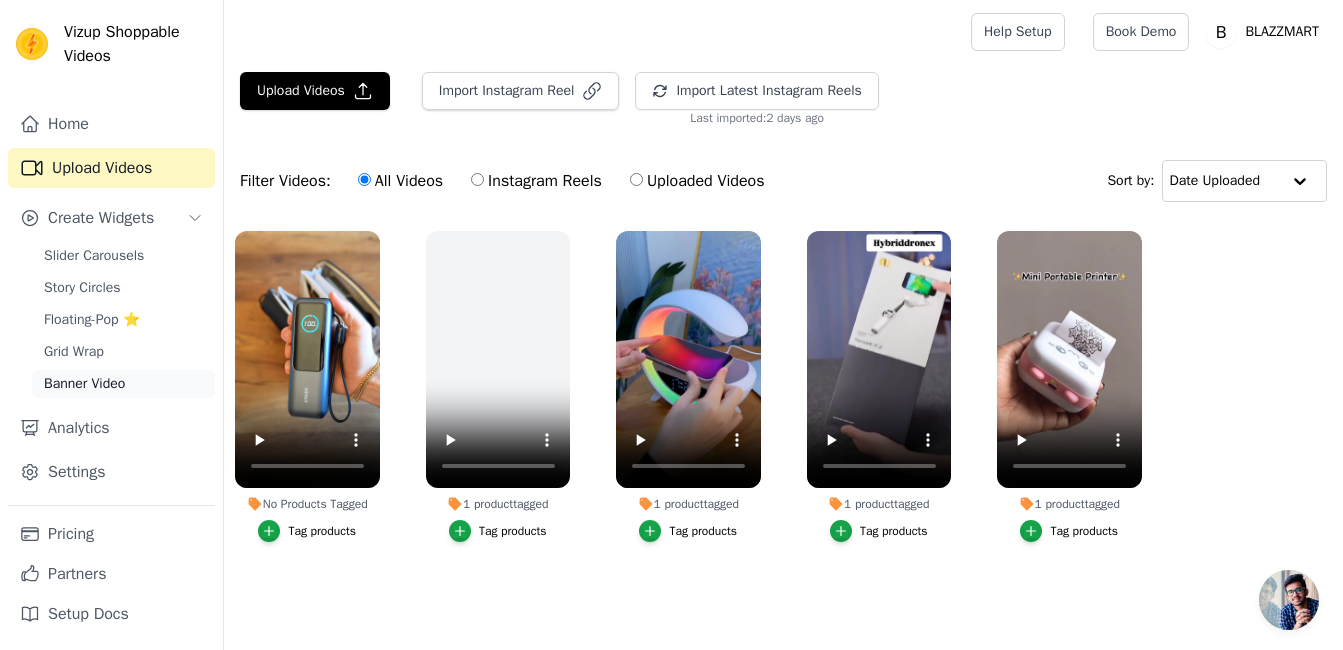 click on "Banner Video" at bounding box center [84, 384] 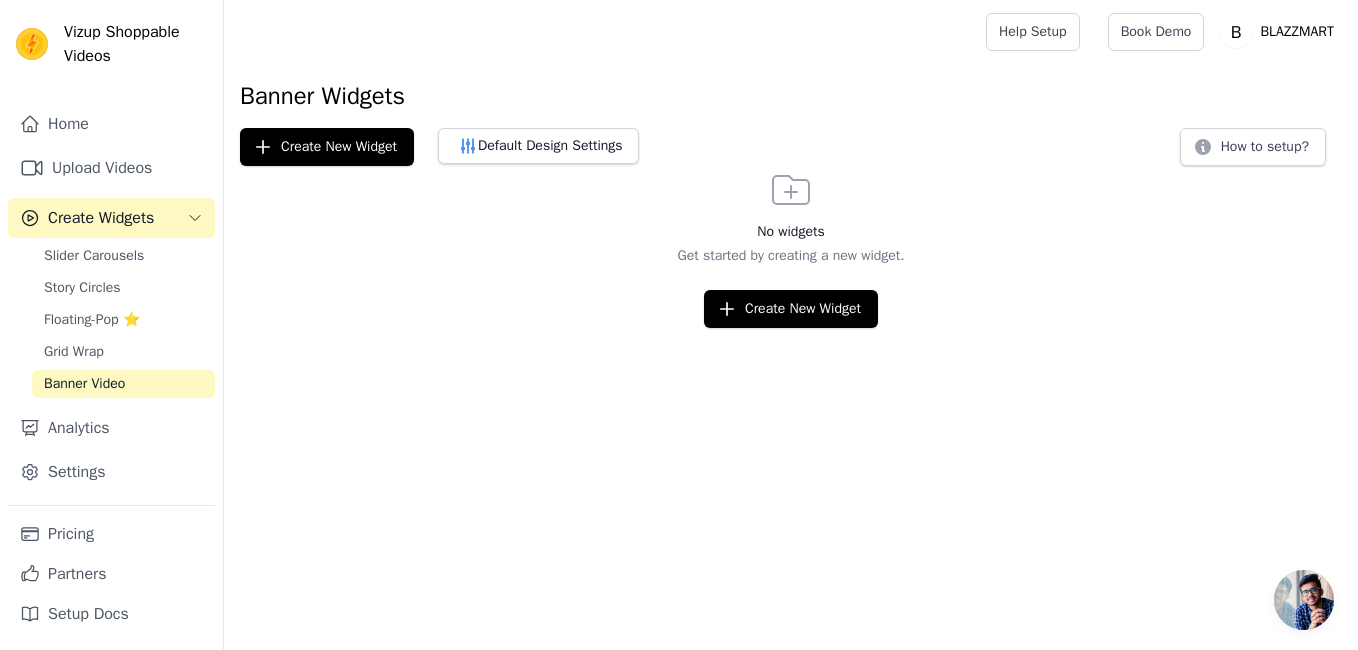 click on "Vizup Shoppable Videos
Home
Upload Videos       Create Widgets     Slider Carousels   Story Circles   Floating-Pop ⭐   Grid Wrap   Banner Video
Analytics
Settings
Pricing
Partners
Setup Docs   Open sidebar       Help Setup     Book Demo   Open user menu" at bounding box center [679, 164] 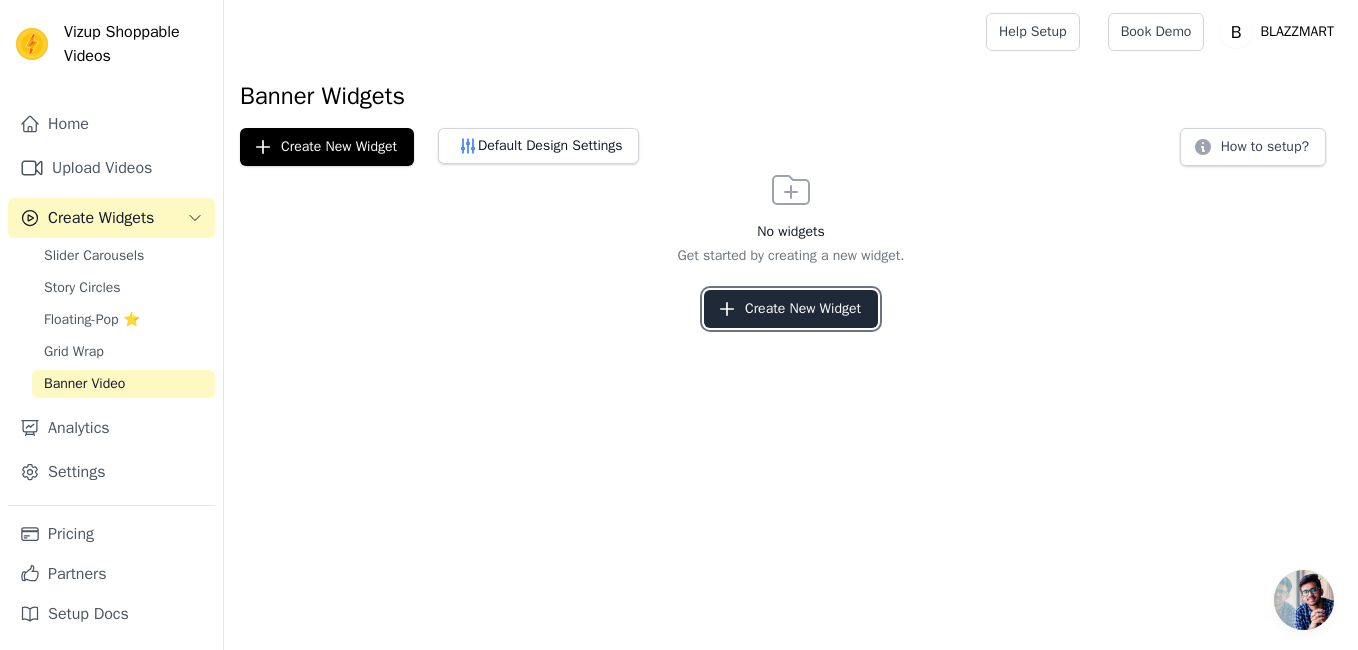 click on "Create New Widget" at bounding box center (791, 309) 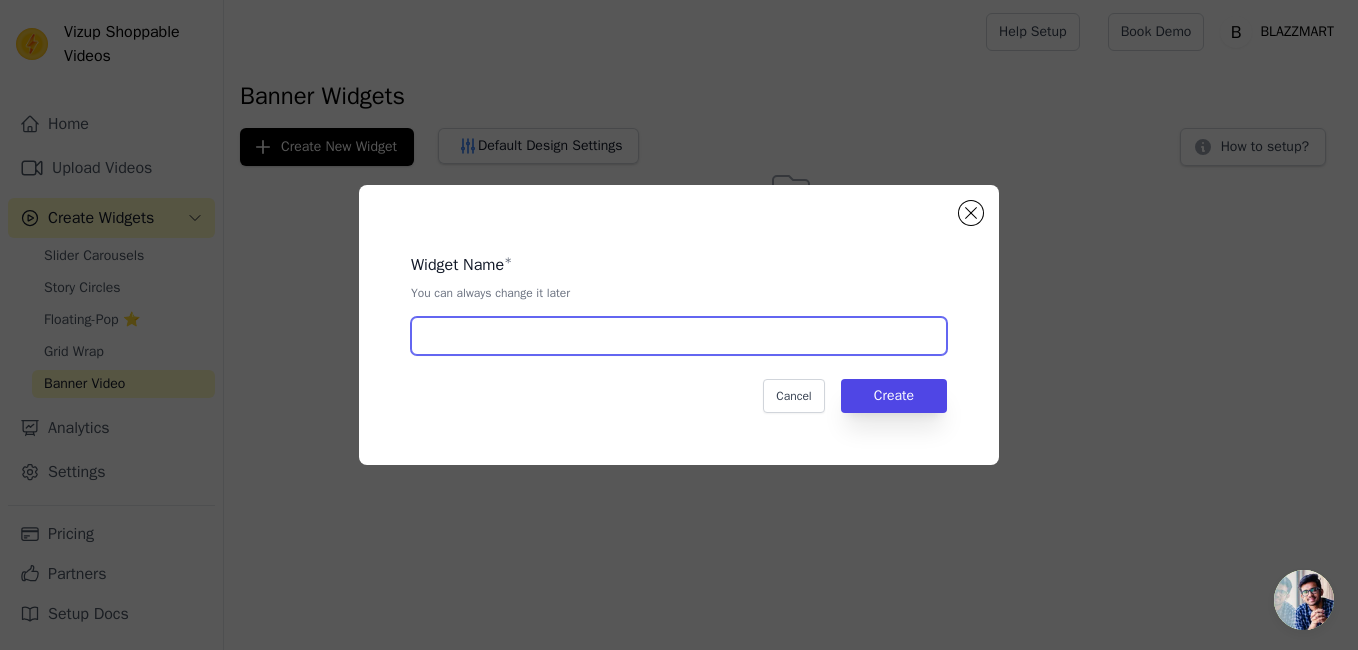 click at bounding box center [679, 336] 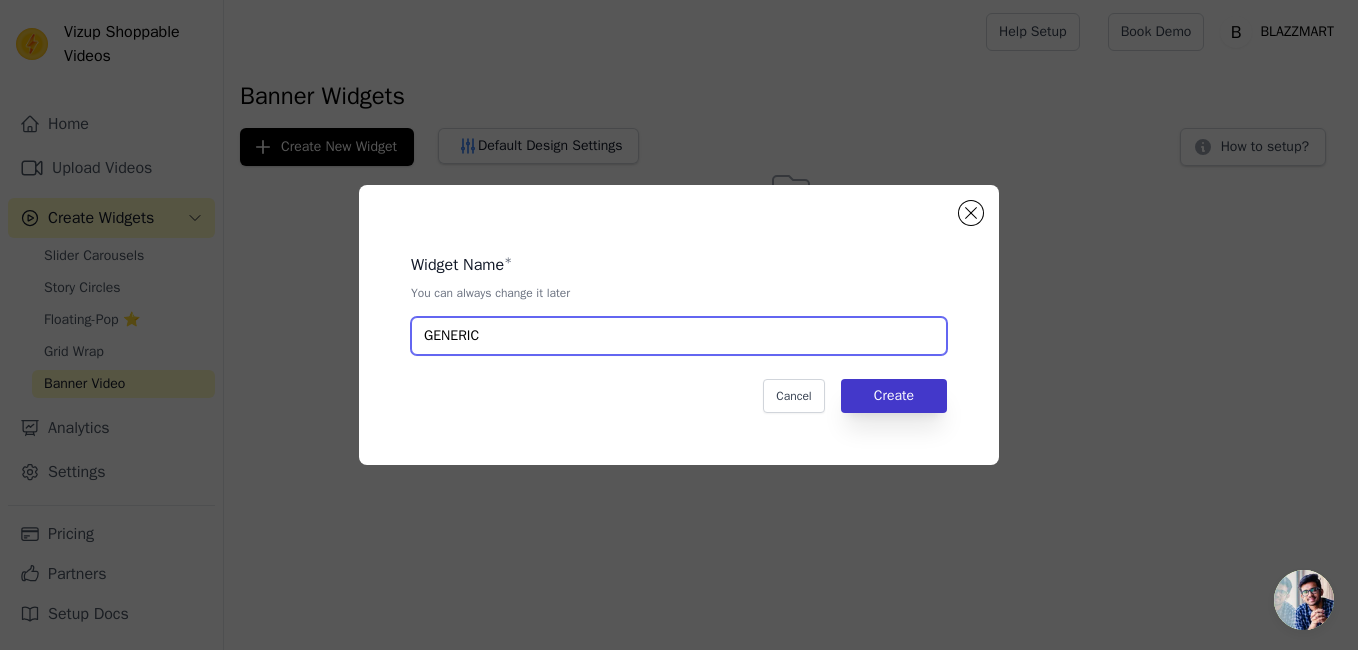 type on "GENERIC" 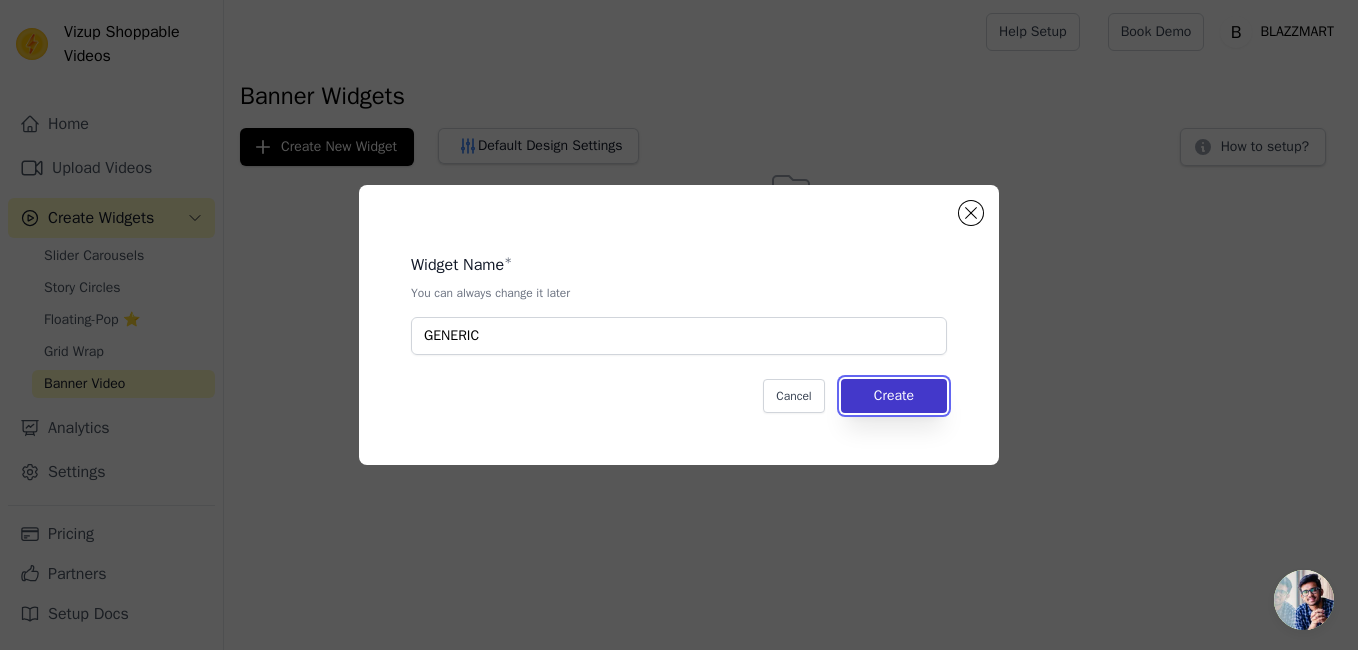 click on "Create" at bounding box center (894, 396) 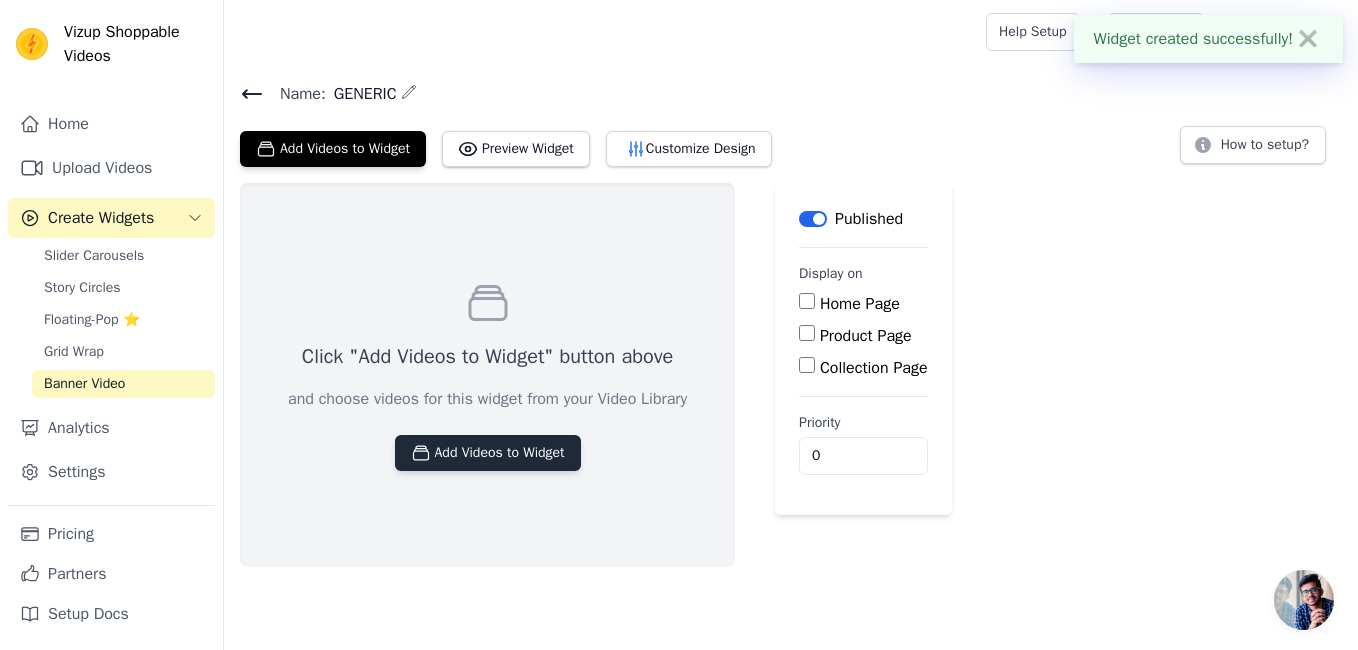 click on "Add Videos to Widget" at bounding box center (488, 453) 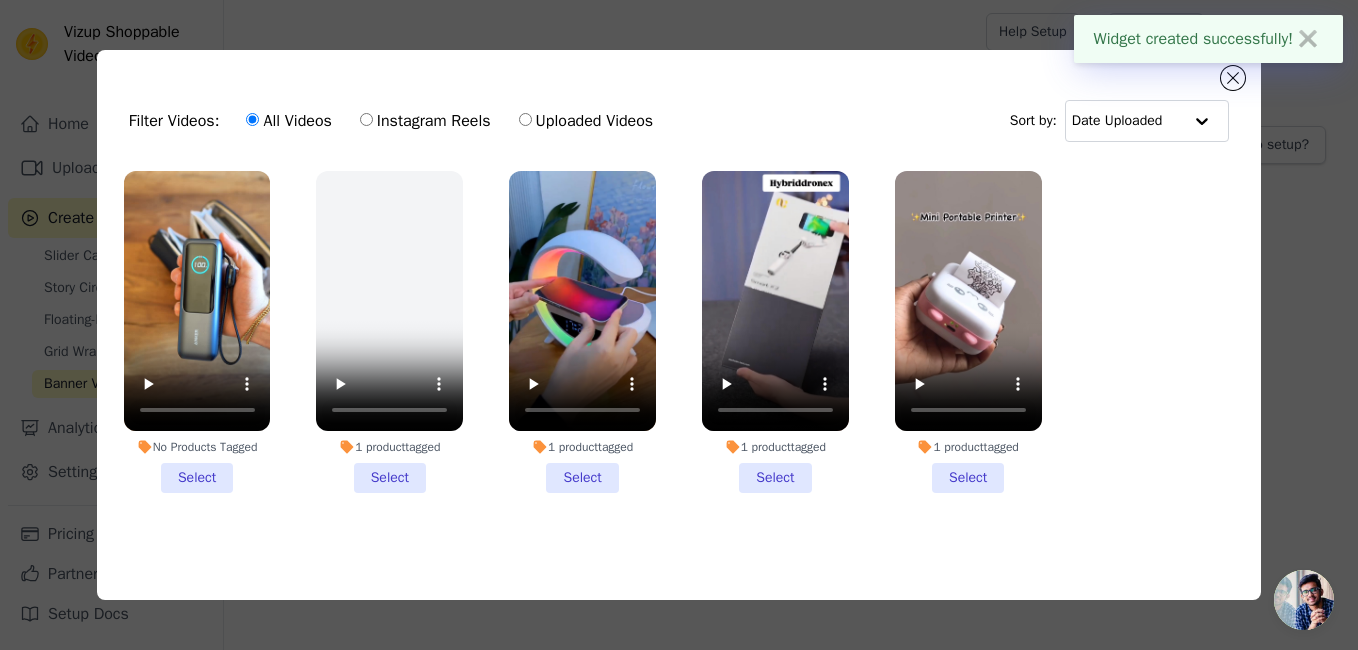 click on "No Products Tagged     Select" at bounding box center [197, 332] 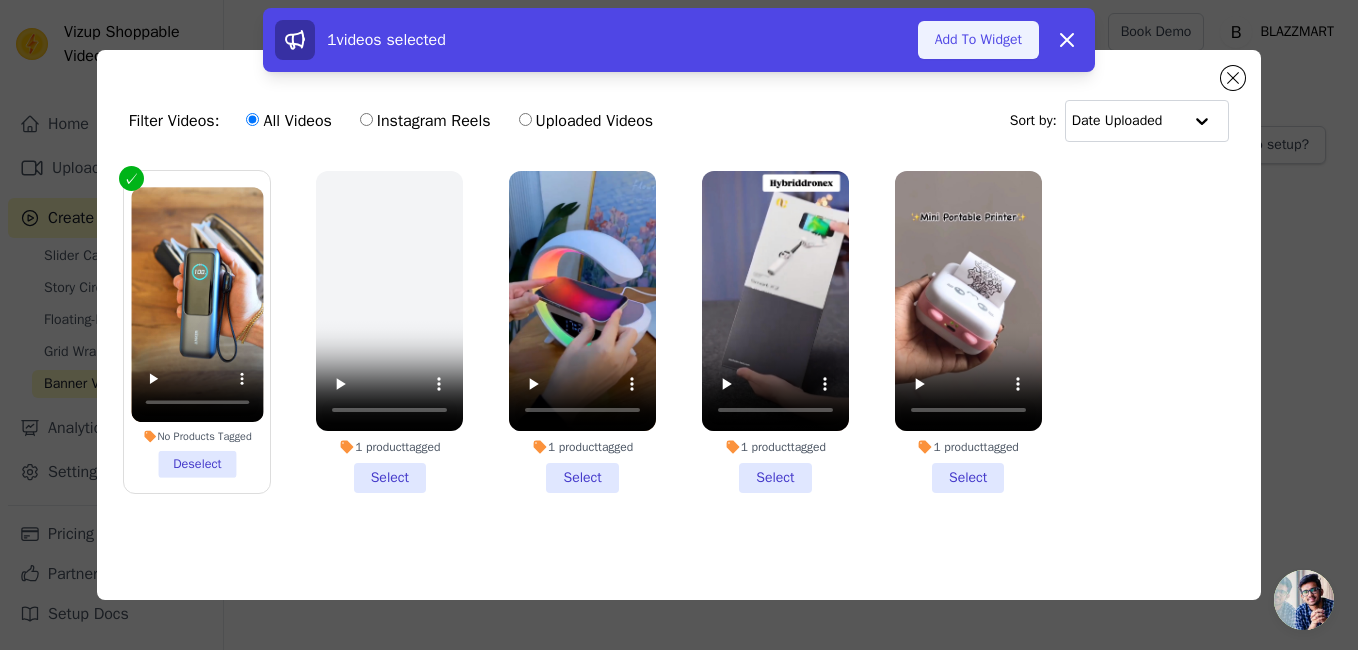 click on "Add To Widget" at bounding box center [978, 40] 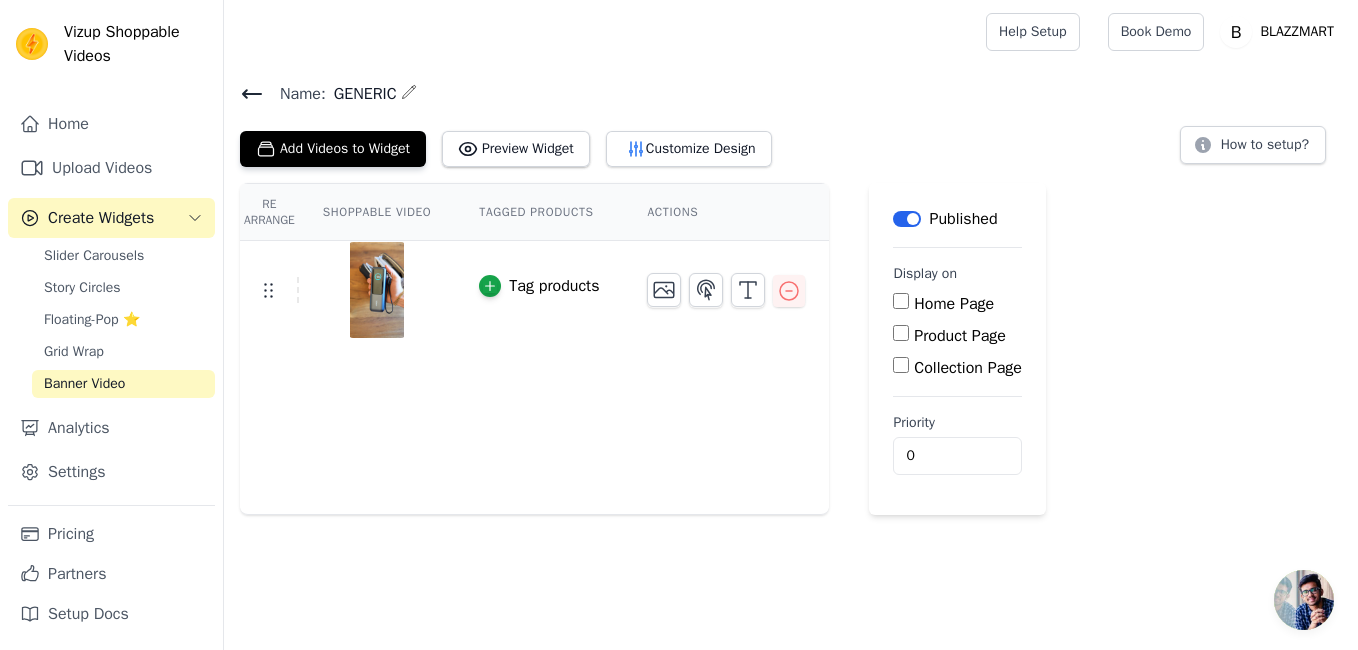 click on "Home Page" at bounding box center [901, 301] 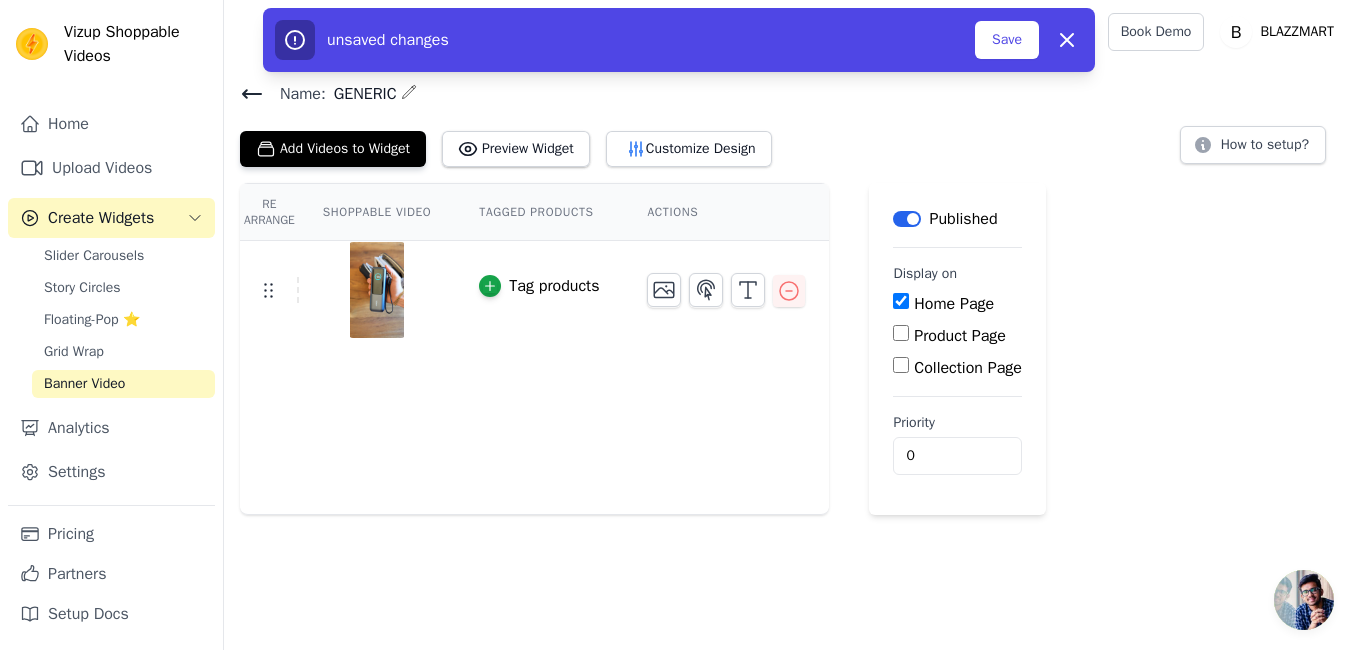 click on "Product Page" at bounding box center [901, 333] 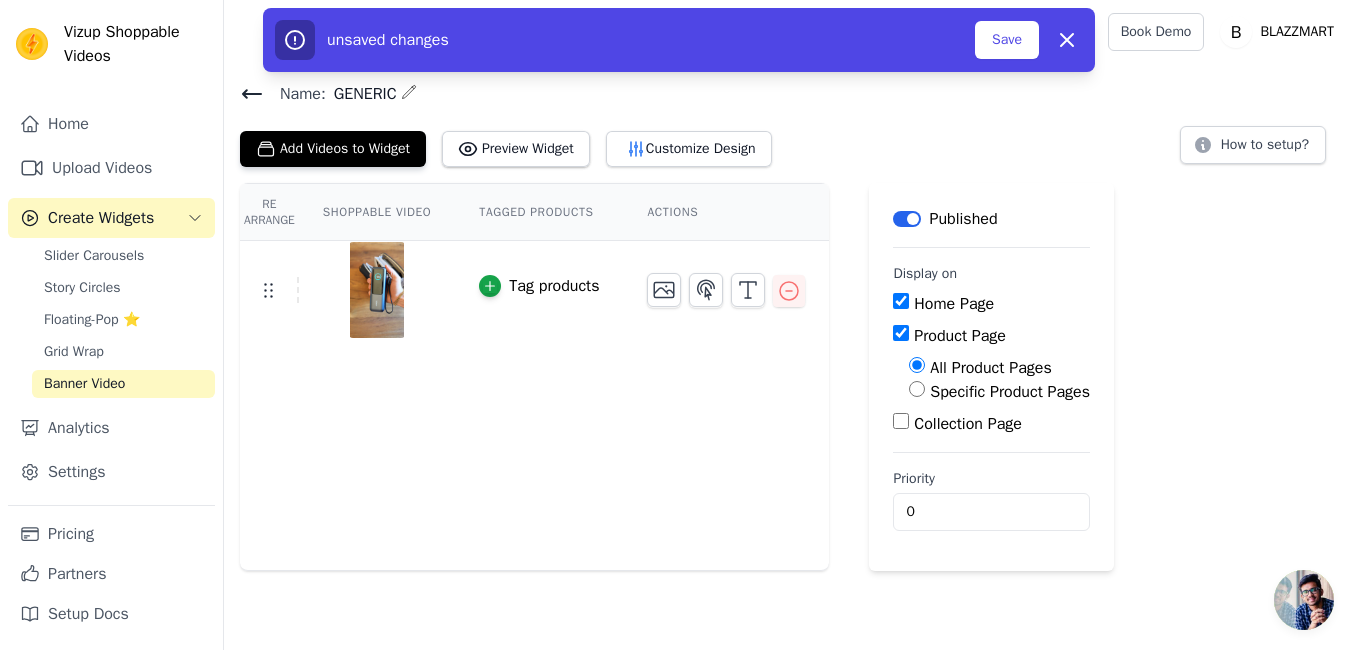 click on "Collection Page" at bounding box center (901, 421) 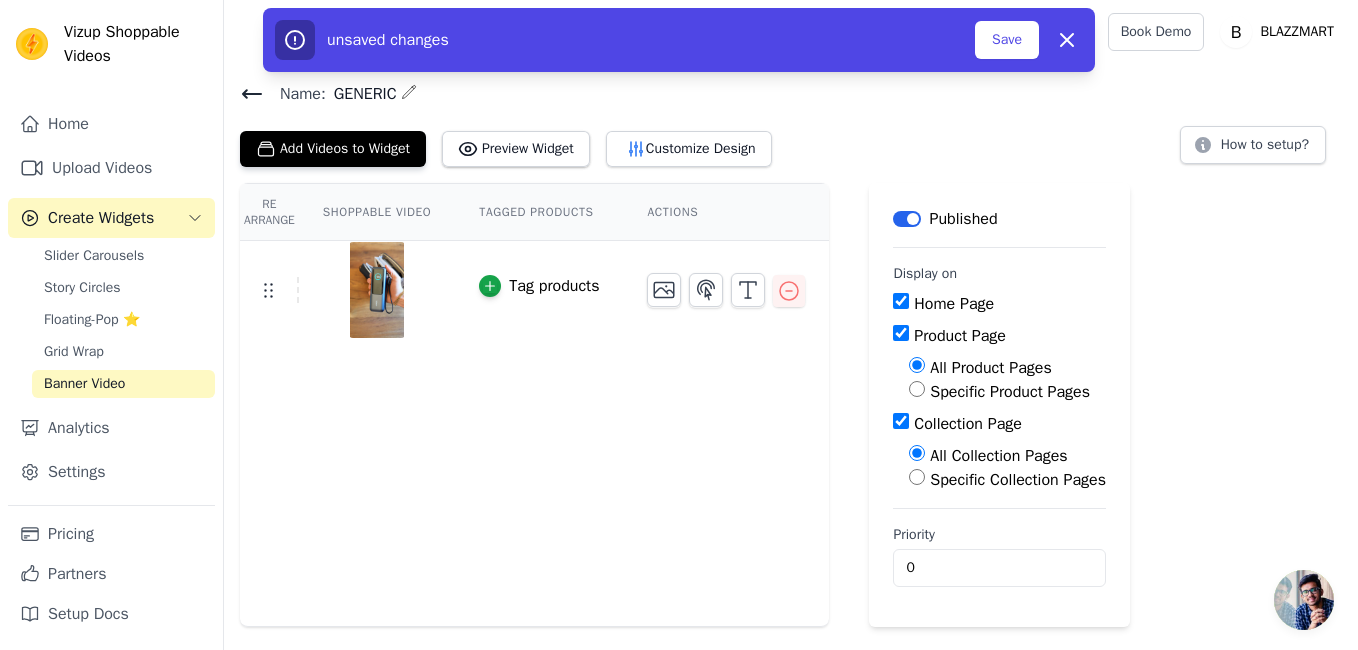 click on "Product Page" at bounding box center (901, 333) 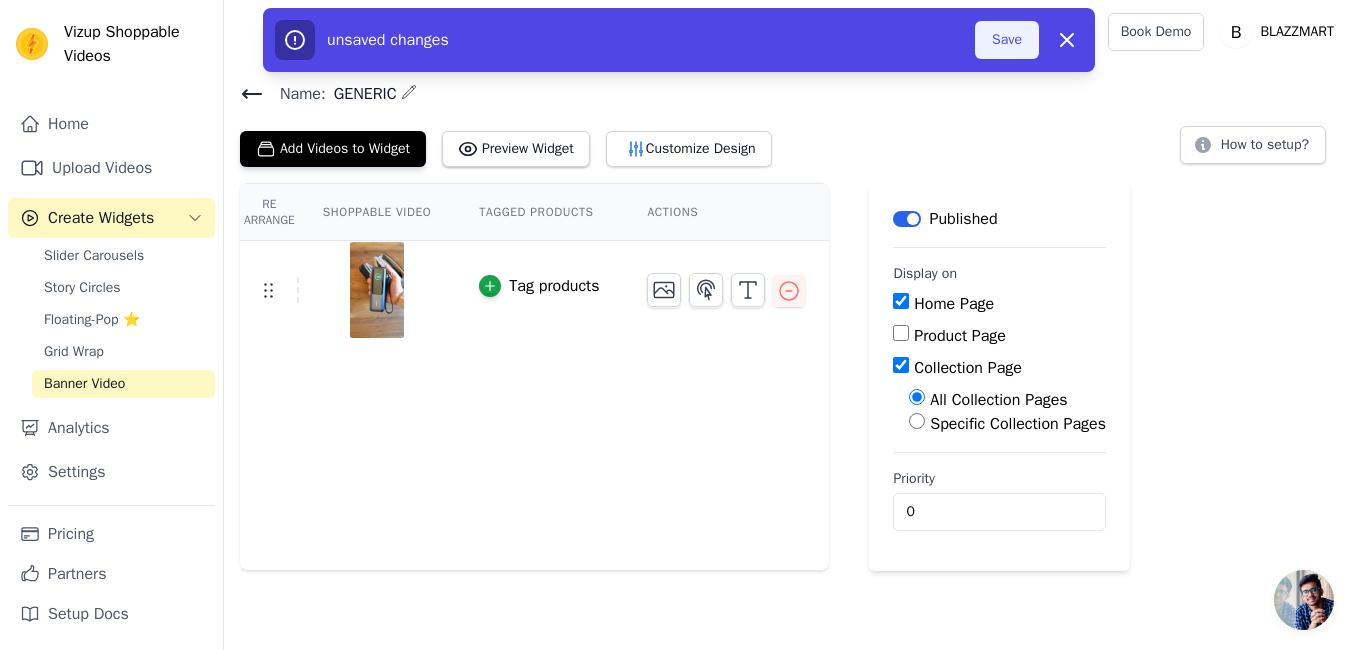 click on "Save" at bounding box center (1007, 40) 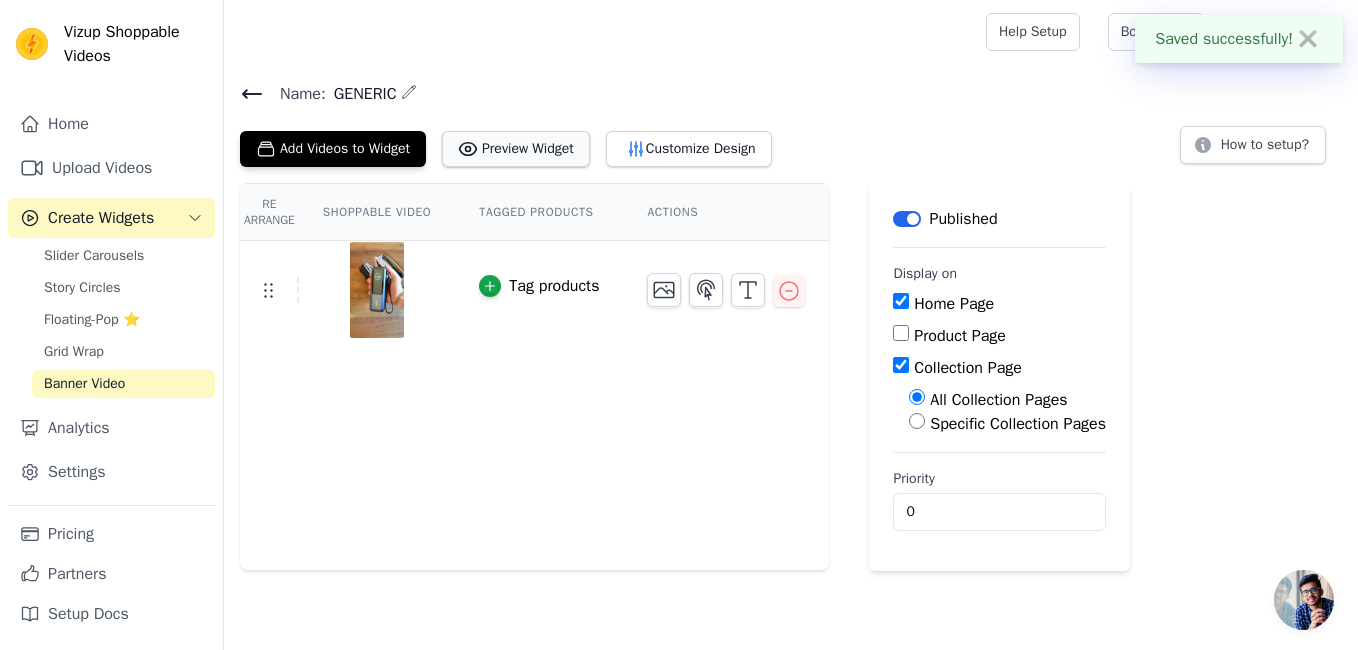 click on "Preview Widget" at bounding box center (516, 149) 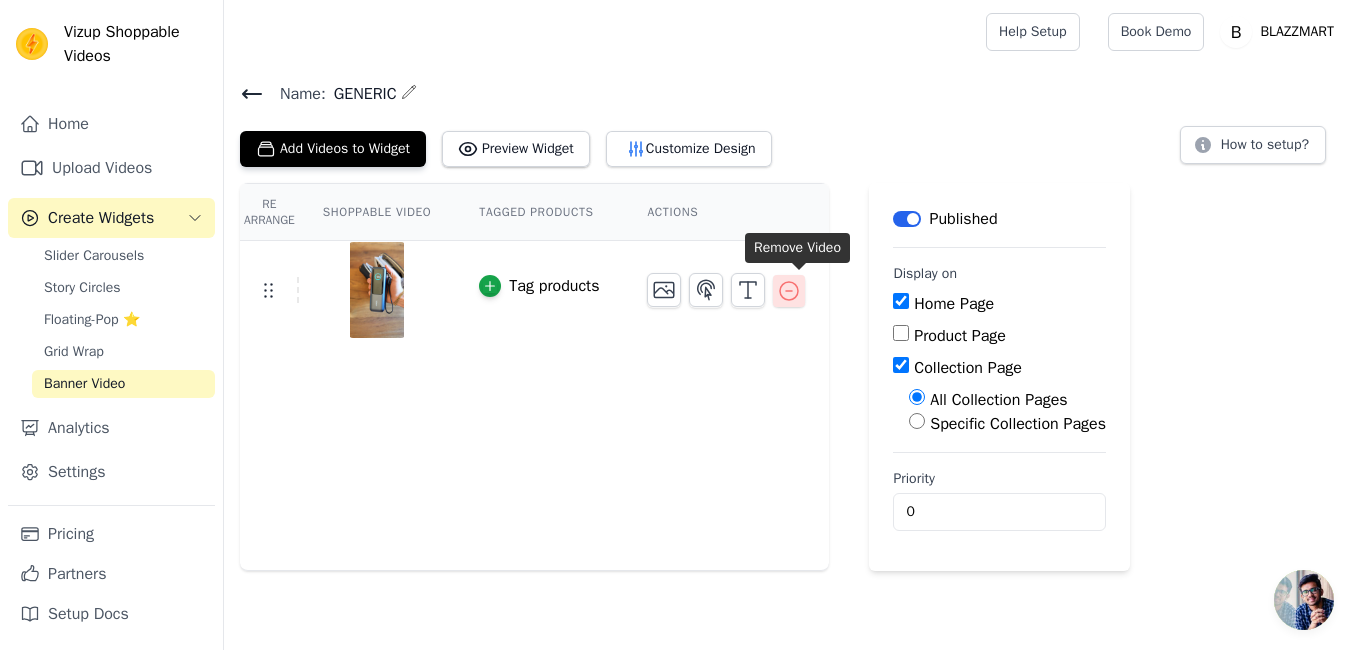 click 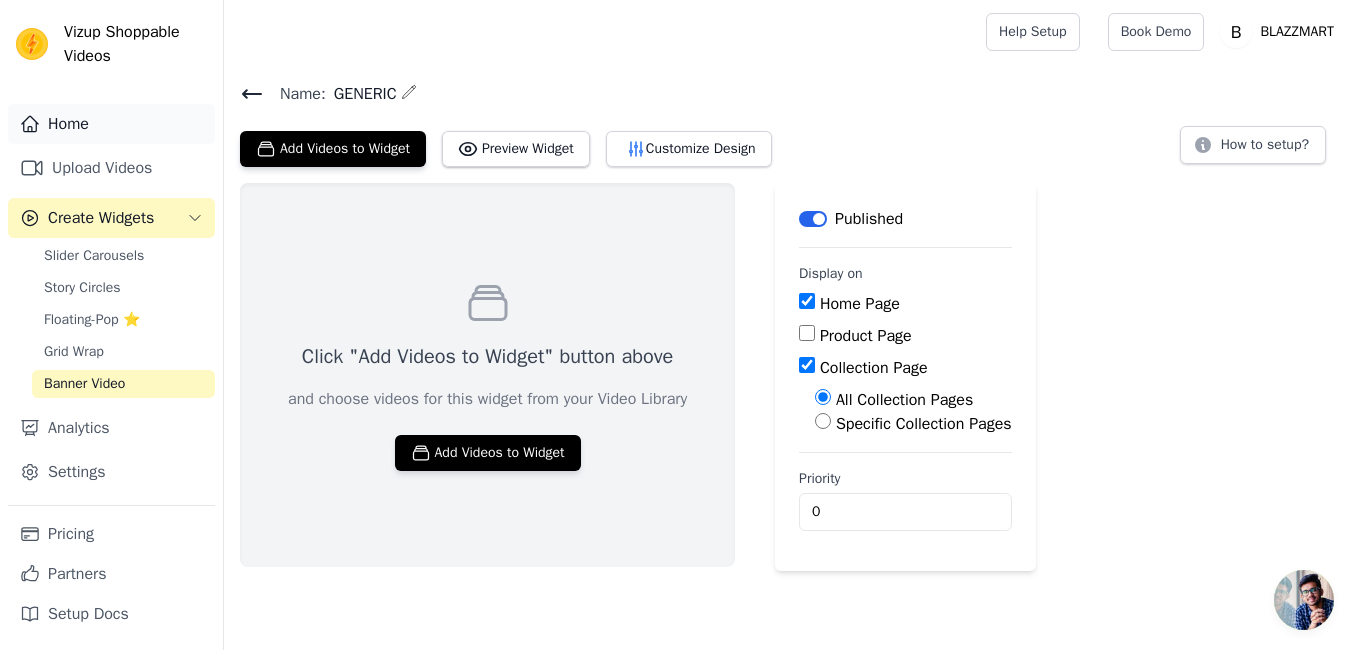 click on "Home" at bounding box center (111, 124) 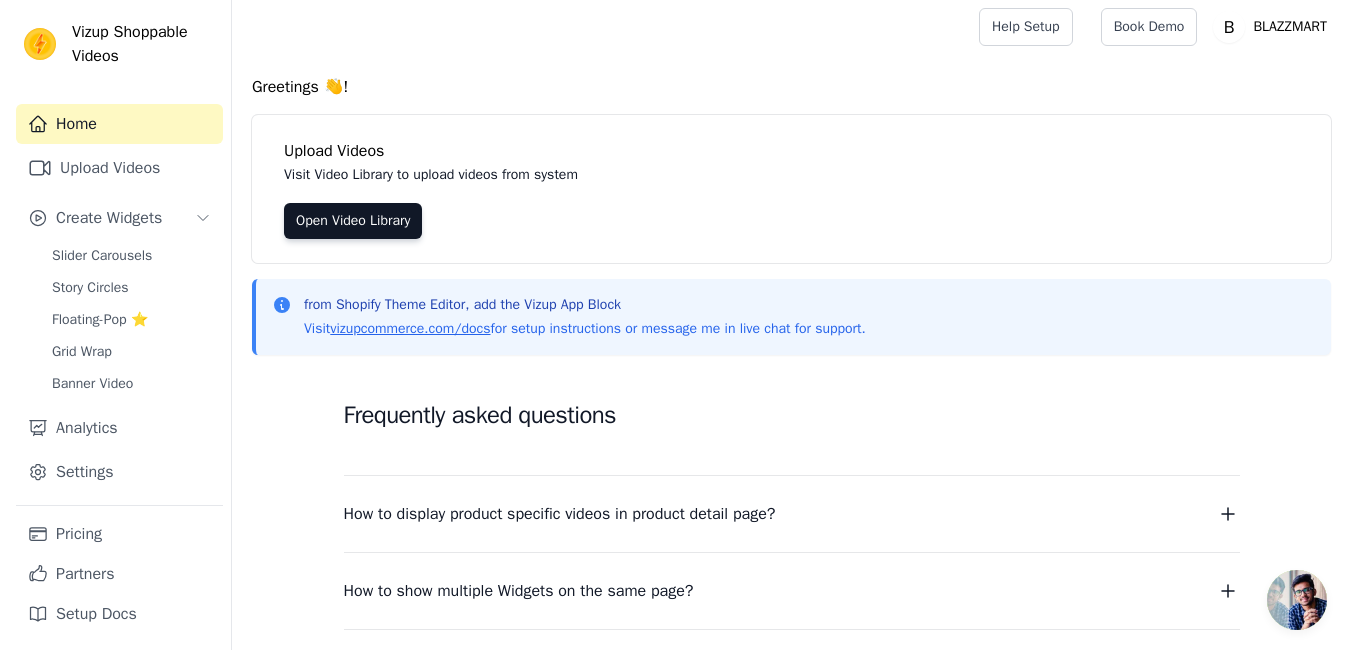 scroll, scrollTop: 0, scrollLeft: 0, axis: both 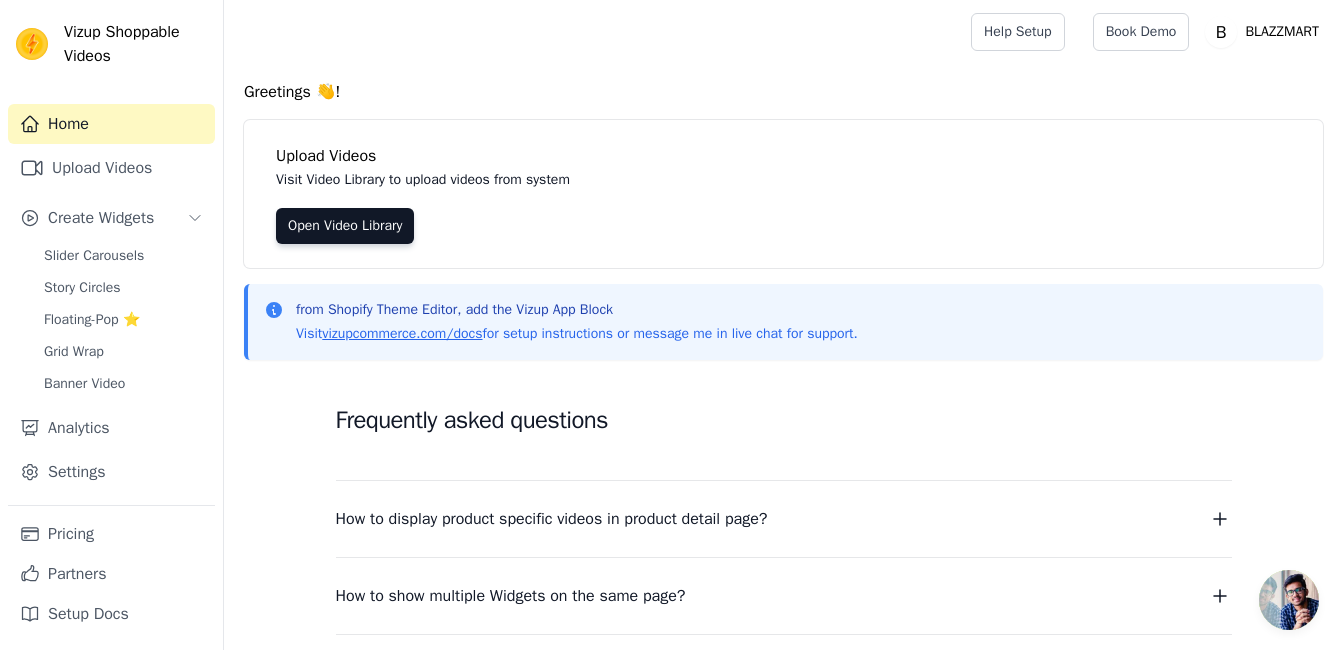 click on "Upload Videos   Visit Video Library to upload videos from system   Open Video Library" at bounding box center (783, 194) 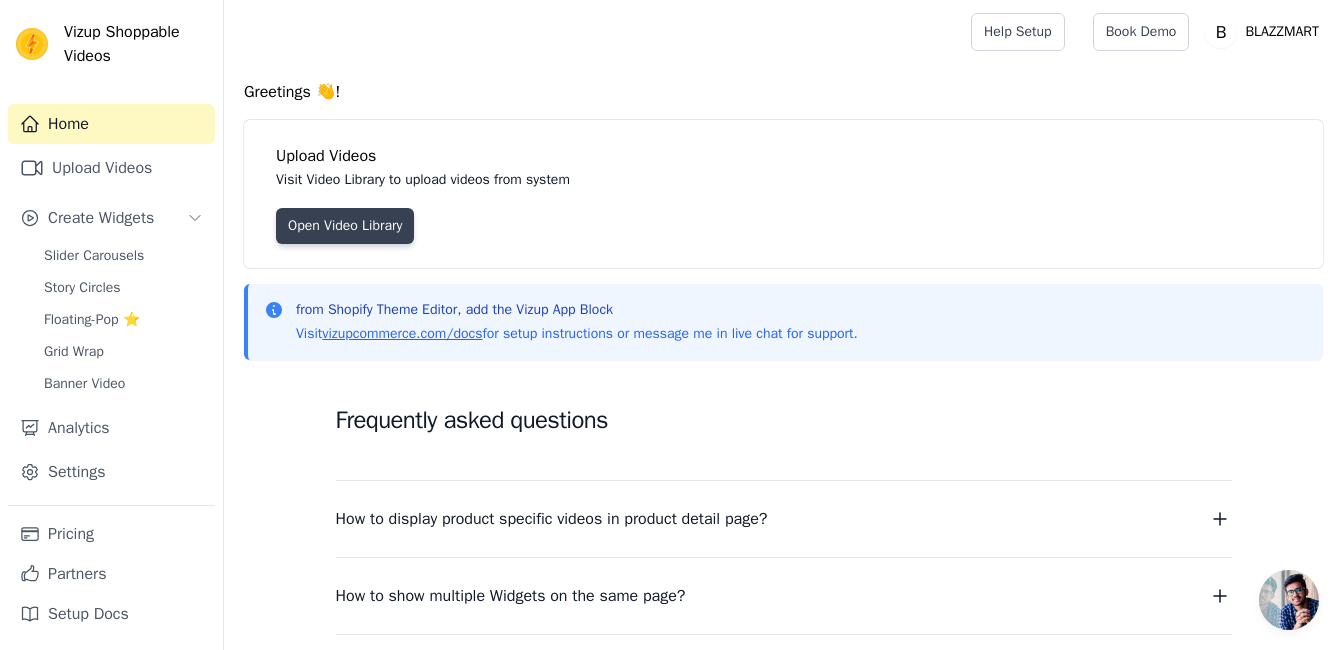 click on "Open Video Library" at bounding box center [345, 226] 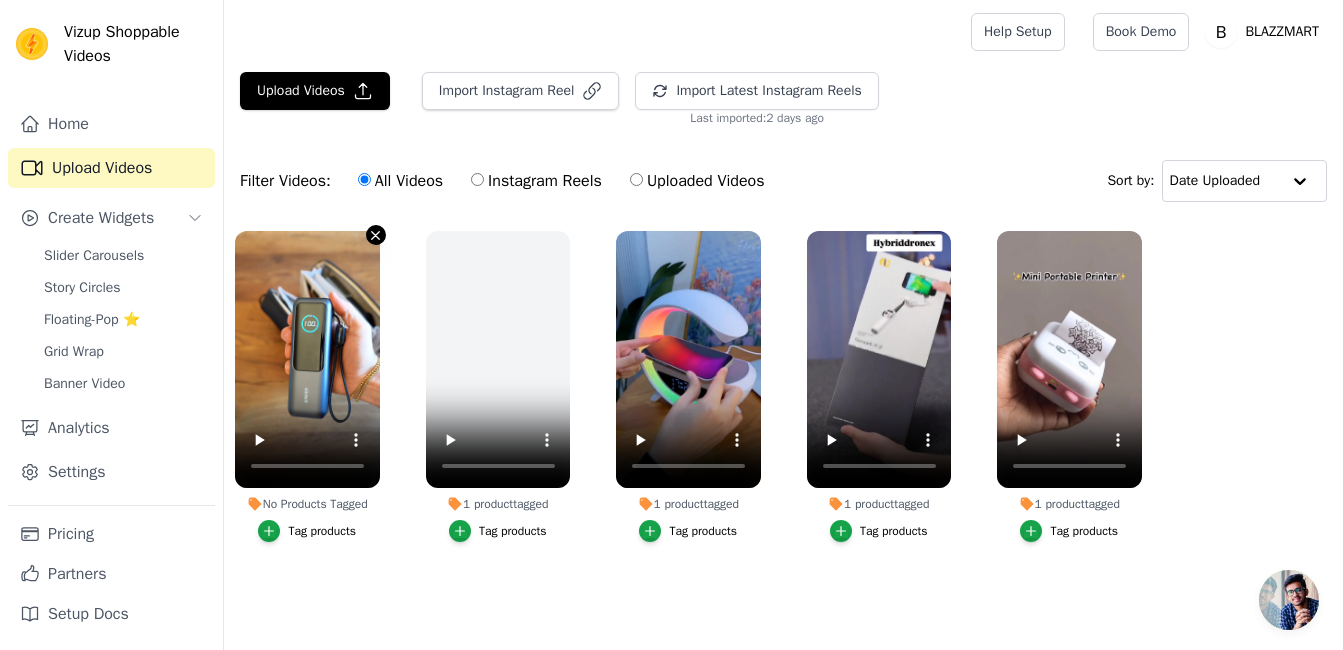 click 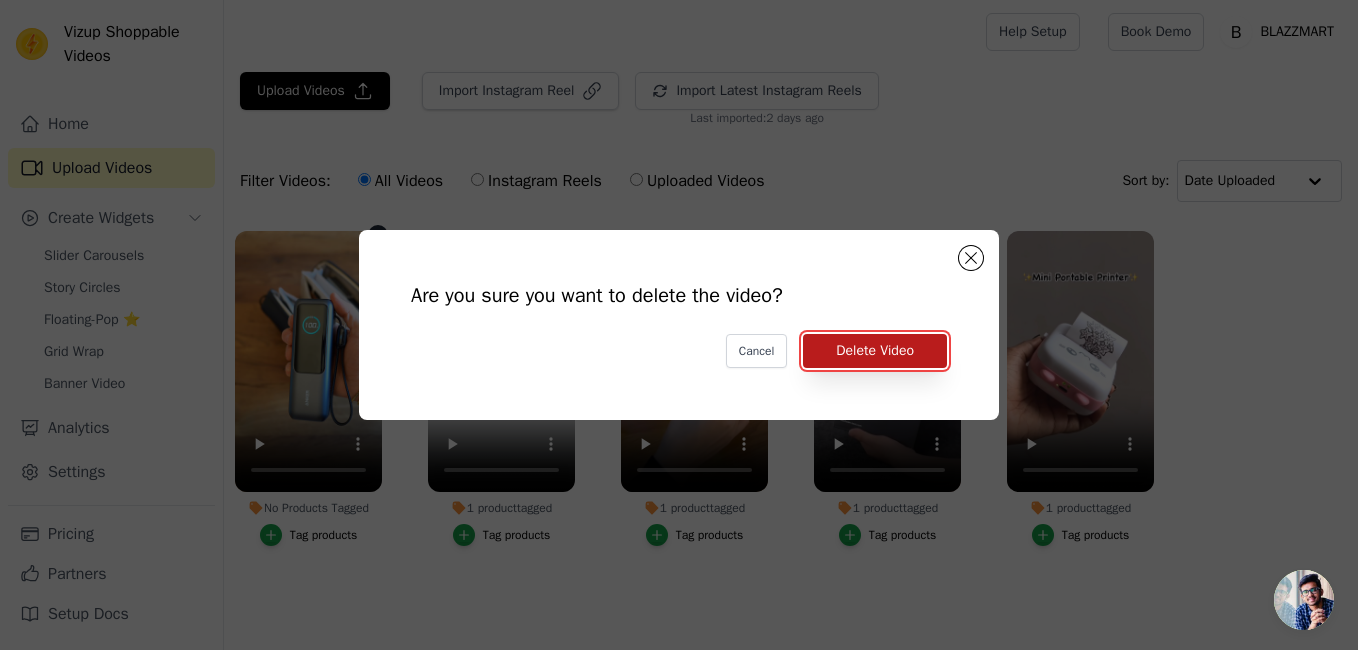 click on "Delete Video" at bounding box center [875, 351] 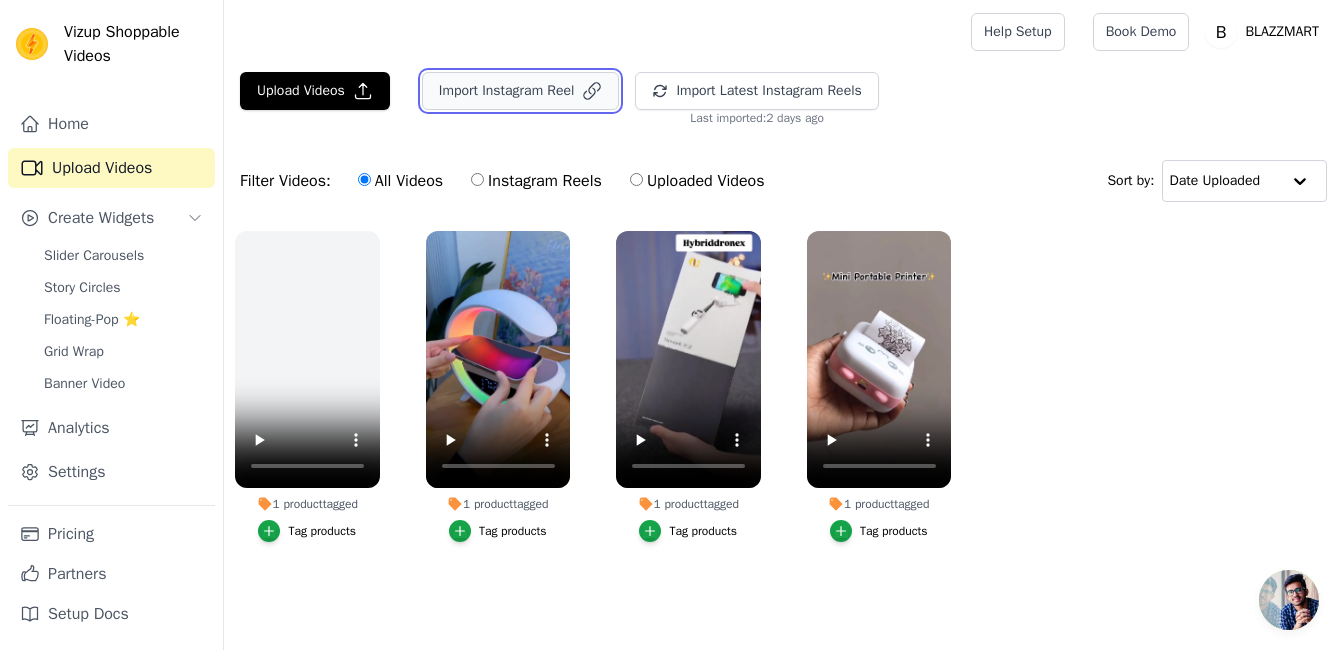 click on "Import Instagram Reel" at bounding box center [521, 91] 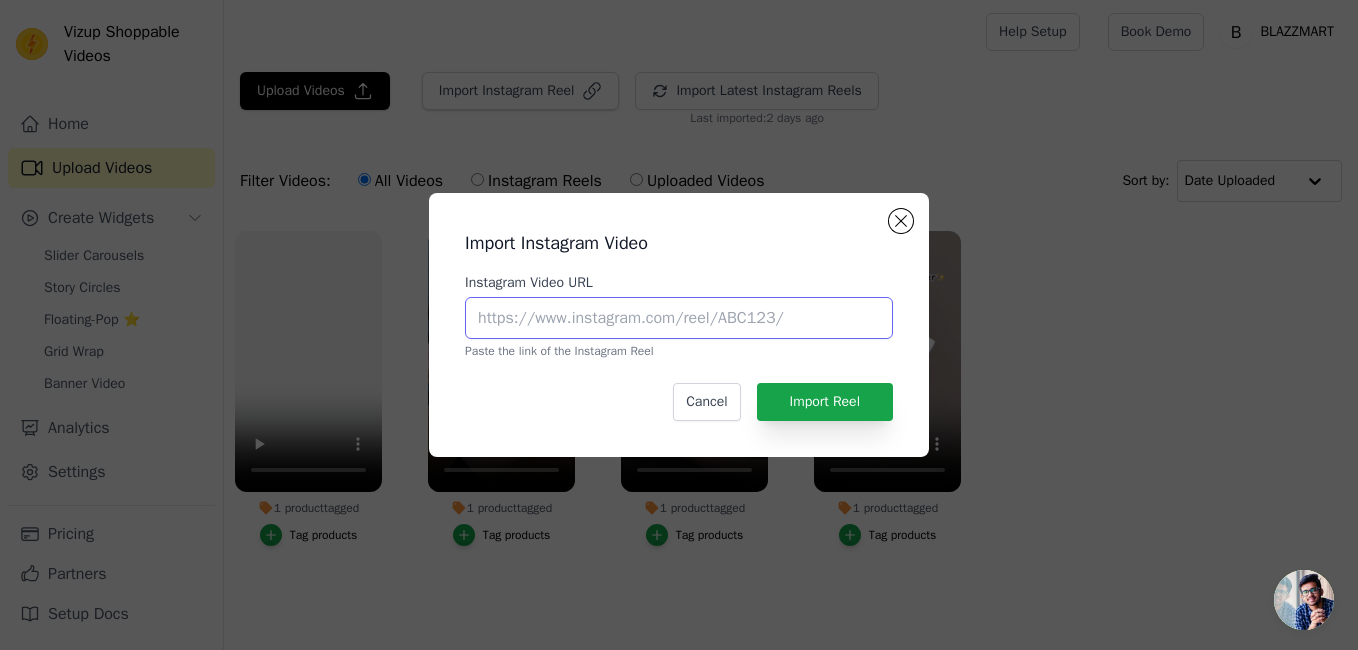 paste on "https://www.instagram.com/reel/DIMA-47zTNv/?utm_source=ig_web_copy_link&igsh=MzRlODBiNWFlZA==" 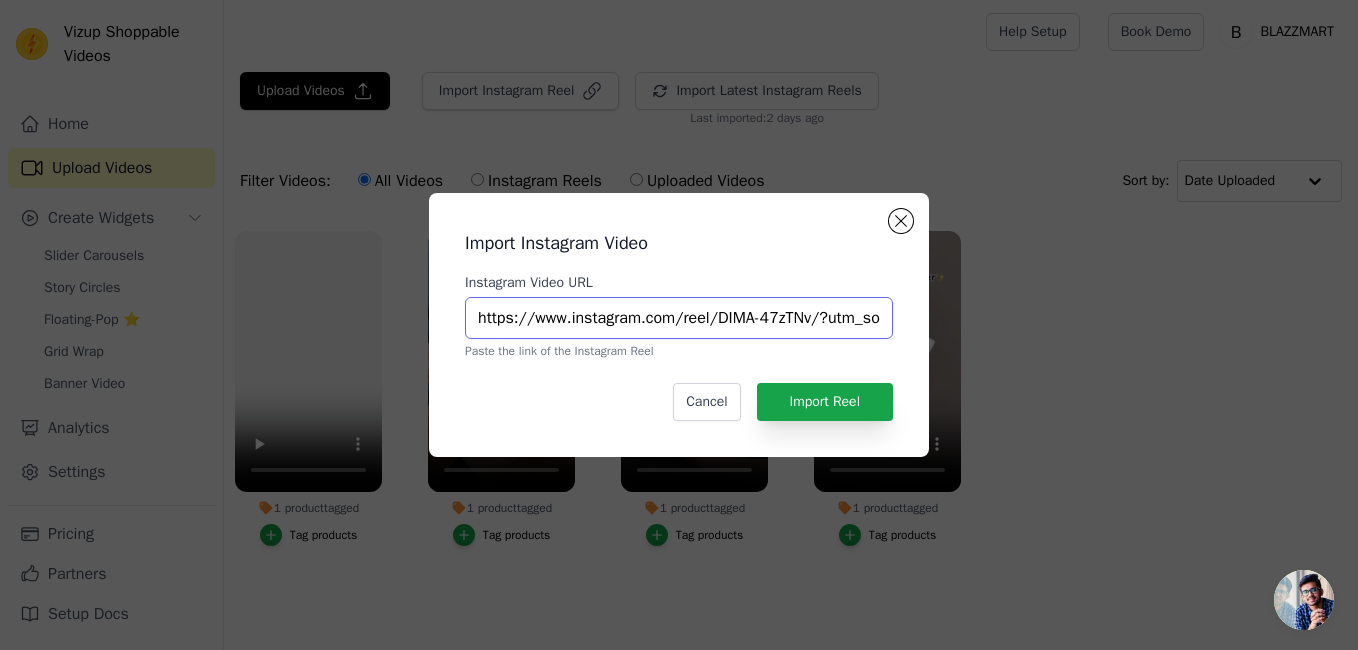 scroll, scrollTop: 0, scrollLeft: 361, axis: horizontal 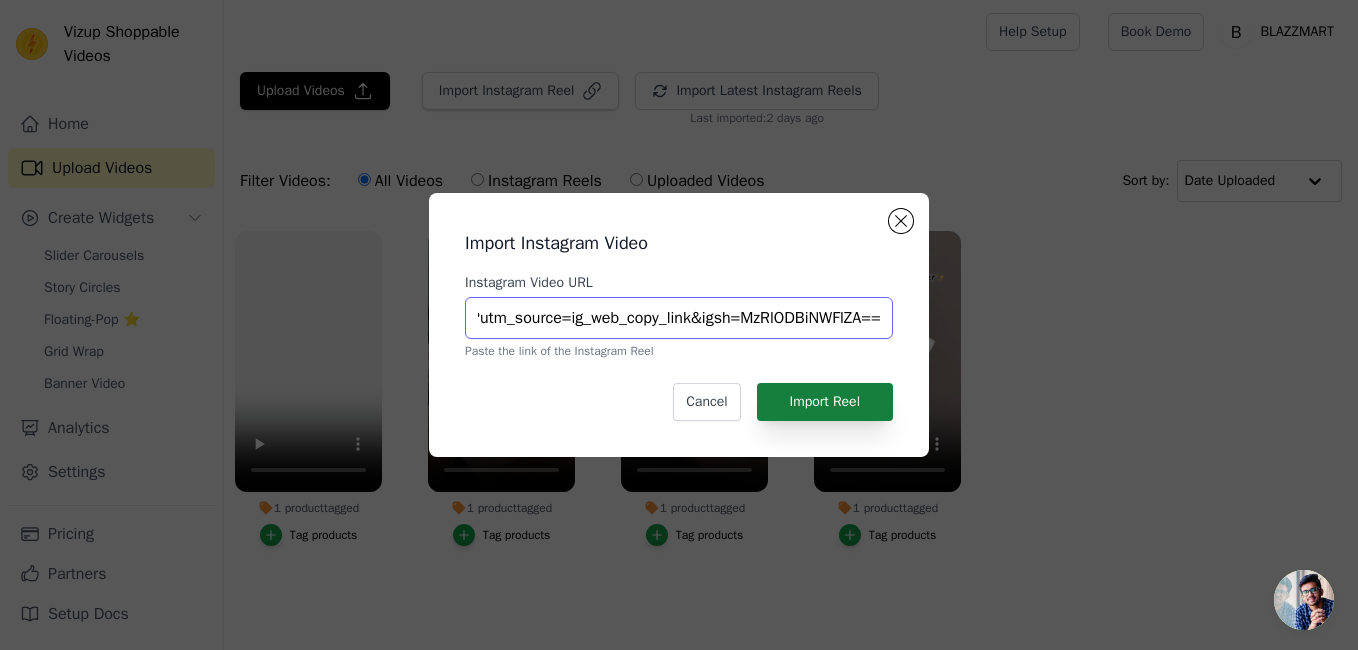 type on "https://www.instagram.com/reel/DIMA-47zTNv/?utm_source=ig_web_copy_link&igsh=MzRlODBiNWFlZA==" 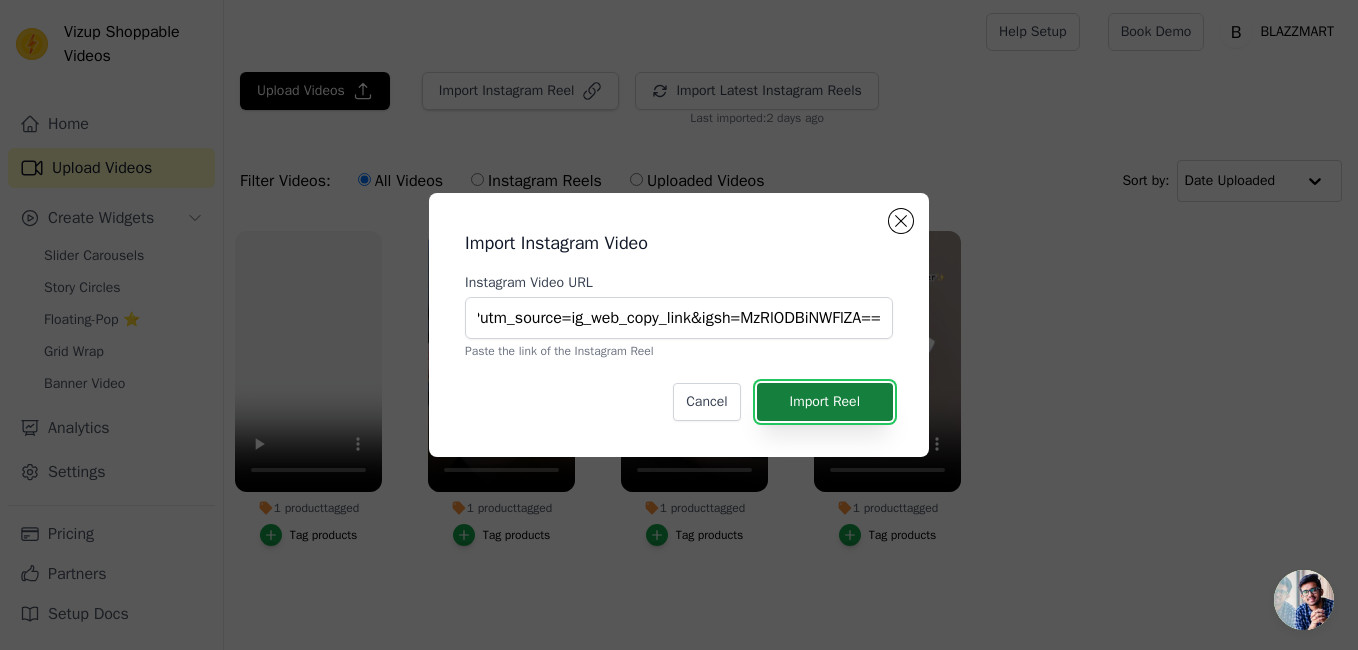 click on "Import Reel" at bounding box center (825, 402) 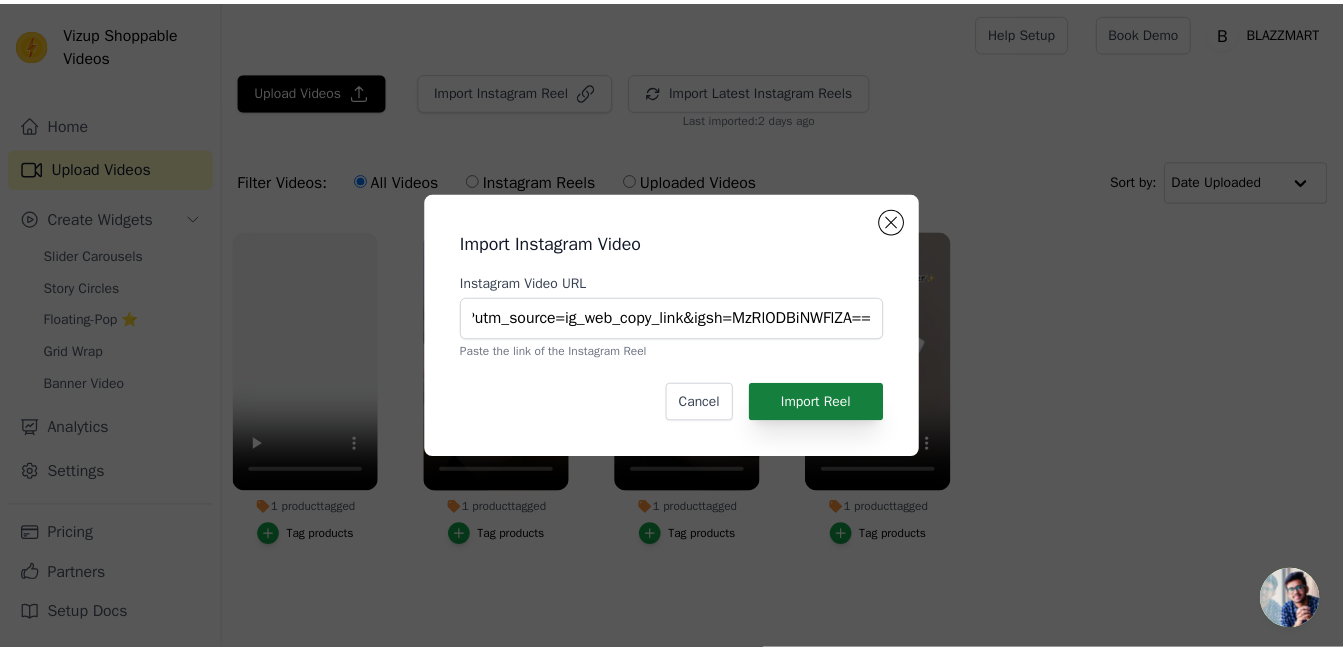scroll, scrollTop: 0, scrollLeft: 0, axis: both 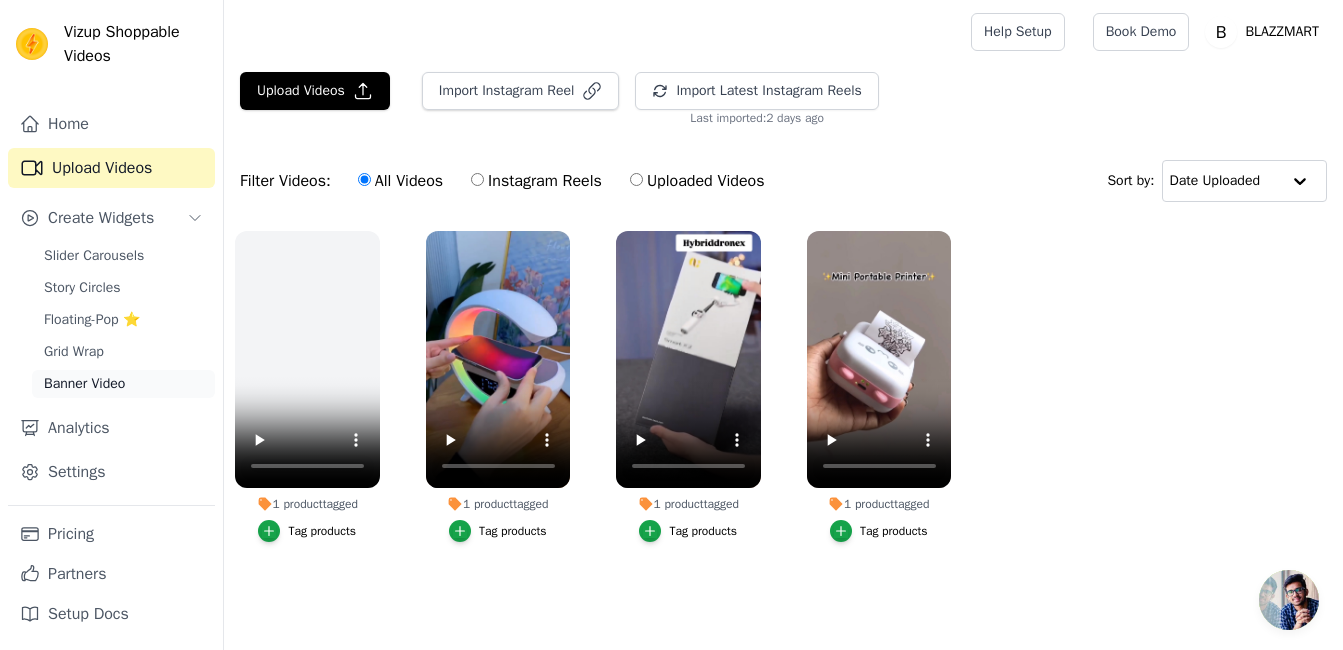 click on "Banner Video" at bounding box center [84, 384] 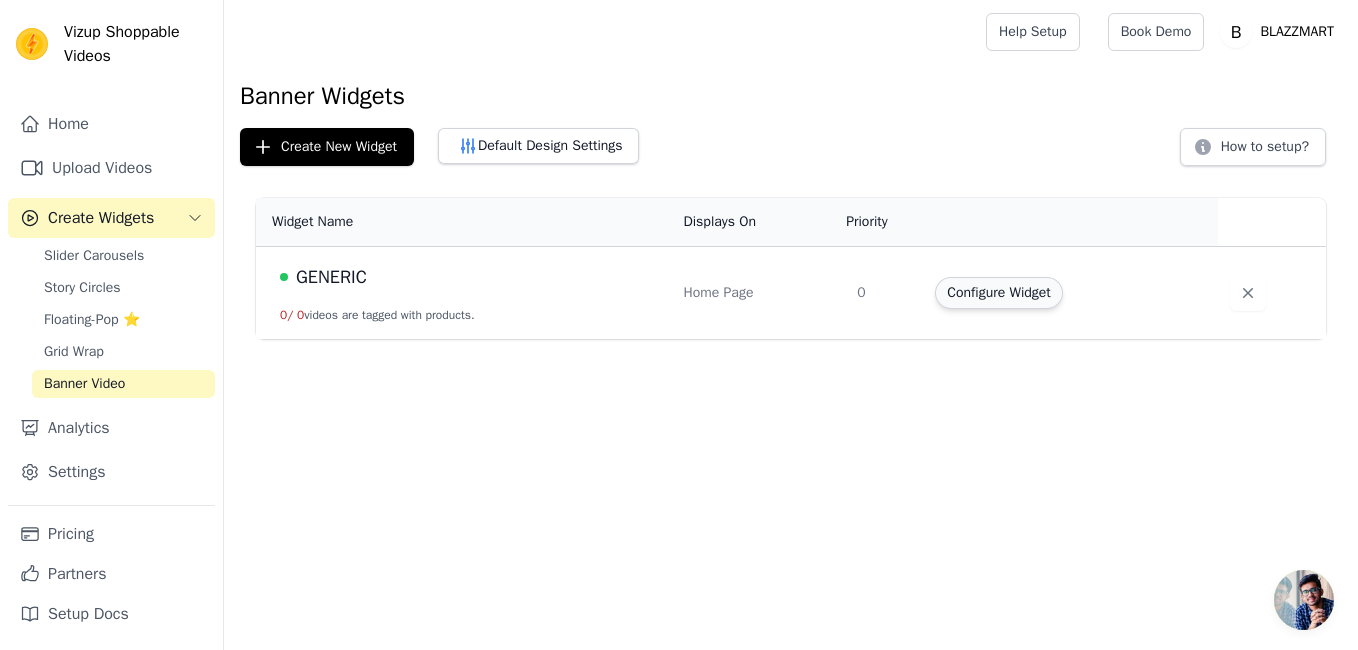 click on "Configure Widget" at bounding box center [998, 293] 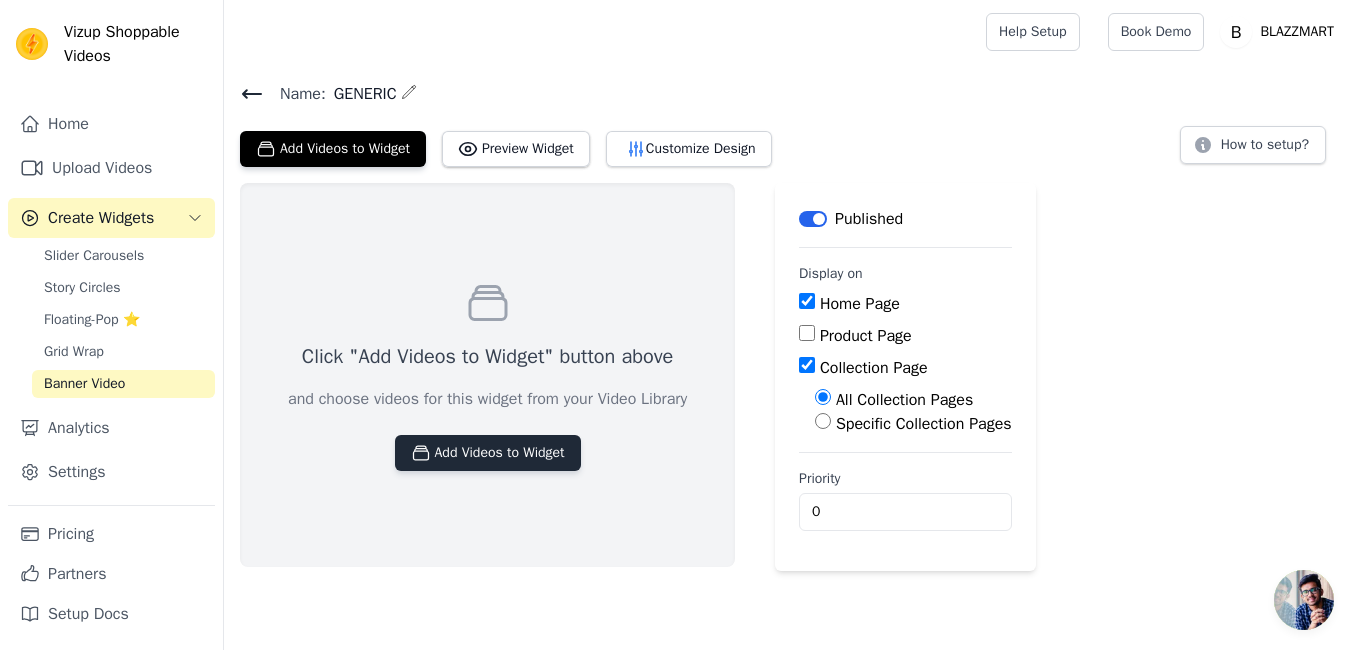 click on "Add Videos to Widget" at bounding box center (488, 453) 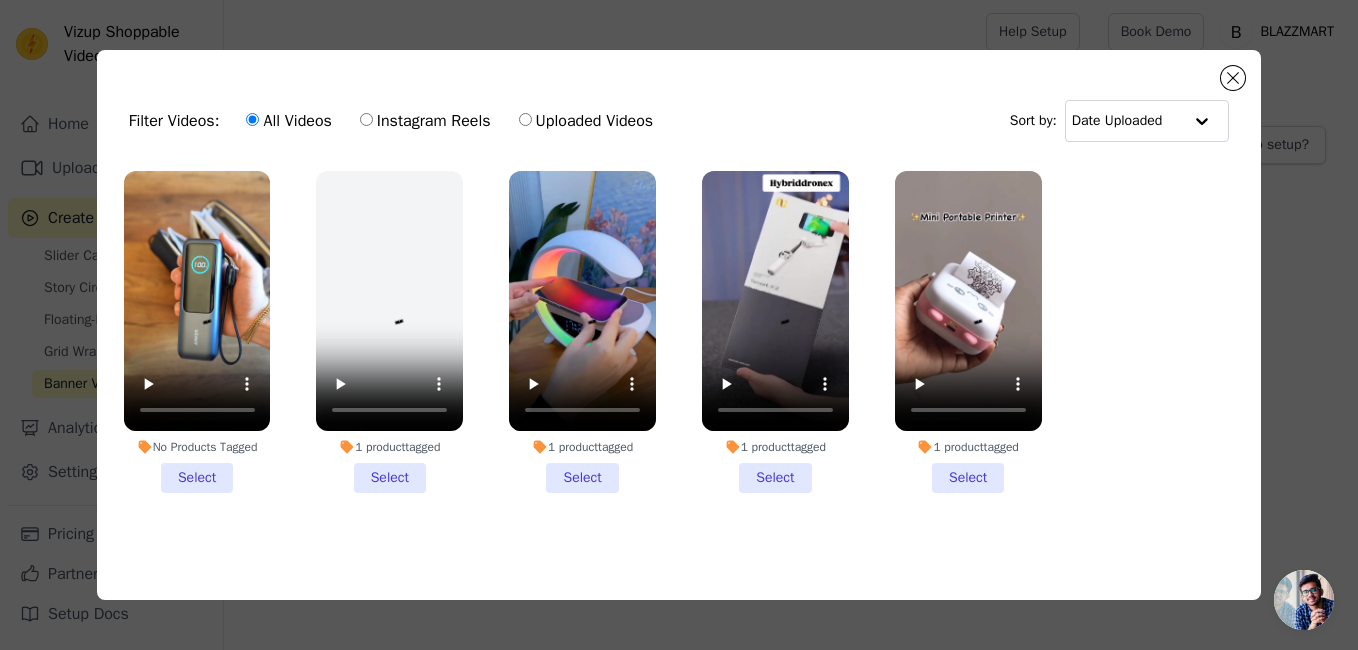 click on "No Products Tagged     Select" at bounding box center [197, 332] 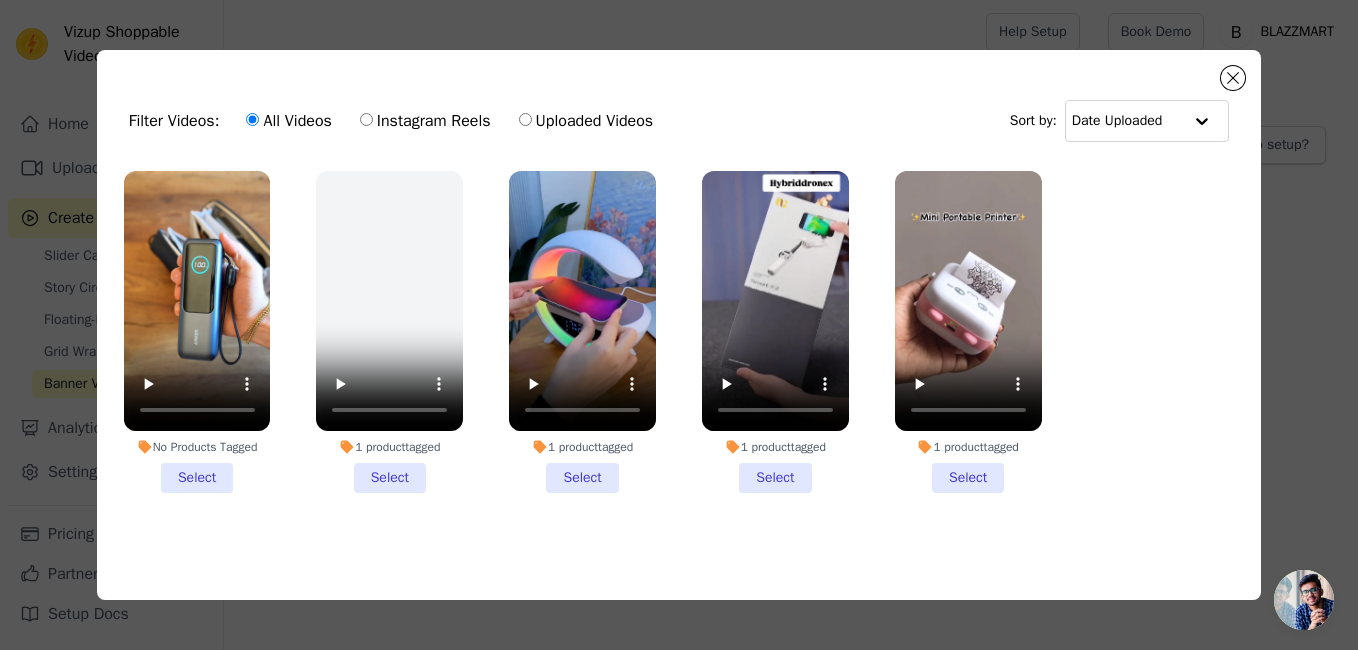 click on "No Products Tagged     Select" at bounding box center [0, 0] 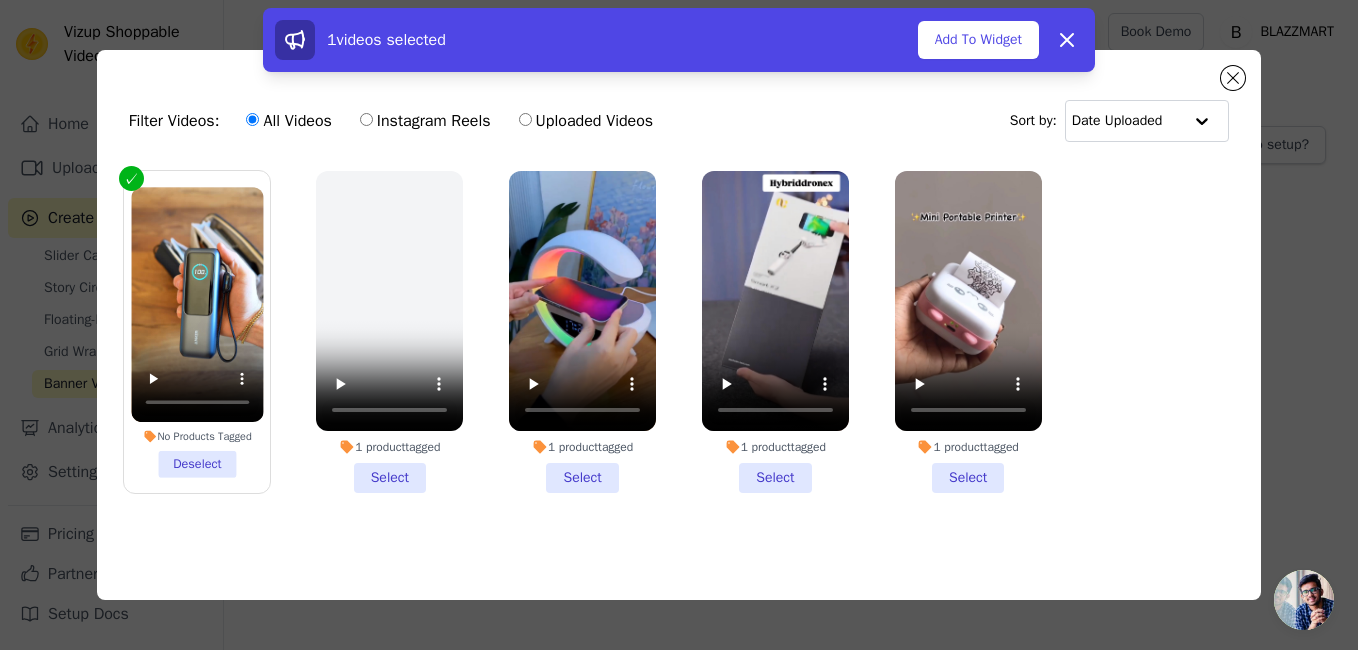 click on "1   product  tagged     Select" at bounding box center (389, 332) 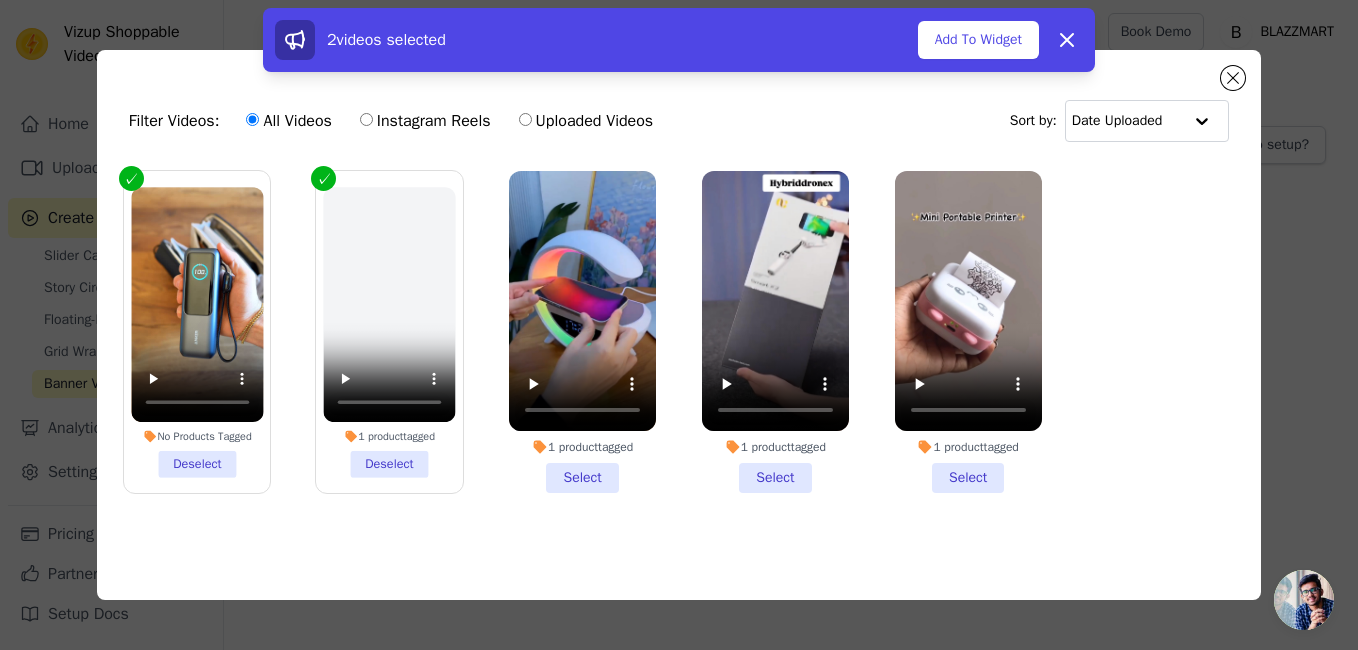 click on "1   product  tagged     Select" at bounding box center [582, 332] 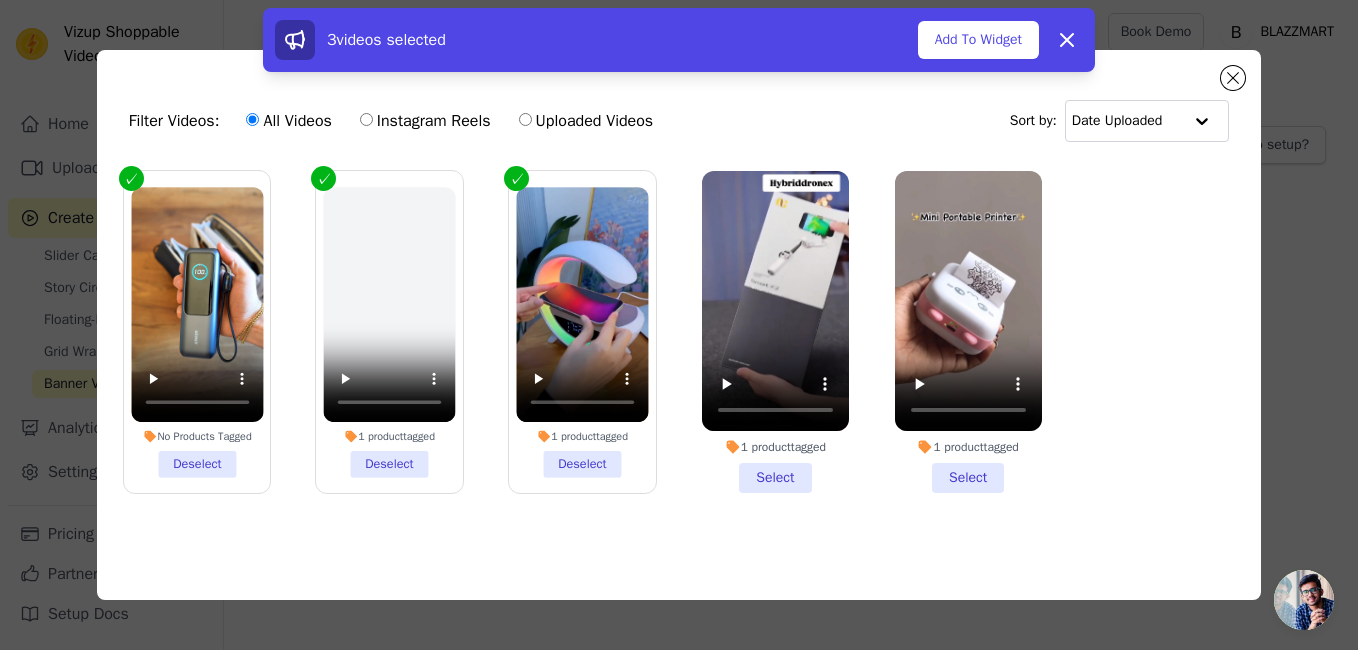 click on "1   product  tagged     Select" at bounding box center (775, 332) 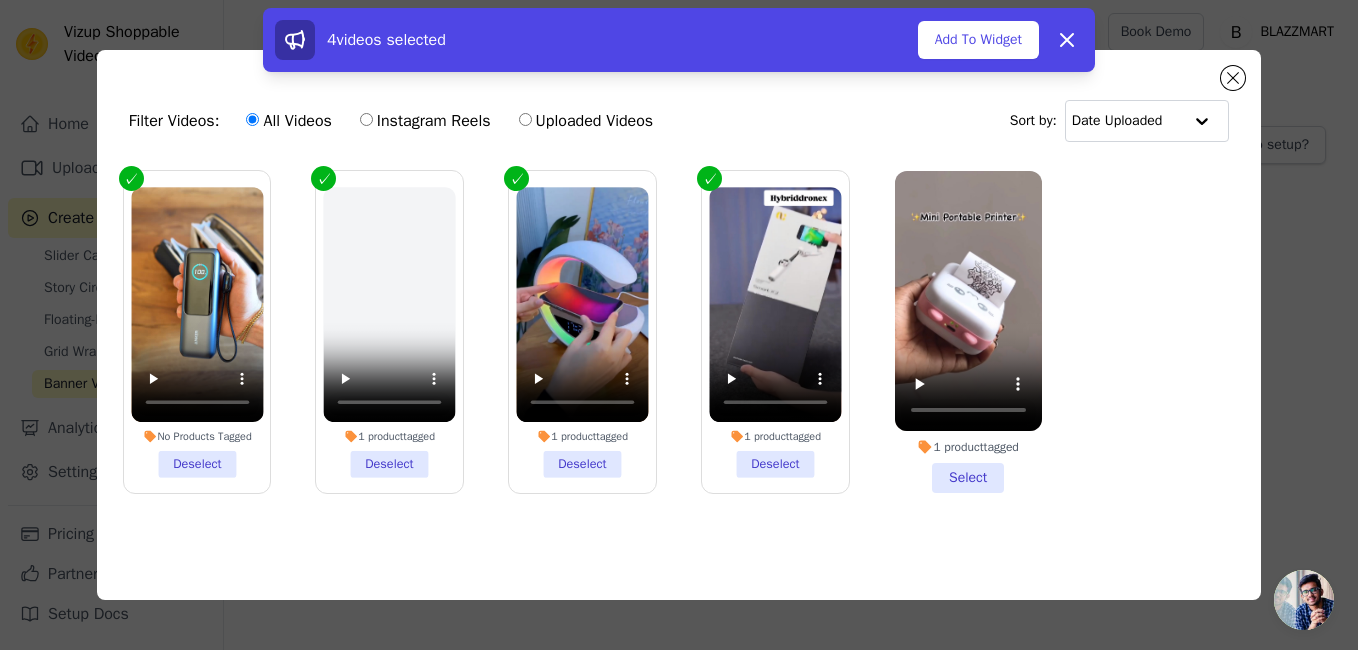 click on "1   product  tagged     Deselect" at bounding box center [775, 332] 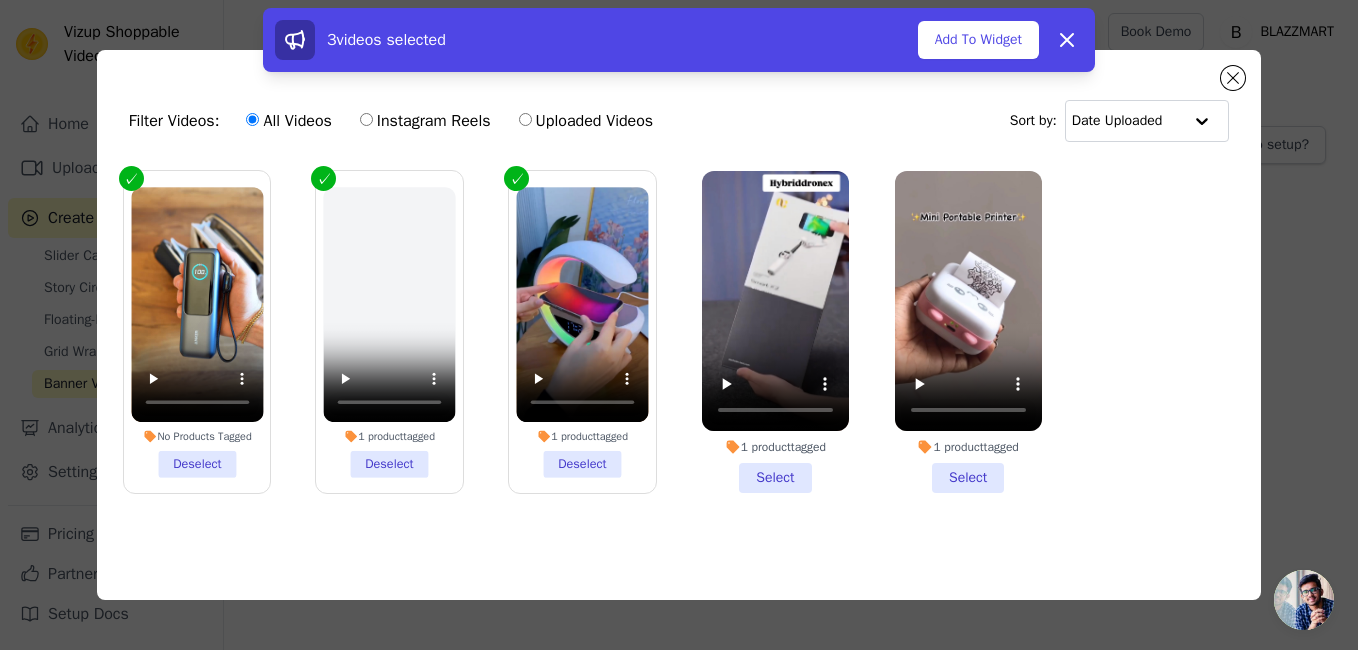 click on "1   product  tagged     Deselect" at bounding box center (583, 332) 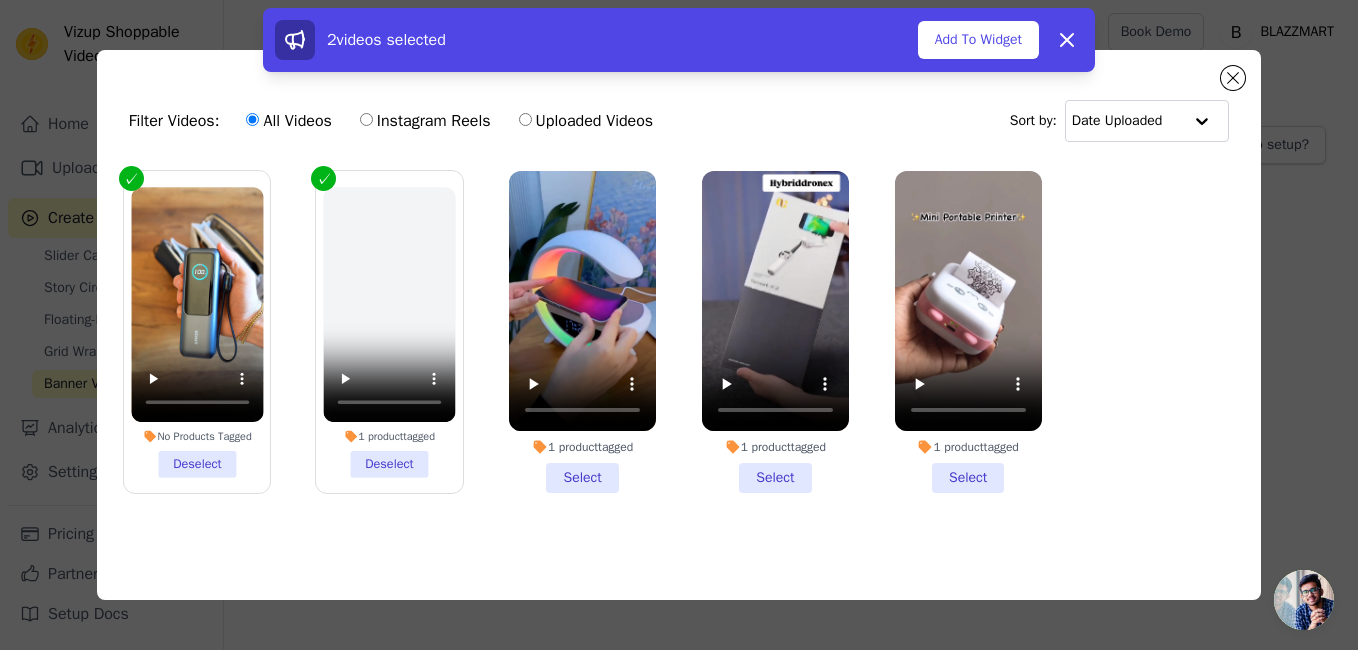 click on "1   product  tagged     Deselect" at bounding box center (390, 332) 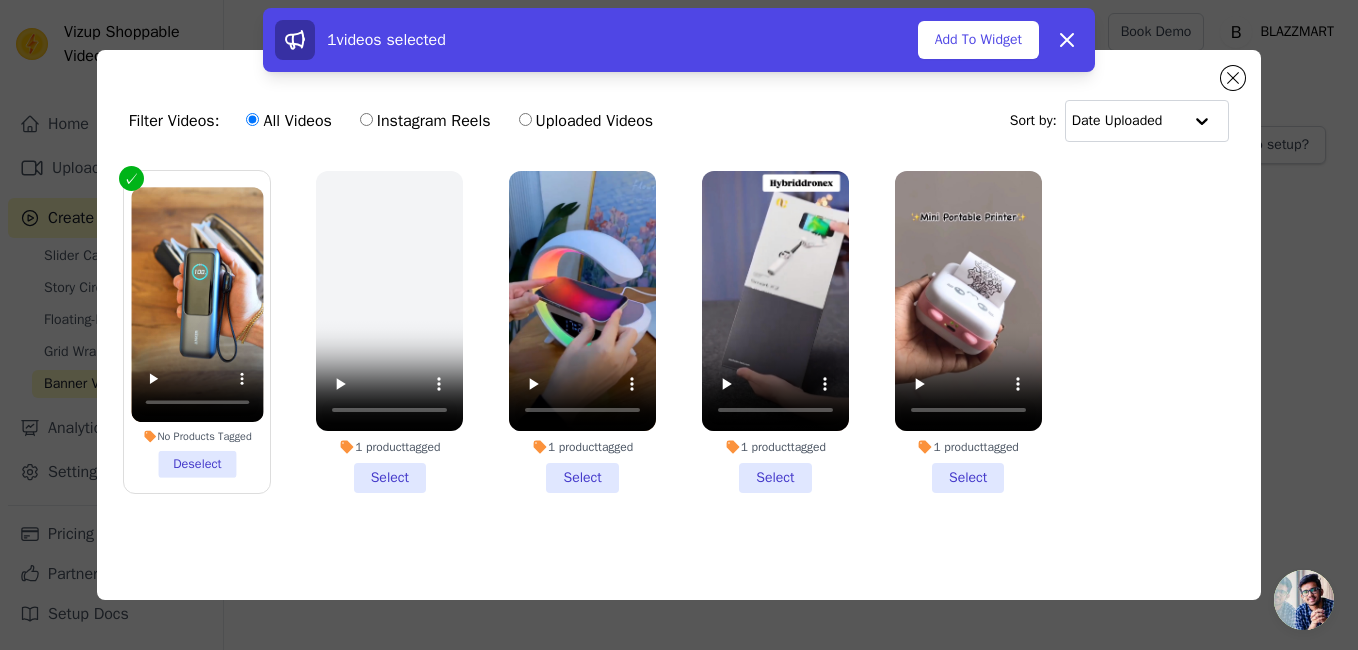 click on "1   product  tagged     Select" at bounding box center [775, 332] 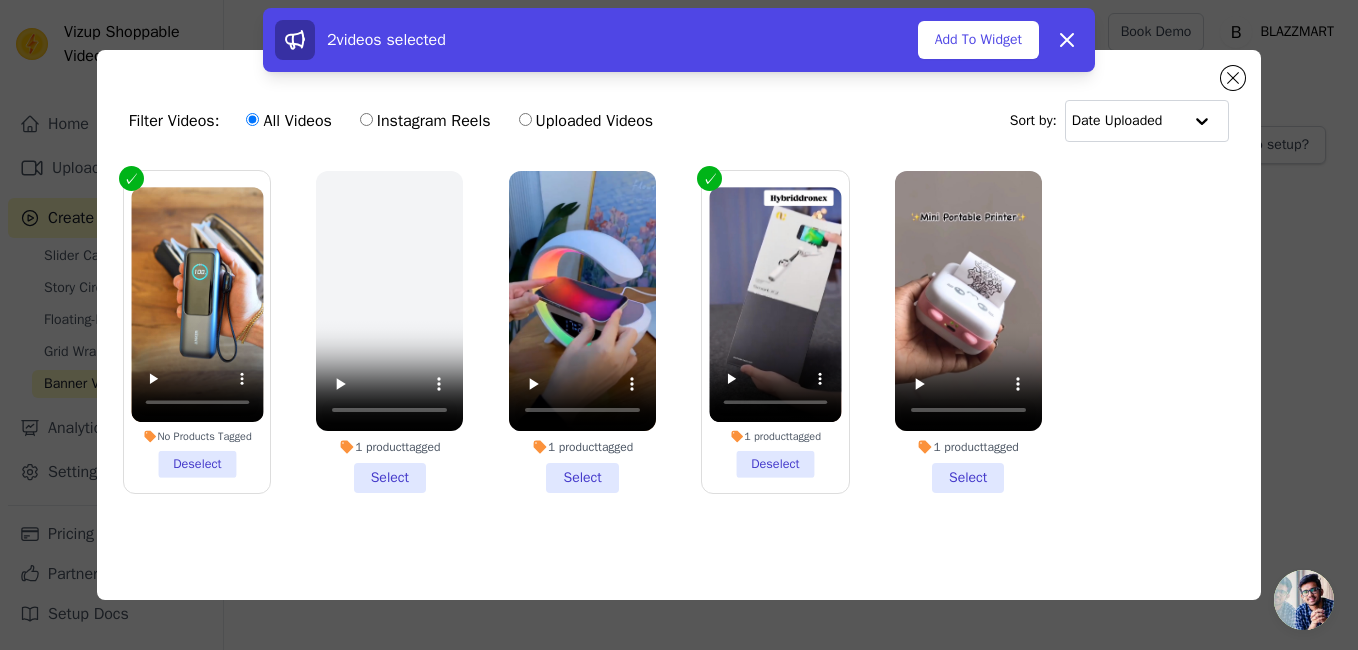 click on "1   product  tagged     Deselect" at bounding box center [775, 332] 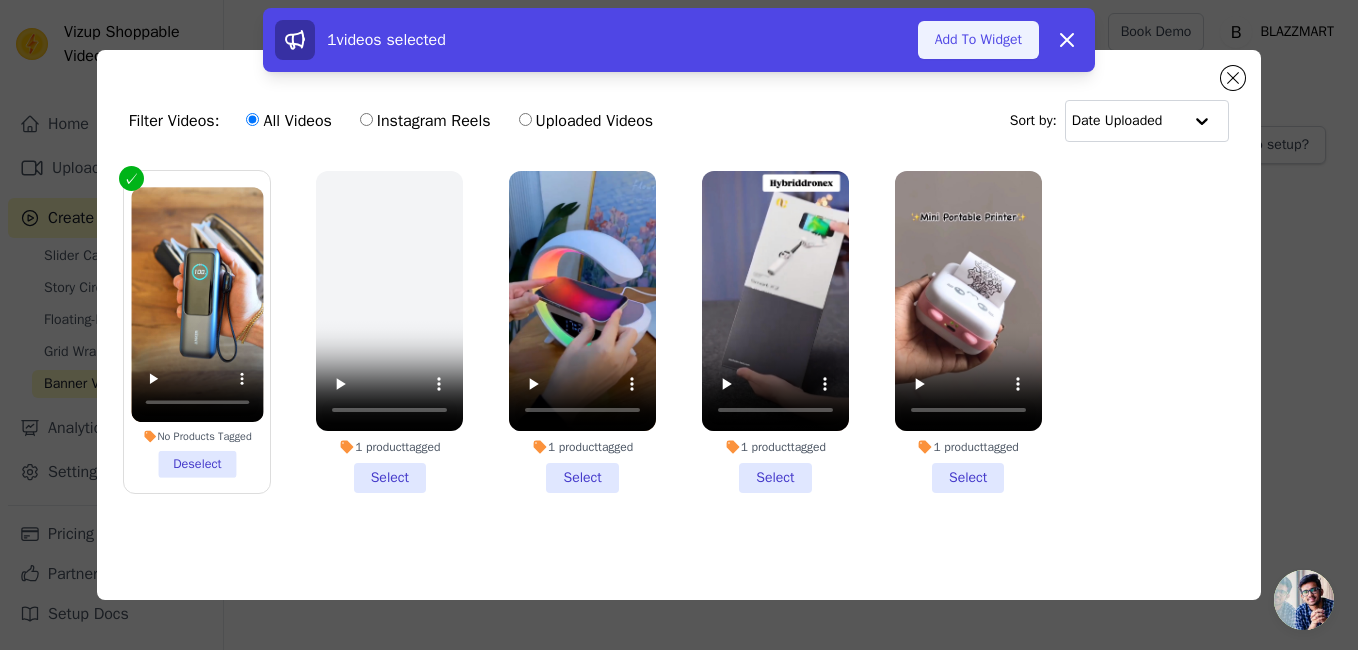 click on "Add To Widget" at bounding box center (978, 40) 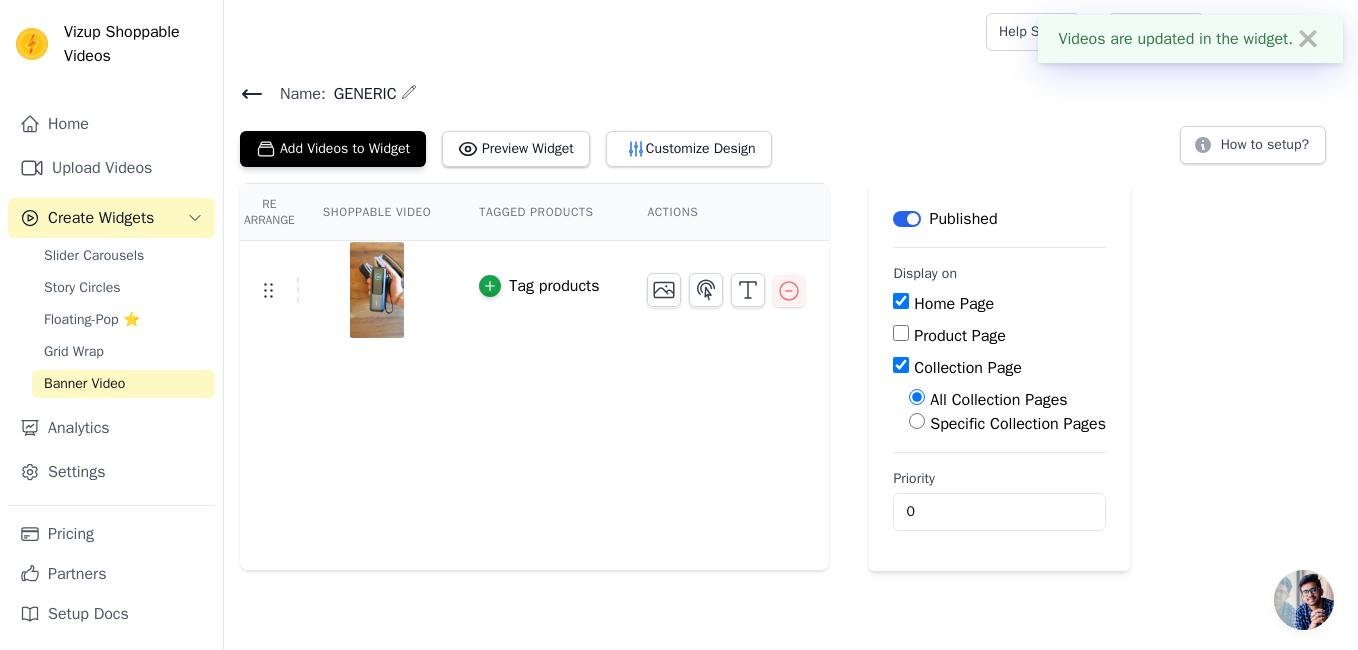 click on "Collection Page" at bounding box center (901, 365) 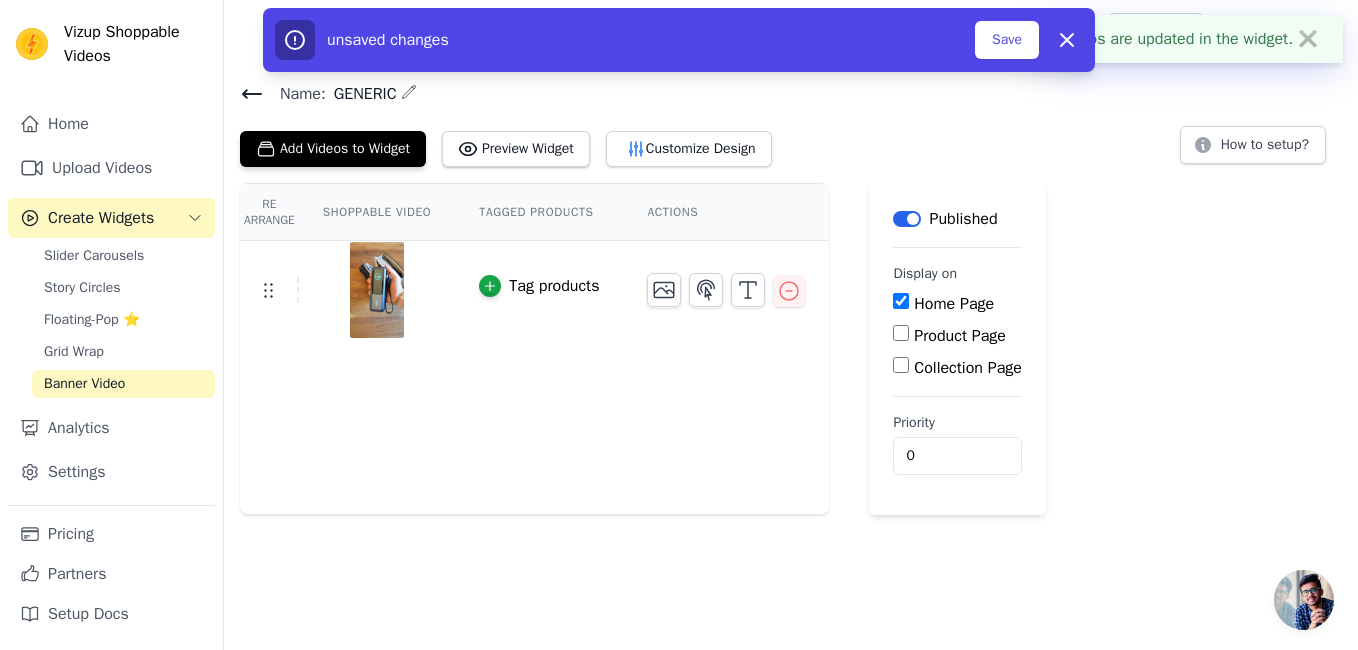 click on "Home Page" at bounding box center (901, 301) 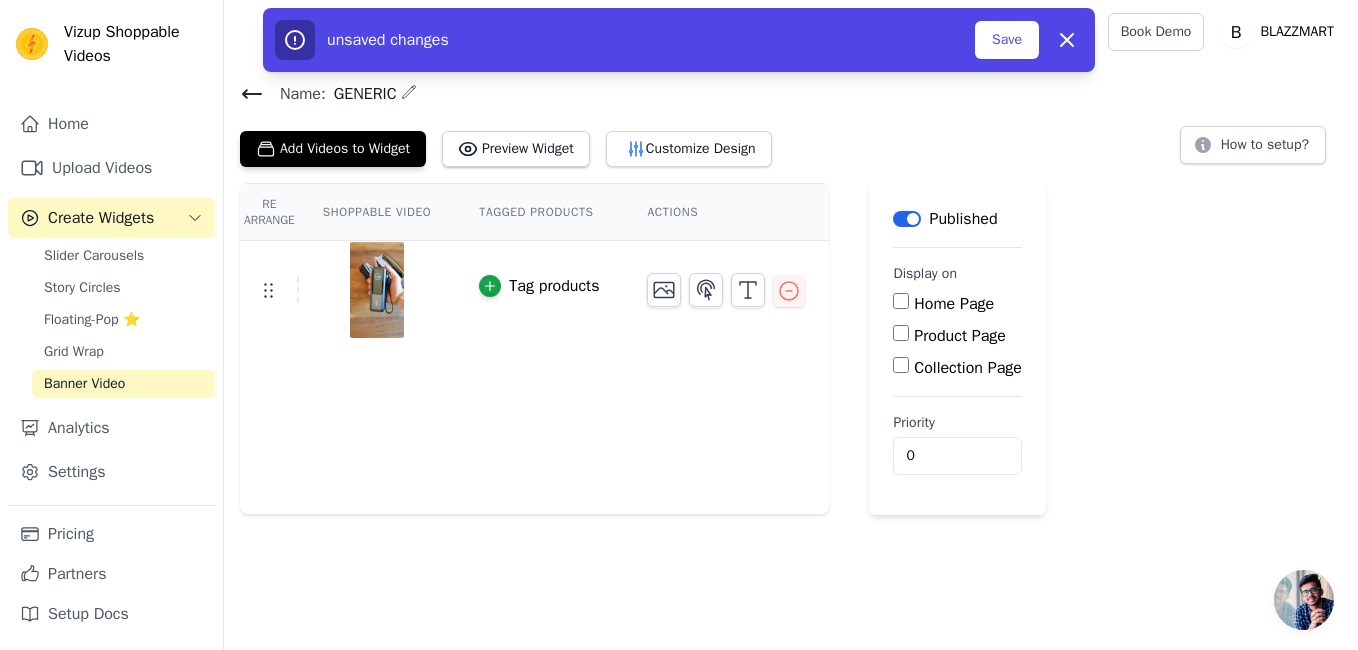 click on "Collection Page" at bounding box center [901, 365] 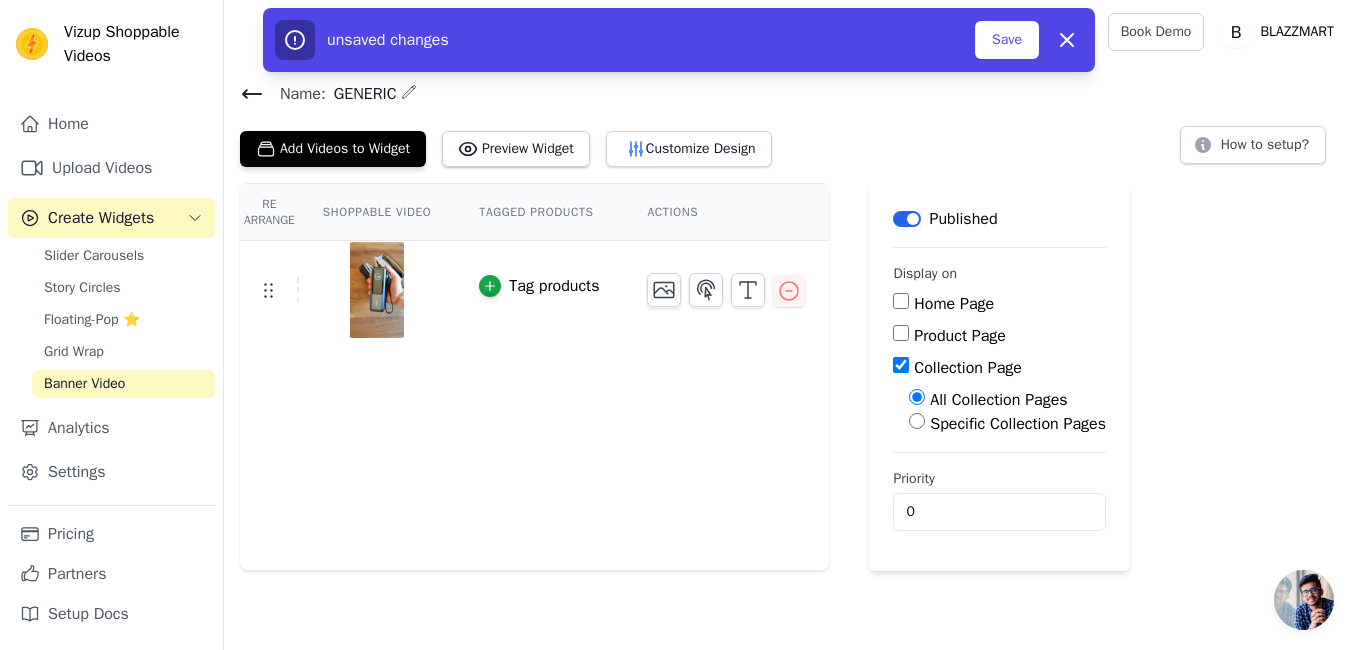 click on "Collection Page" at bounding box center (901, 365) 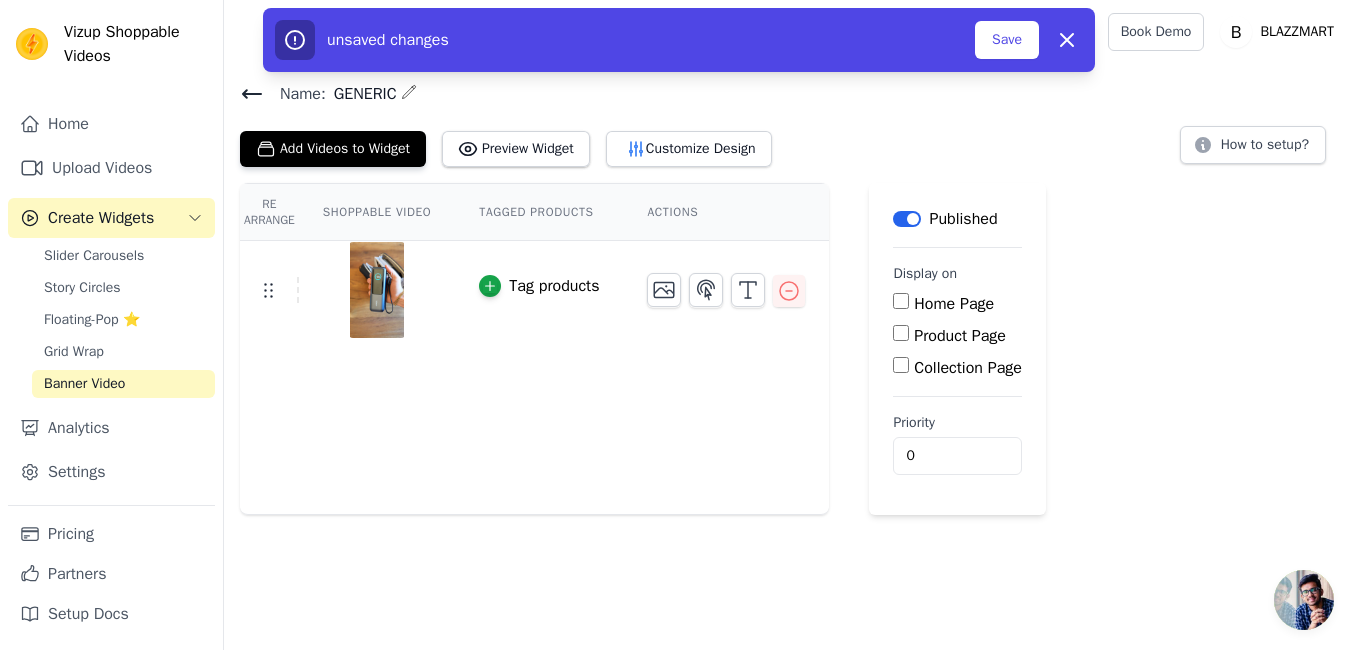 click on "Home Page" at bounding box center (901, 301) 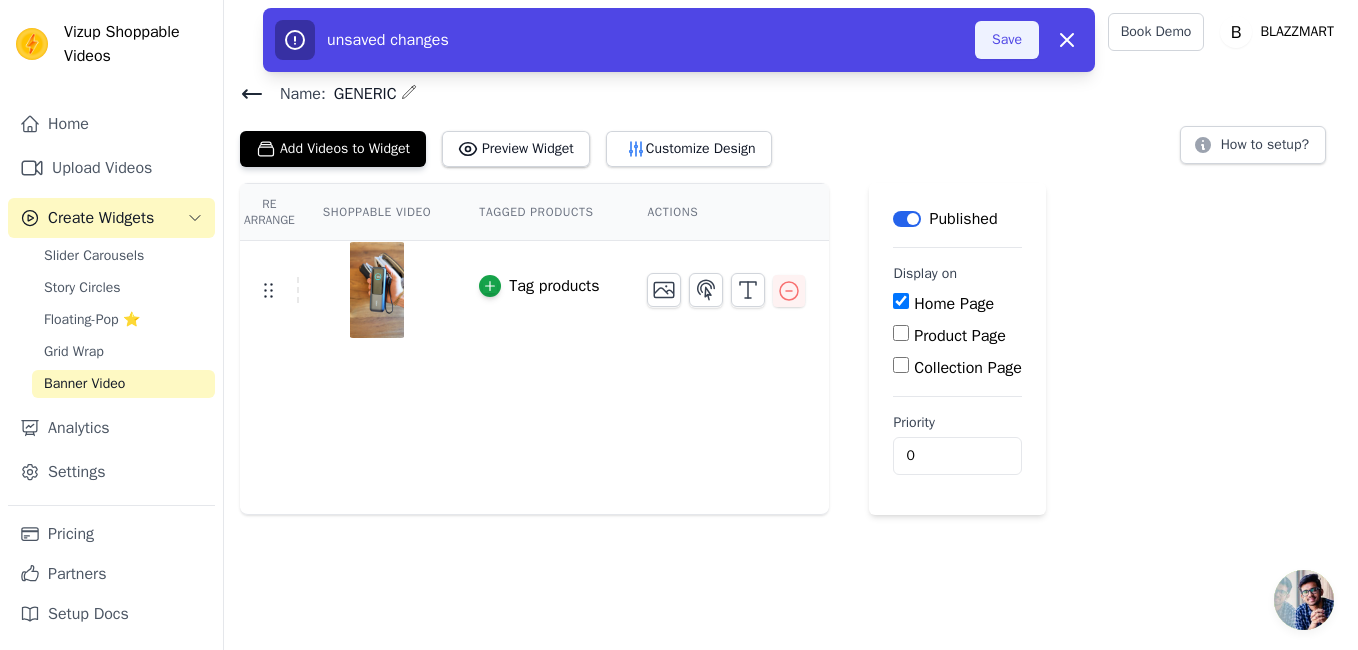 click on "Save" at bounding box center (1007, 40) 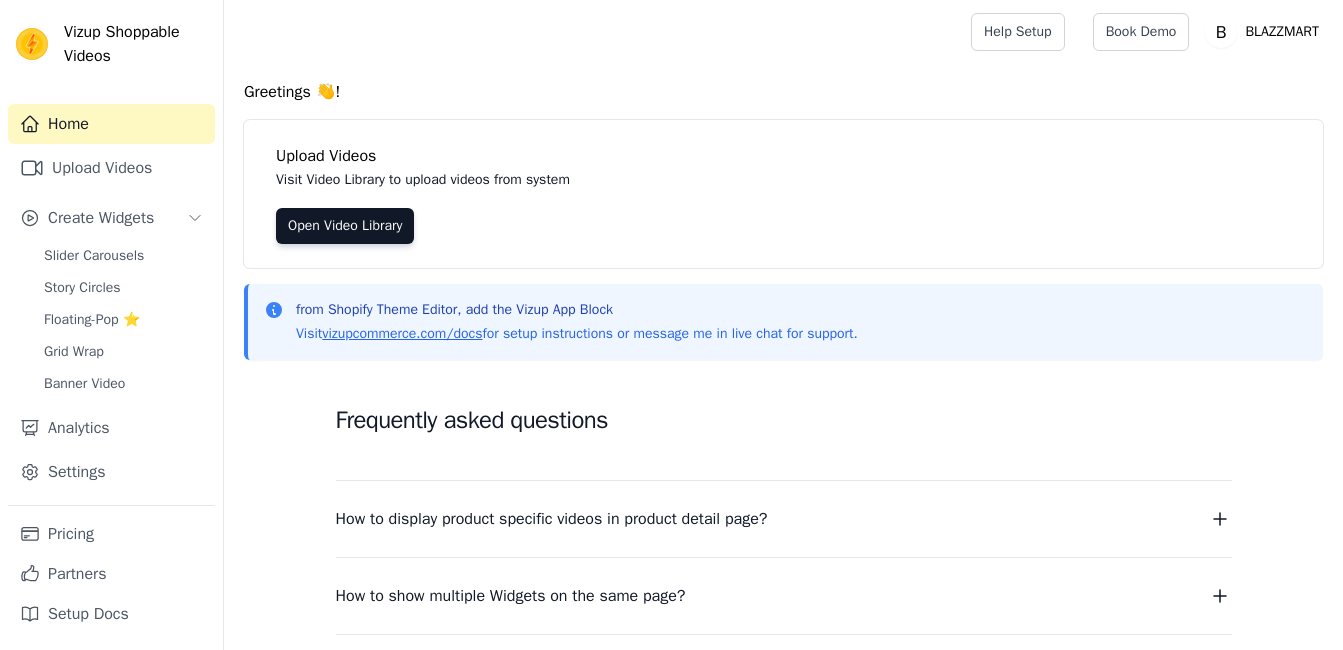 scroll, scrollTop: 0, scrollLeft: 0, axis: both 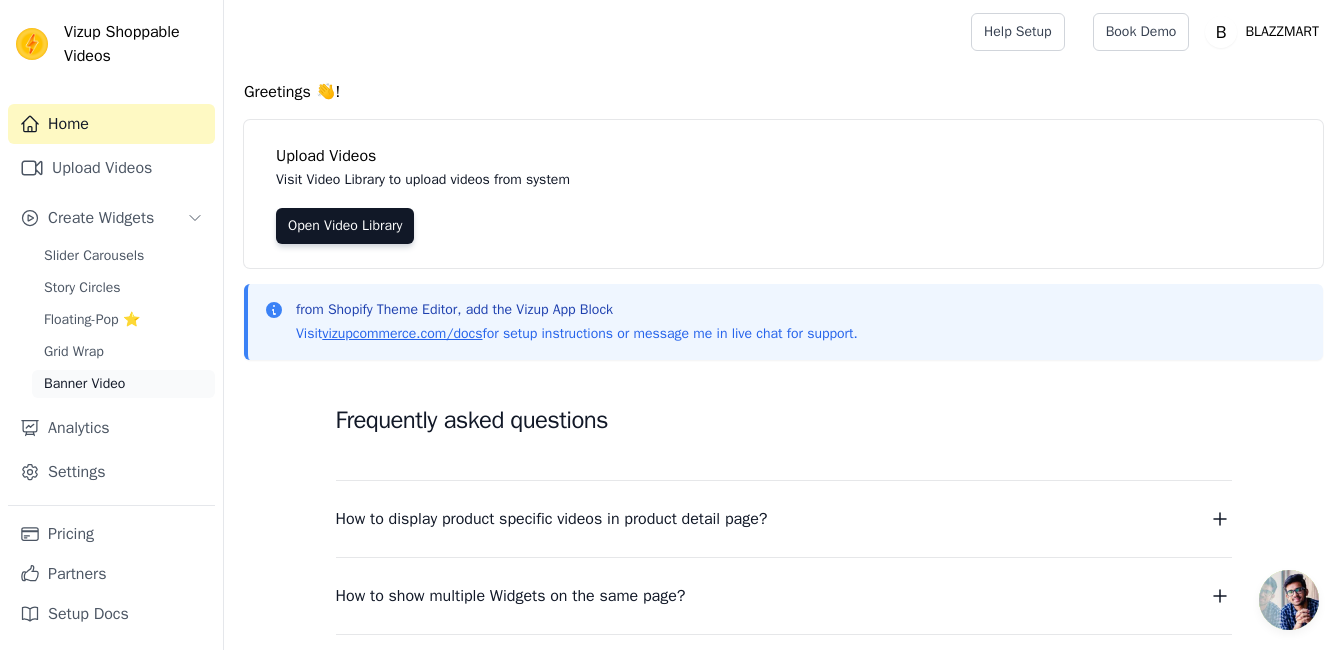 click on "Banner Video" at bounding box center (84, 384) 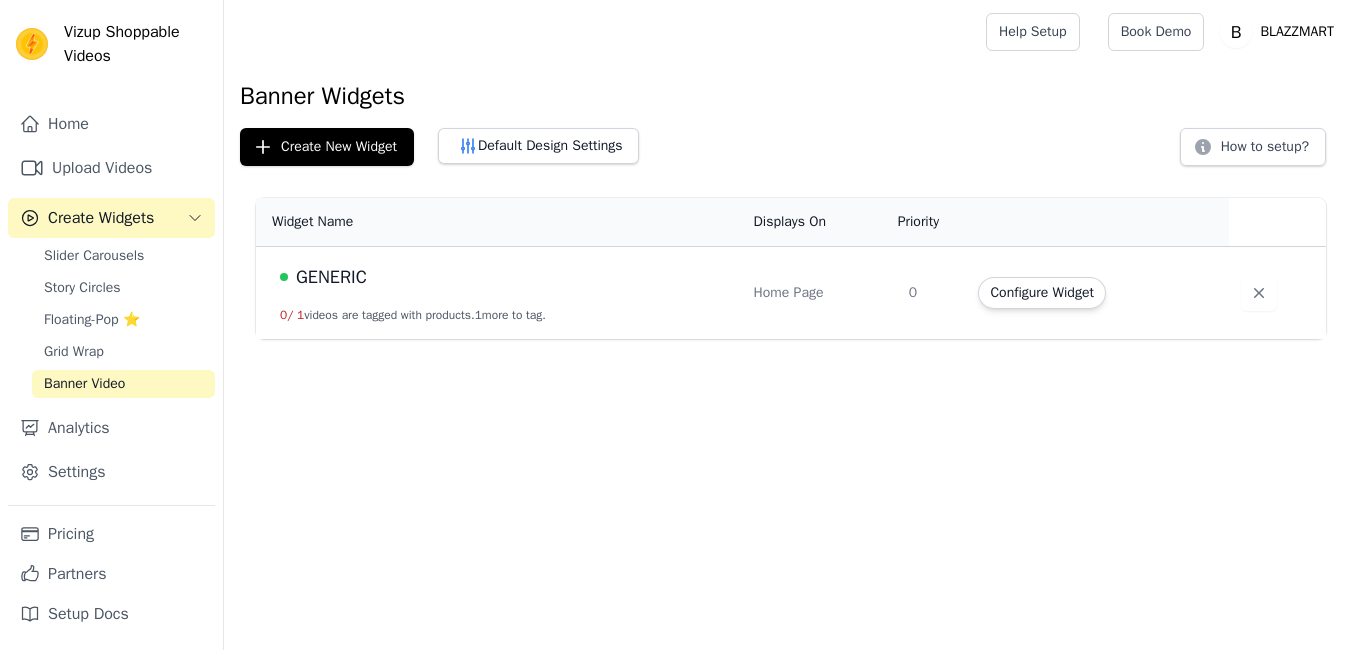 scroll, scrollTop: 0, scrollLeft: 0, axis: both 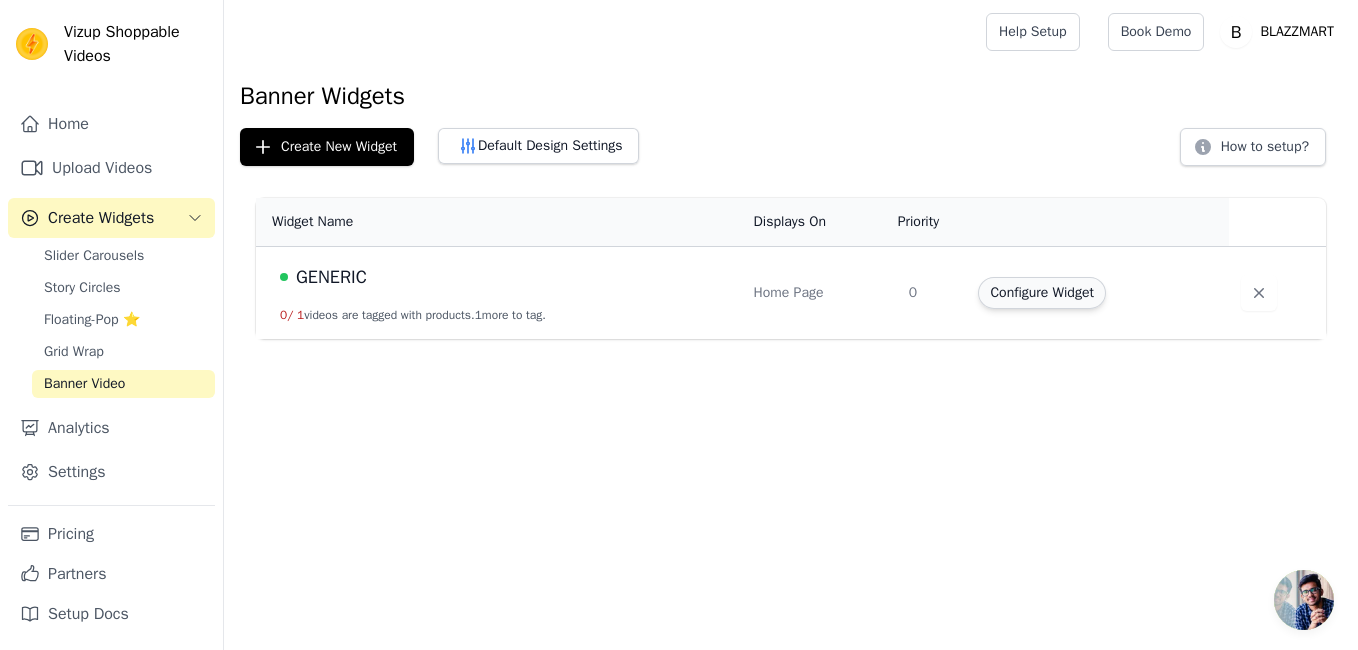 click on "Configure Widget" at bounding box center [1041, 293] 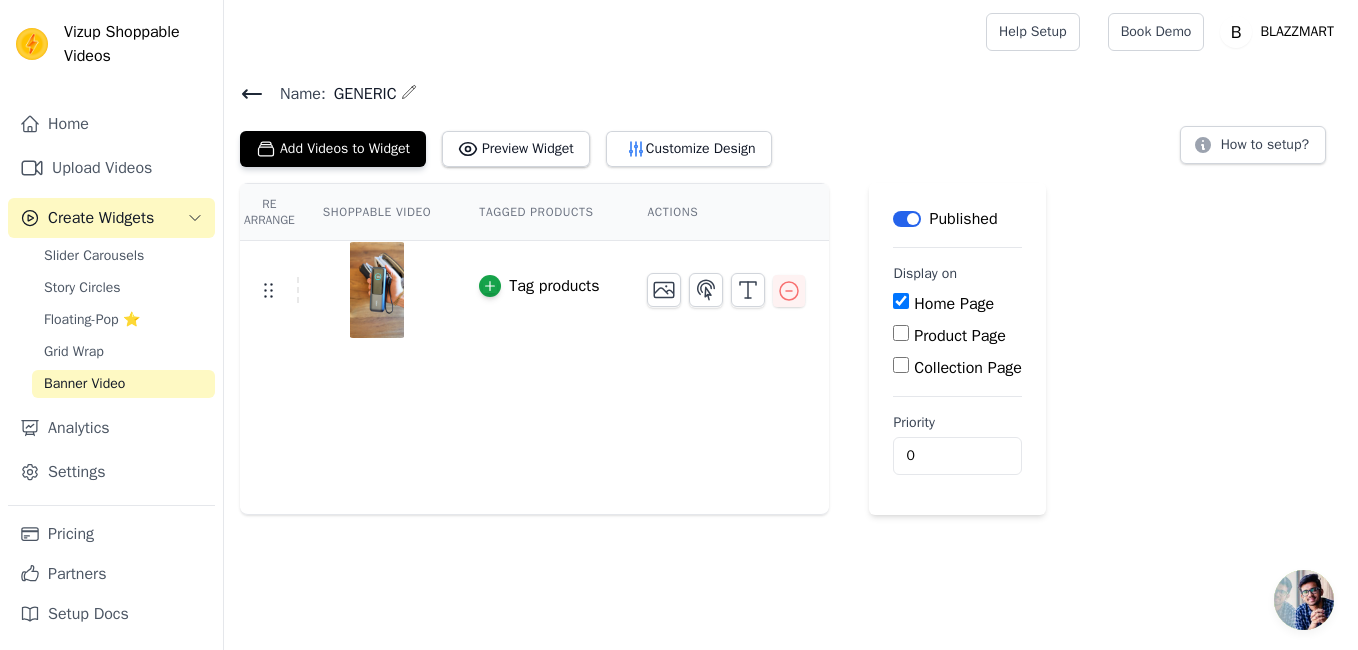 click on "Collection Page" at bounding box center [901, 365] 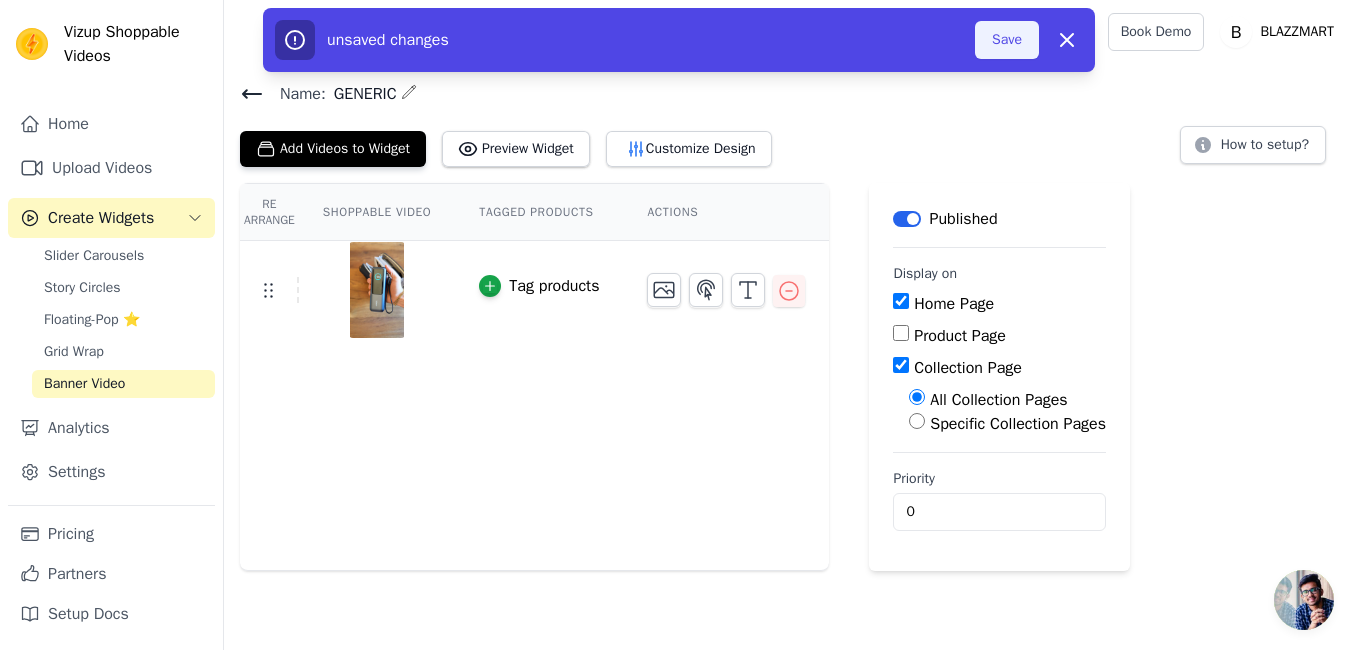 click on "Save" at bounding box center [1007, 40] 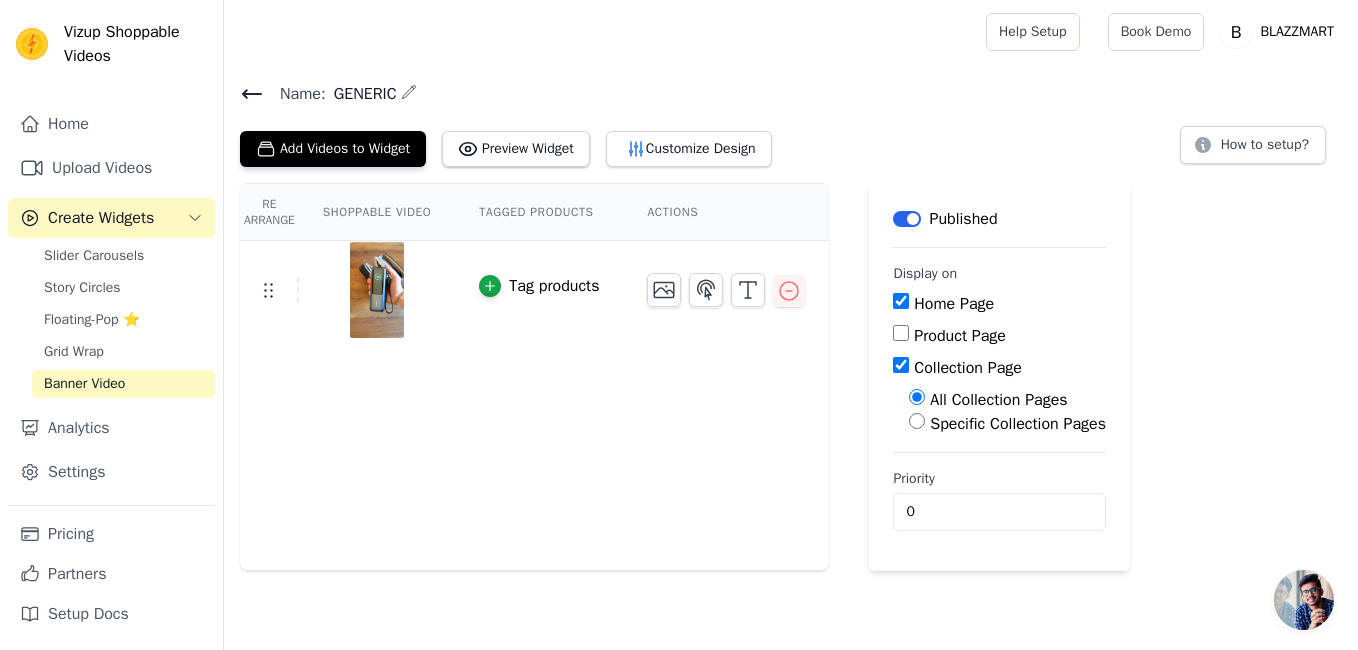 click on "Specific Collection Pages" at bounding box center (1007, 424) 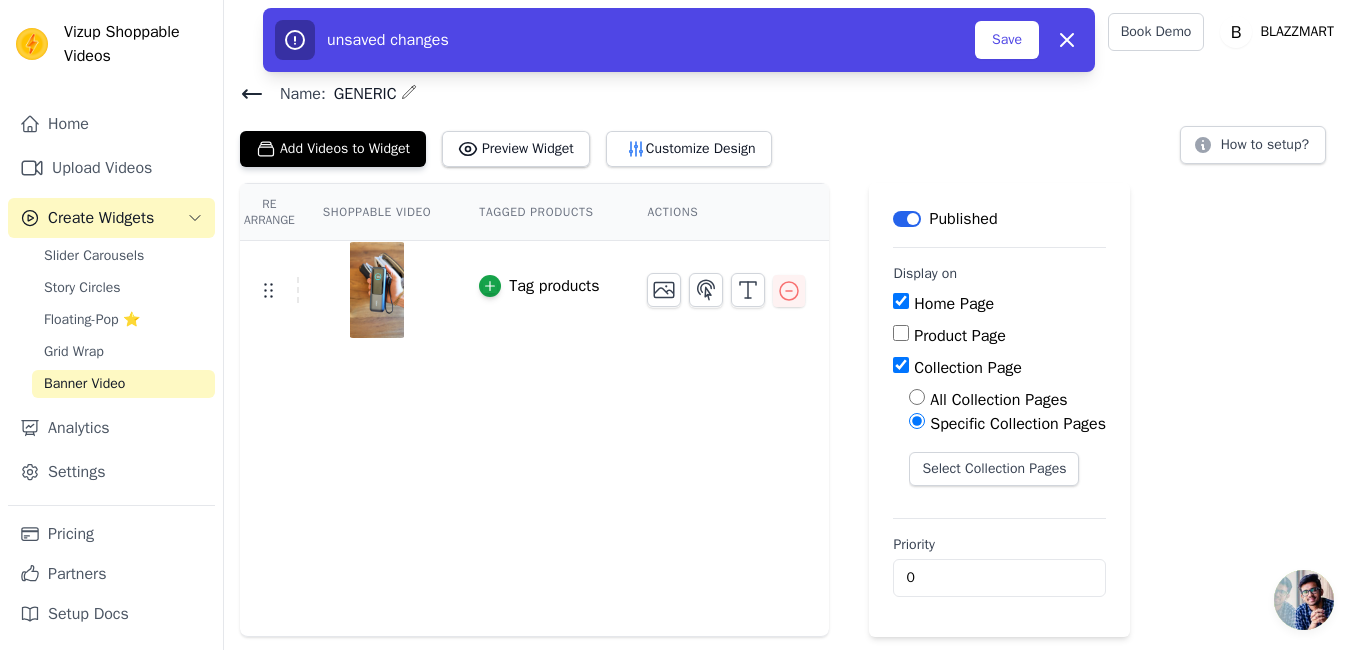 click on "All Collection Pages" at bounding box center (917, 397) 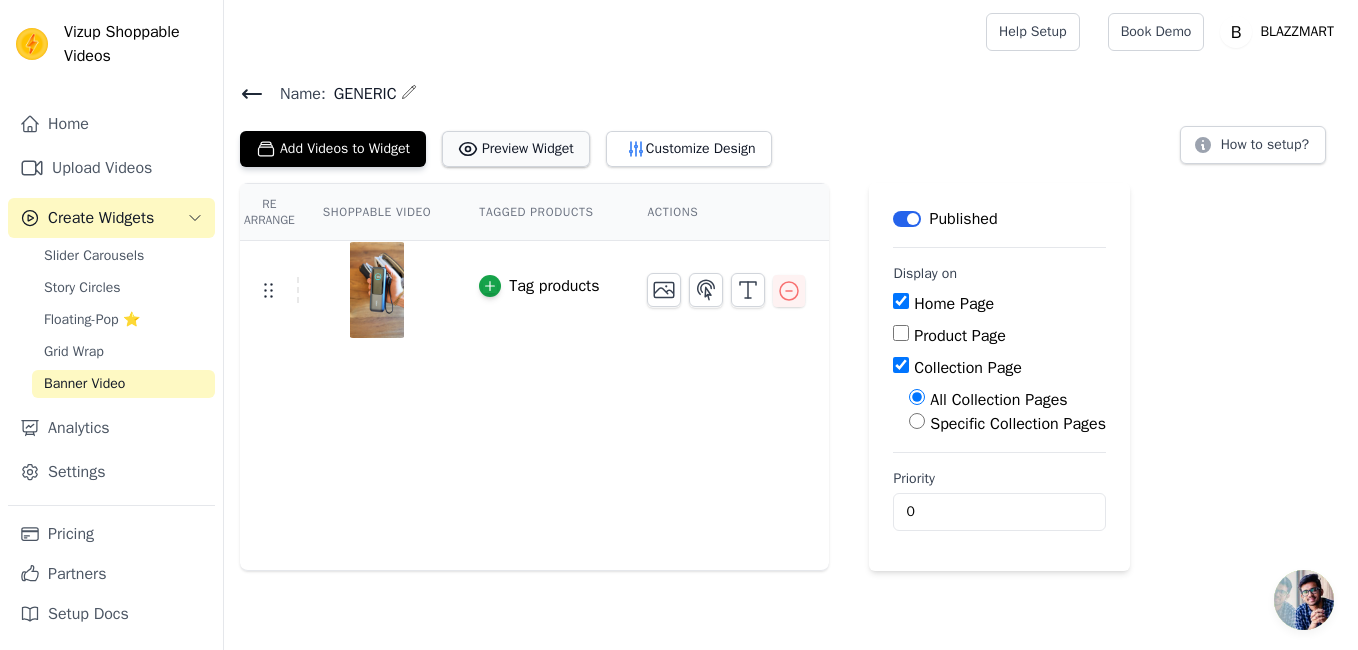 click on "Preview Widget" at bounding box center [516, 149] 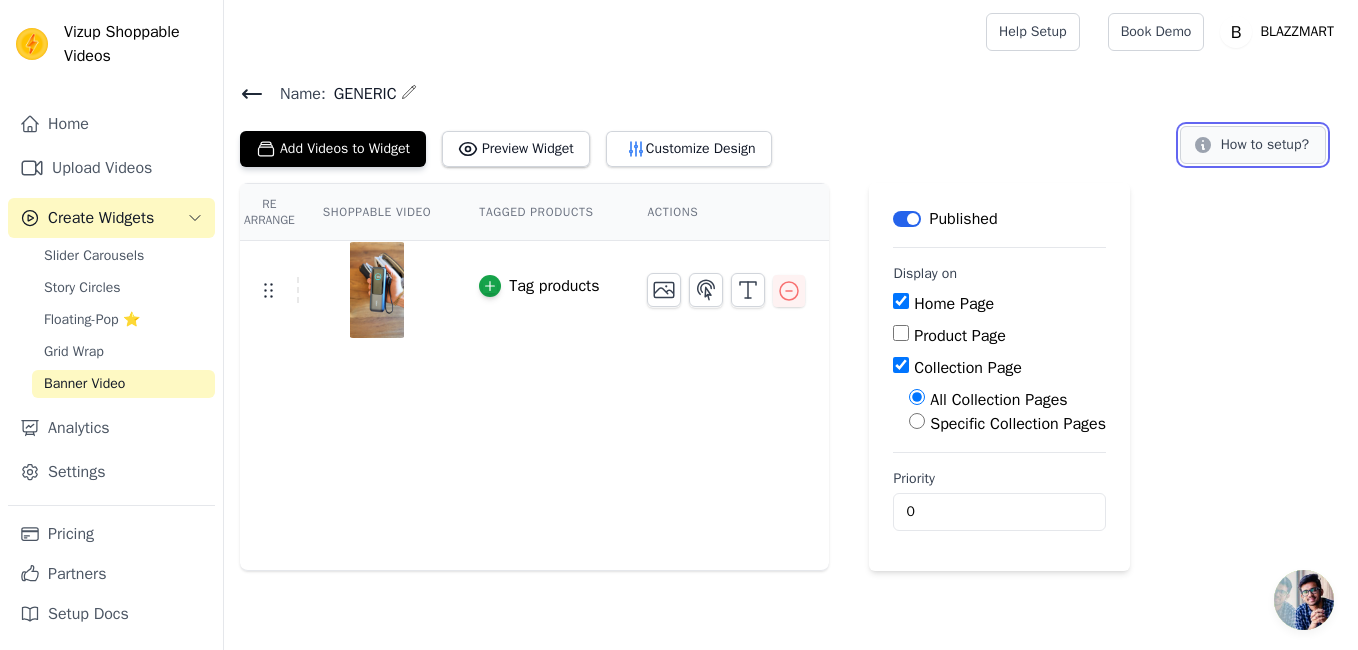 click 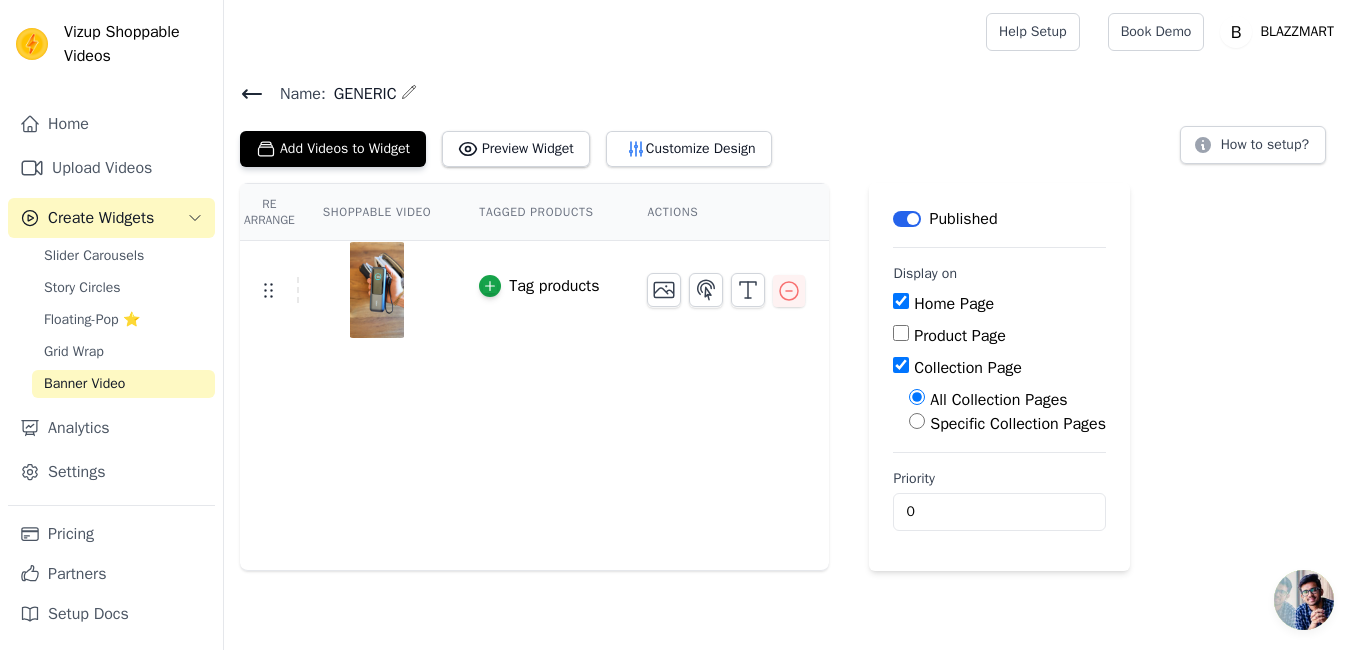 click on "Collection Page" at bounding box center (901, 365) 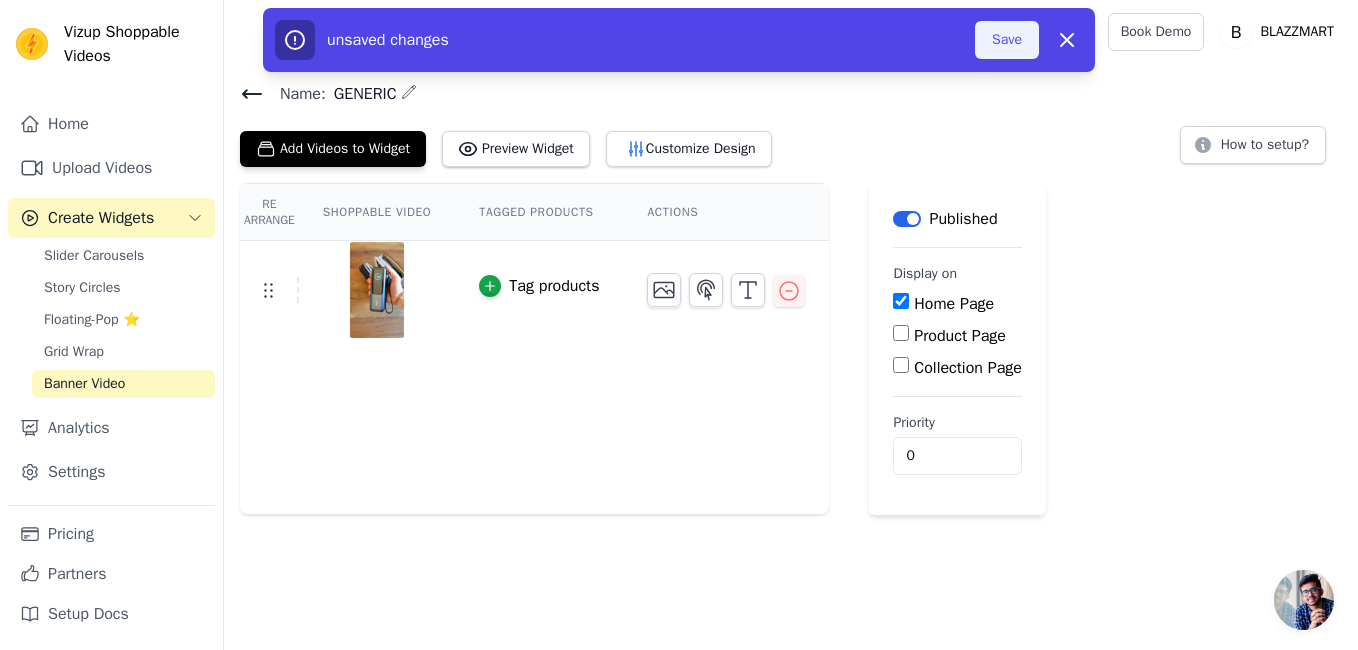 click on "Save" at bounding box center (1007, 40) 